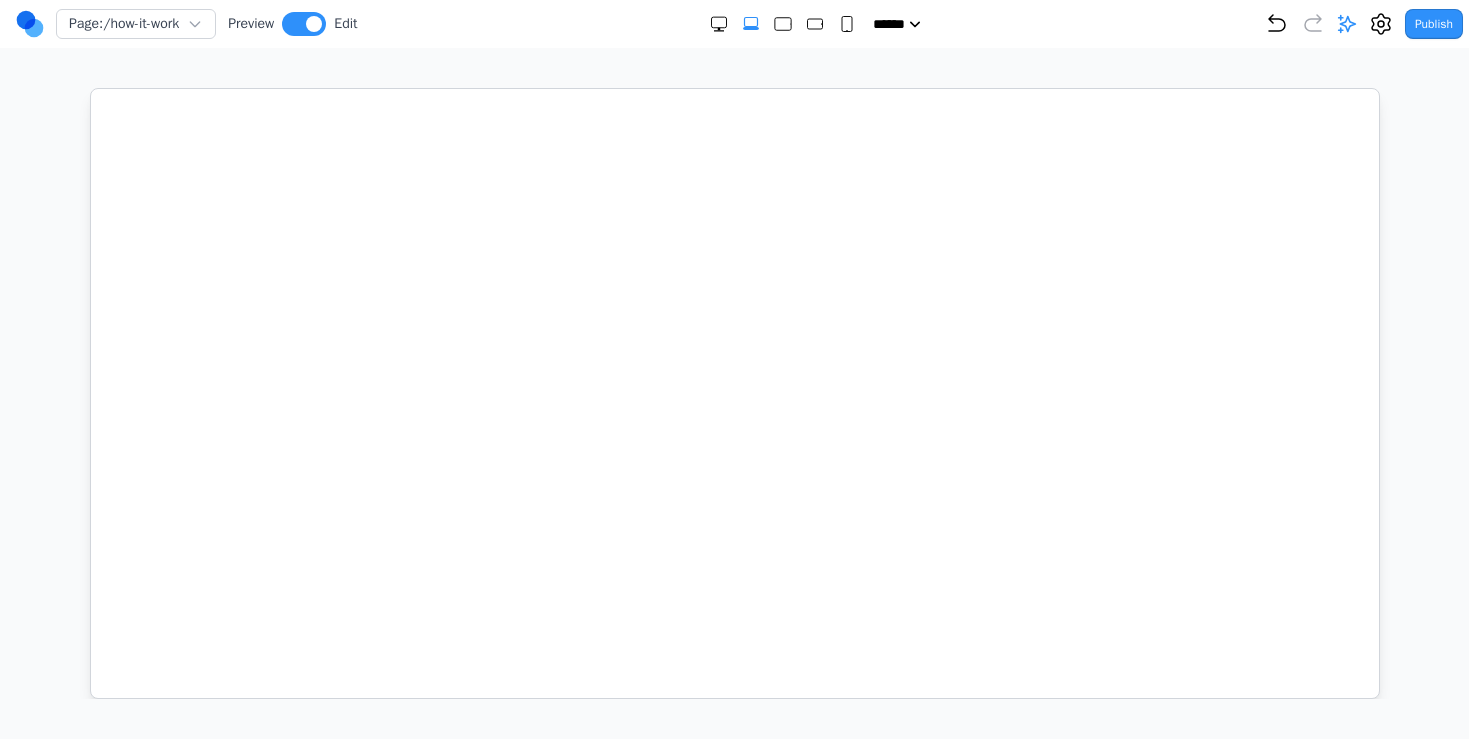 scroll, scrollTop: 0, scrollLeft: 0, axis: both 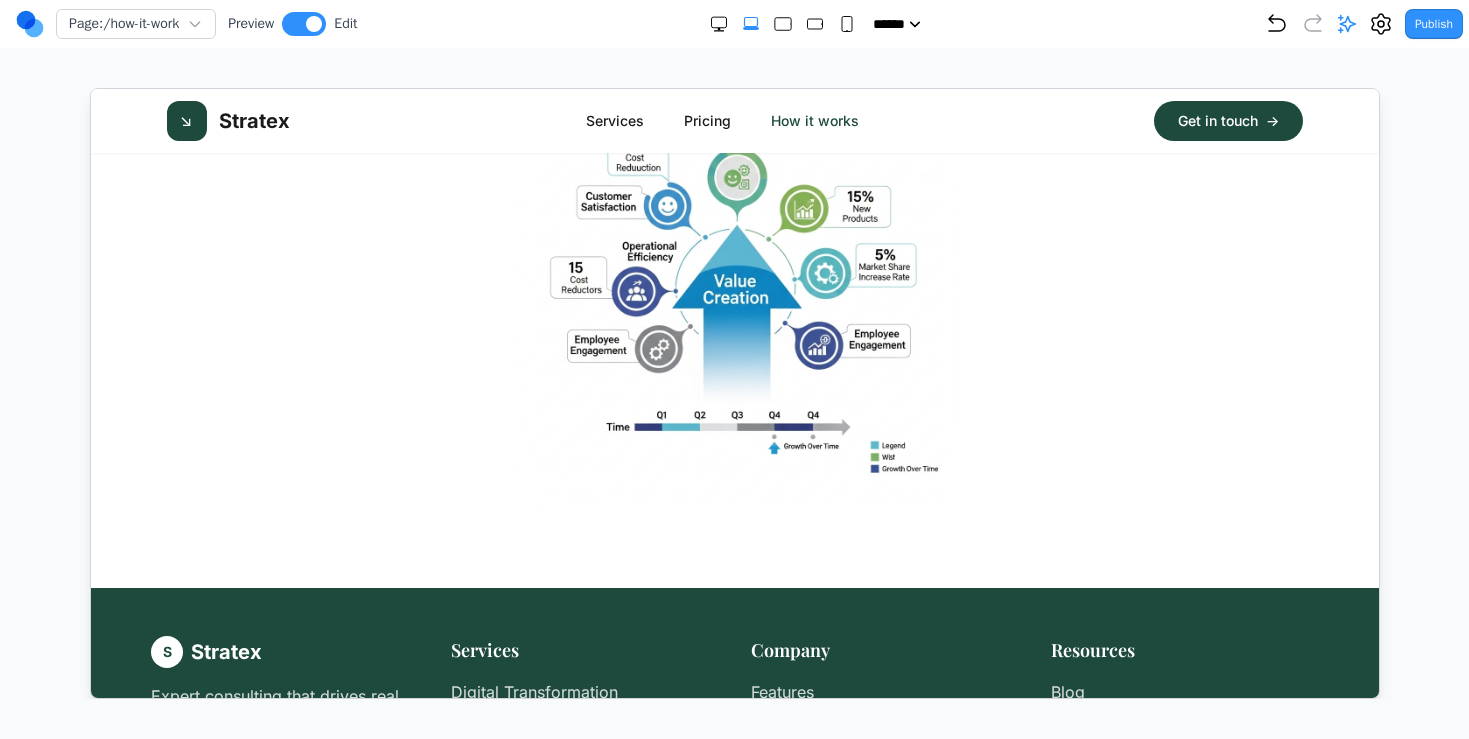 click at bounding box center (733, 283) 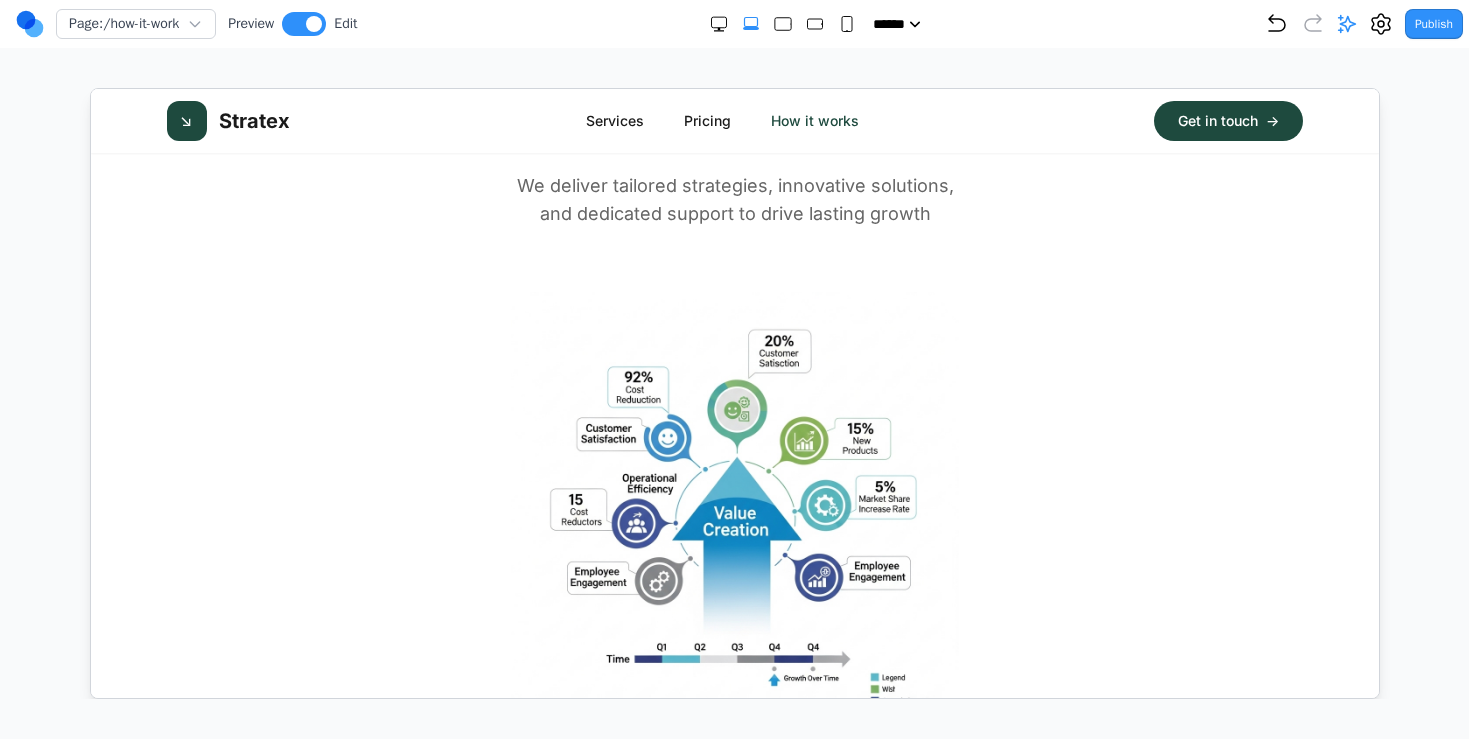 scroll, scrollTop: 2002, scrollLeft: 0, axis: vertical 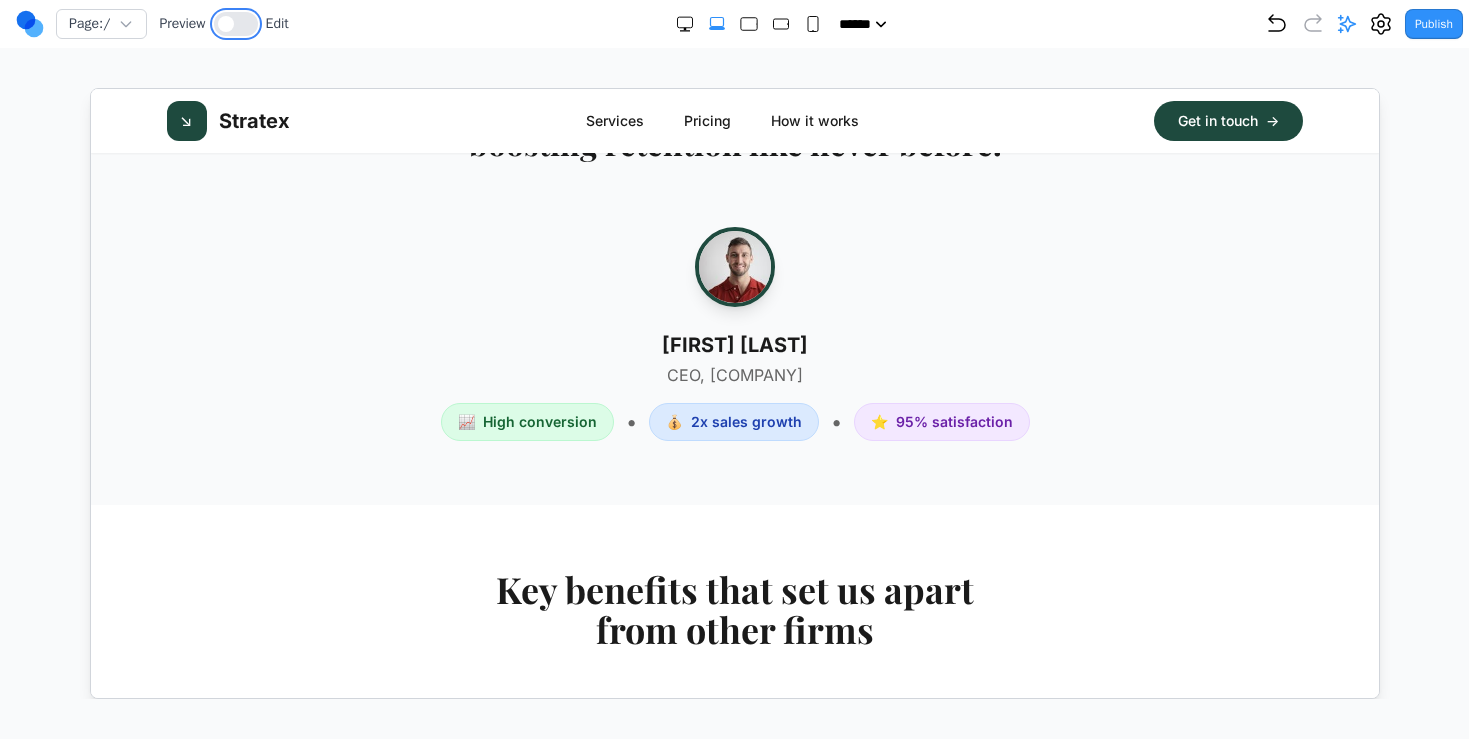 click at bounding box center [236, 24] 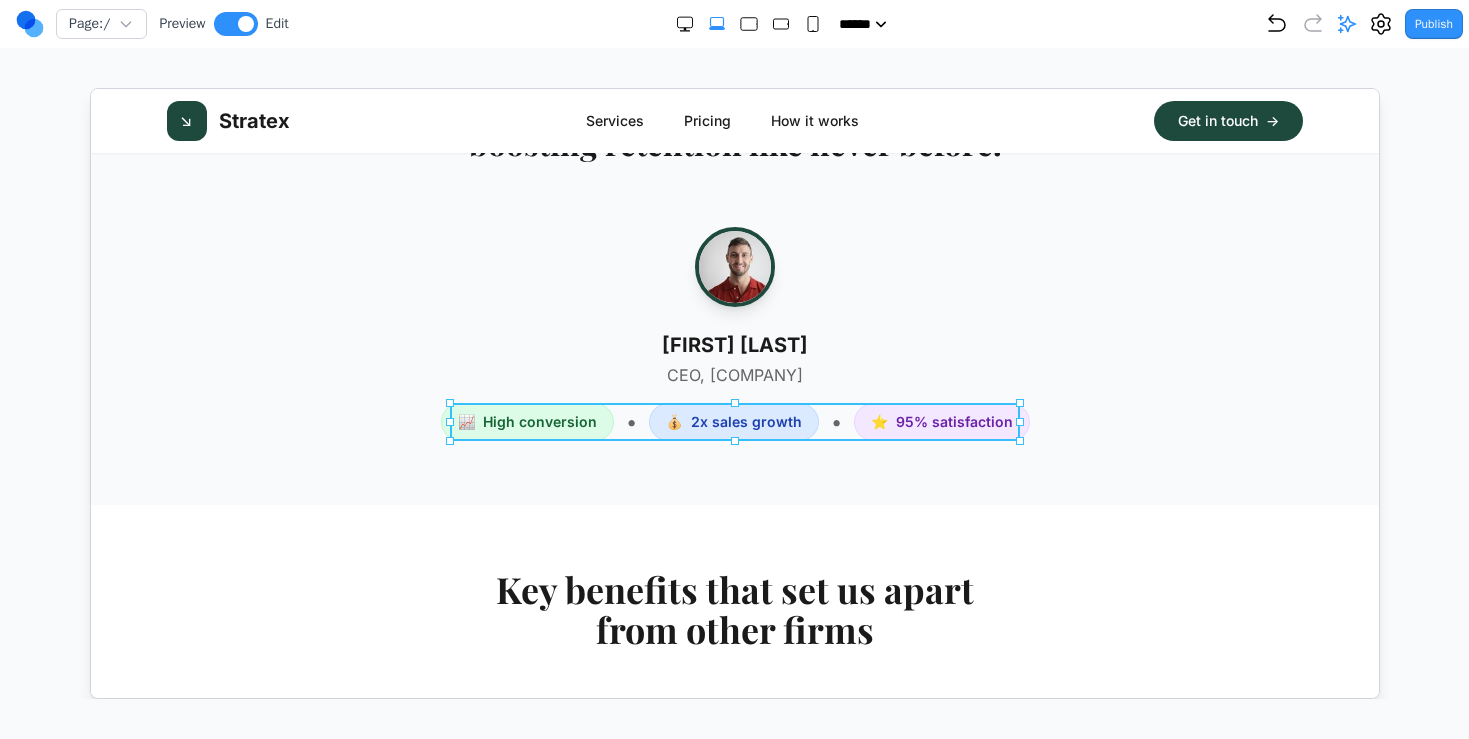 click on "📈 High conversion • 💰 2x sales growth • ⭐ 95% satisfaction" at bounding box center (733, 421) 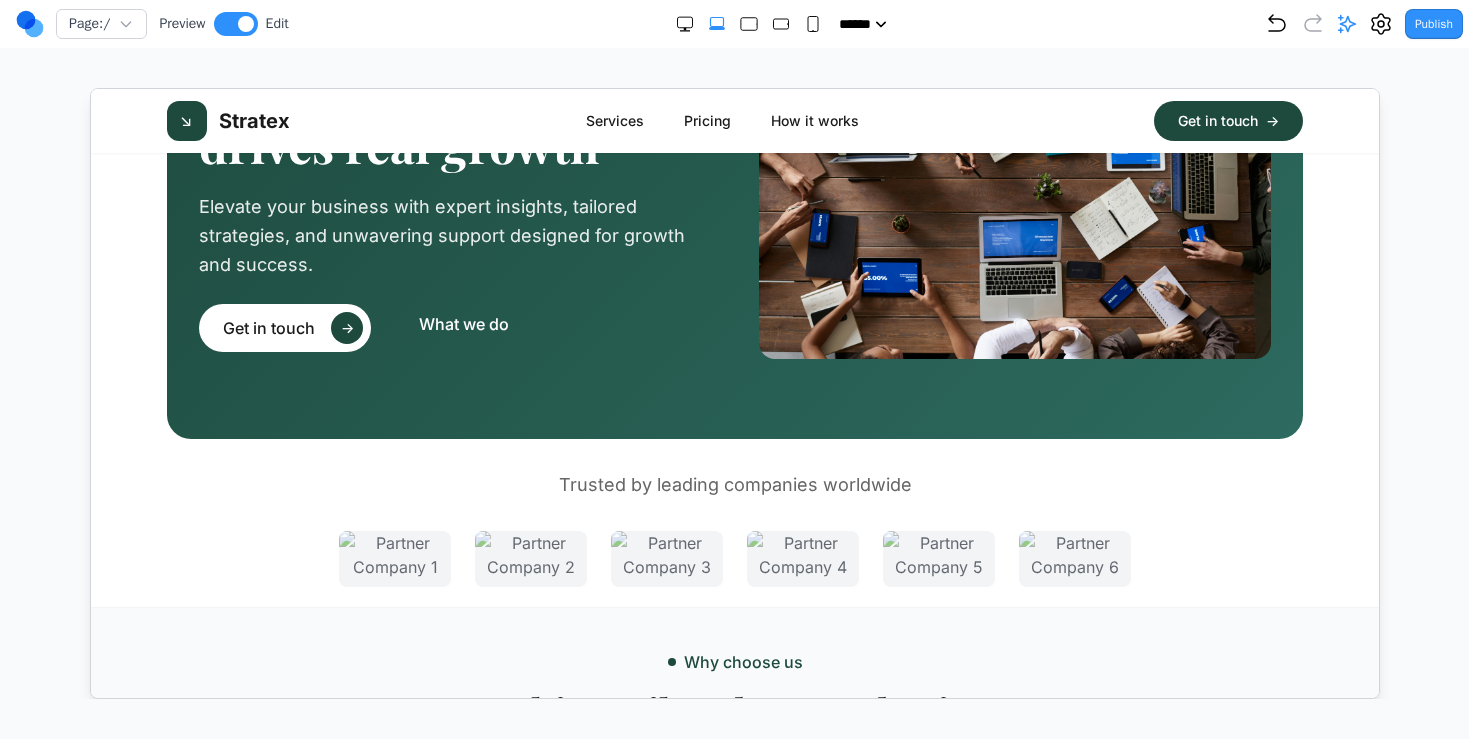 scroll, scrollTop: 0, scrollLeft: 0, axis: both 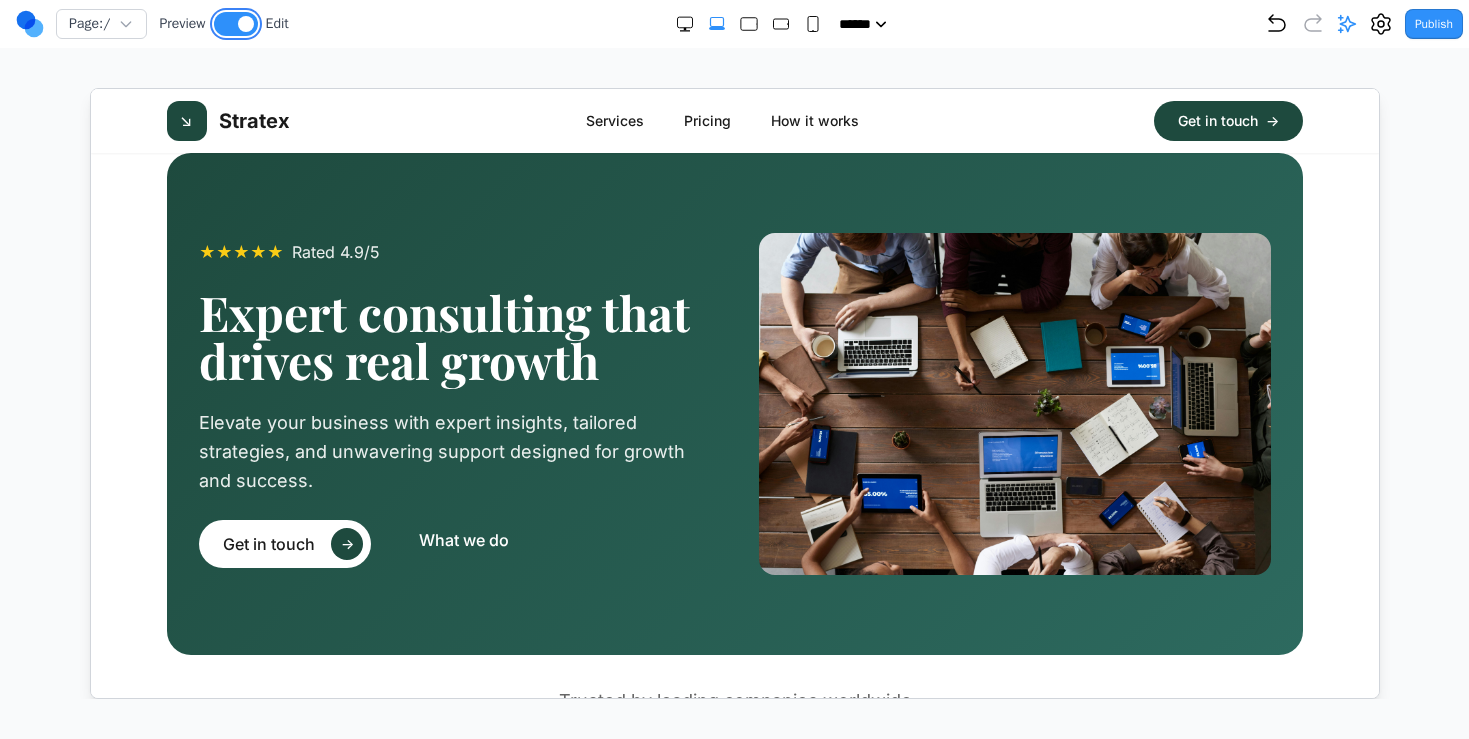 click at bounding box center [236, 24] 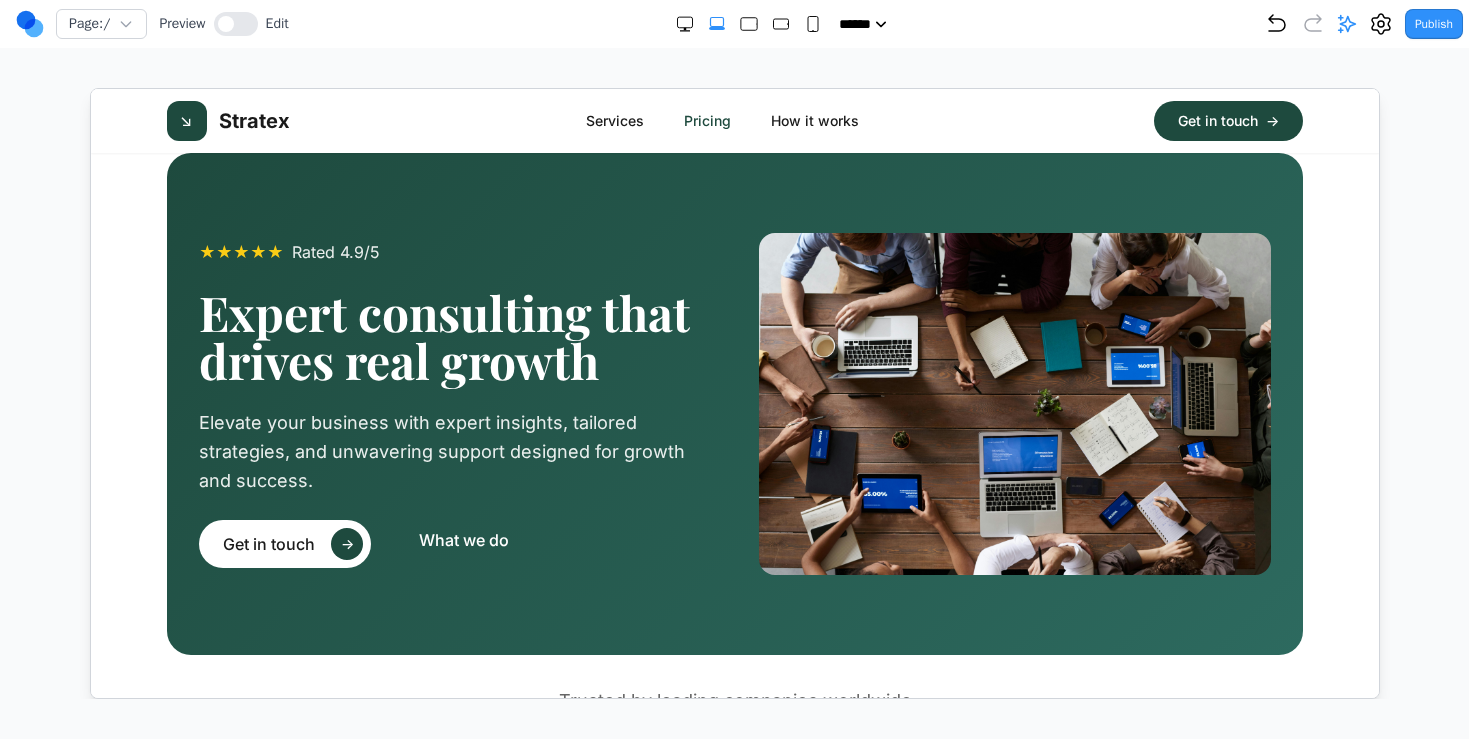 click on "Pricing" at bounding box center [705, 120] 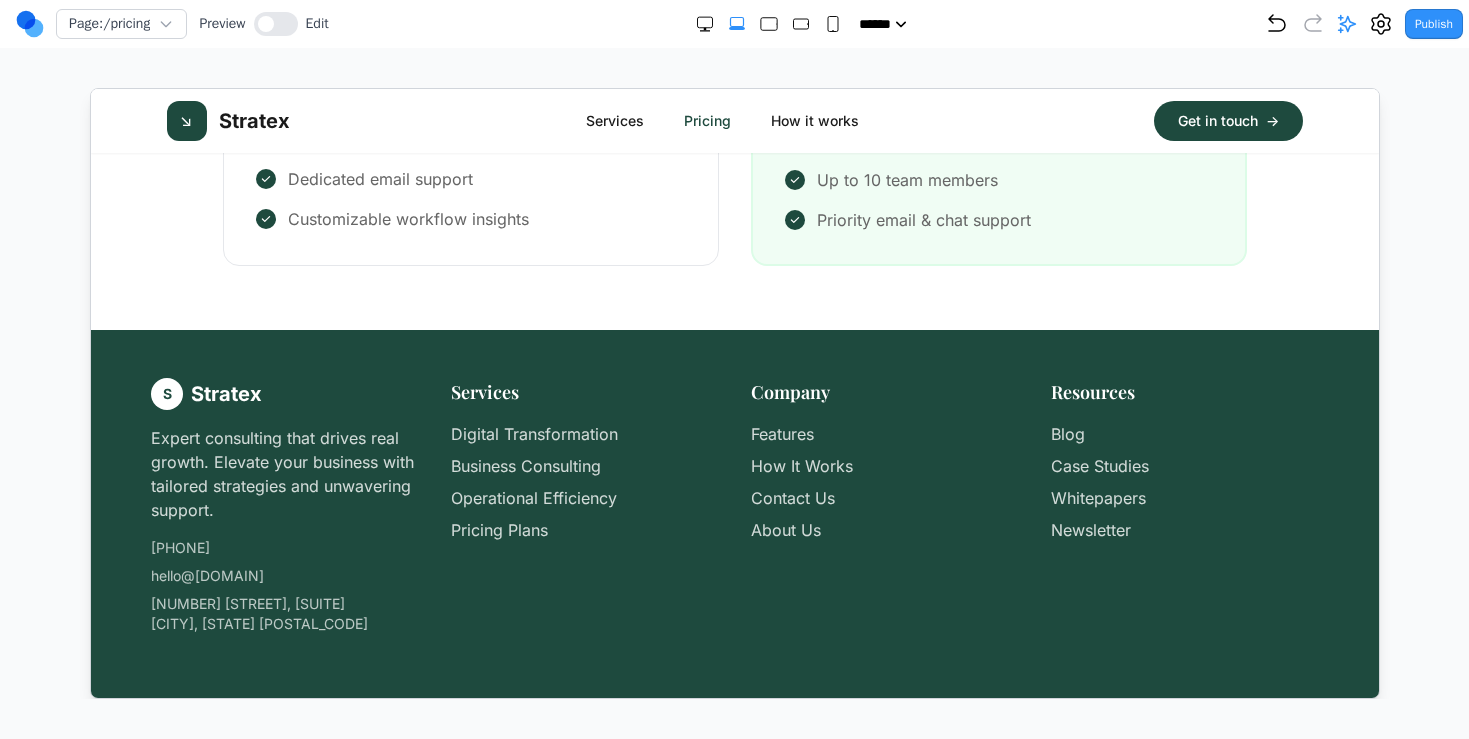 scroll, scrollTop: 0, scrollLeft: 0, axis: both 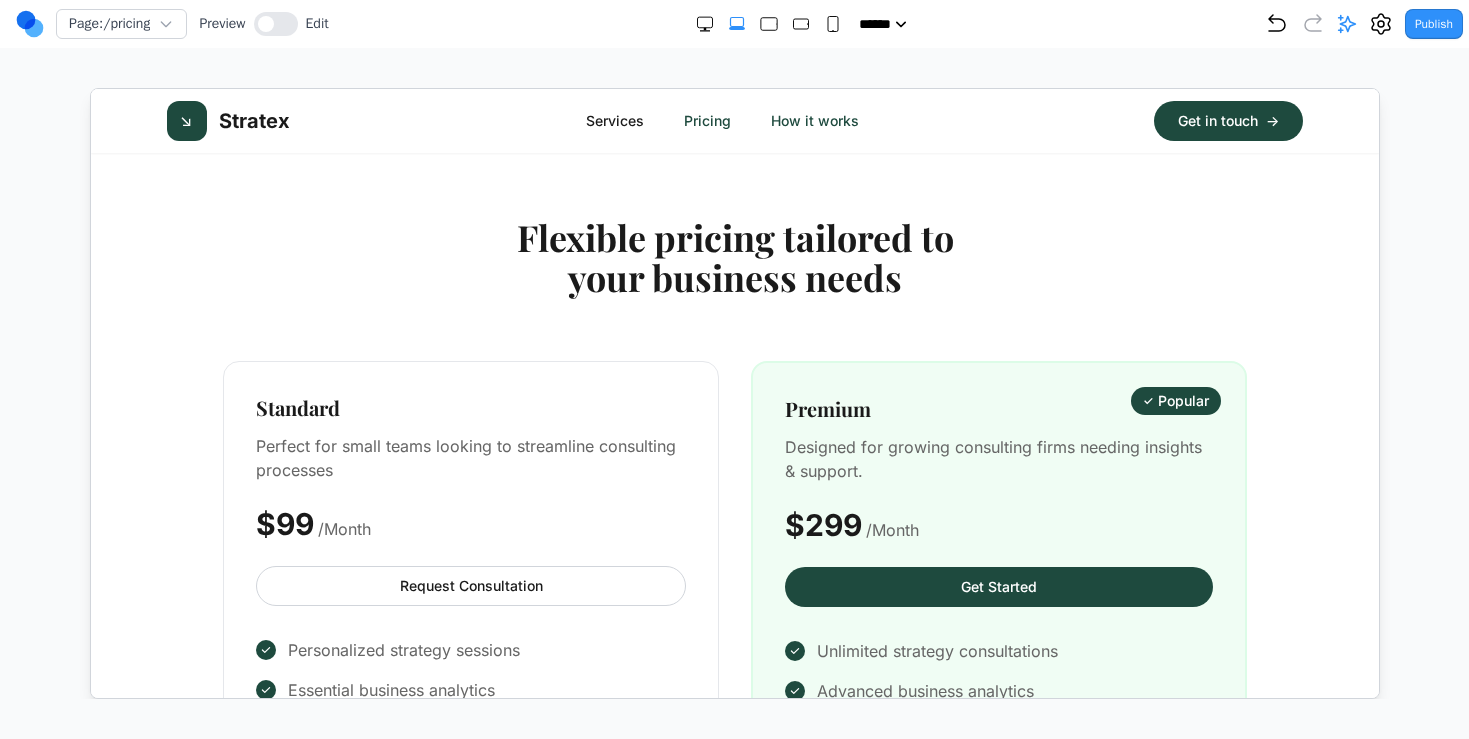 click on "How it works" at bounding box center [813, 120] 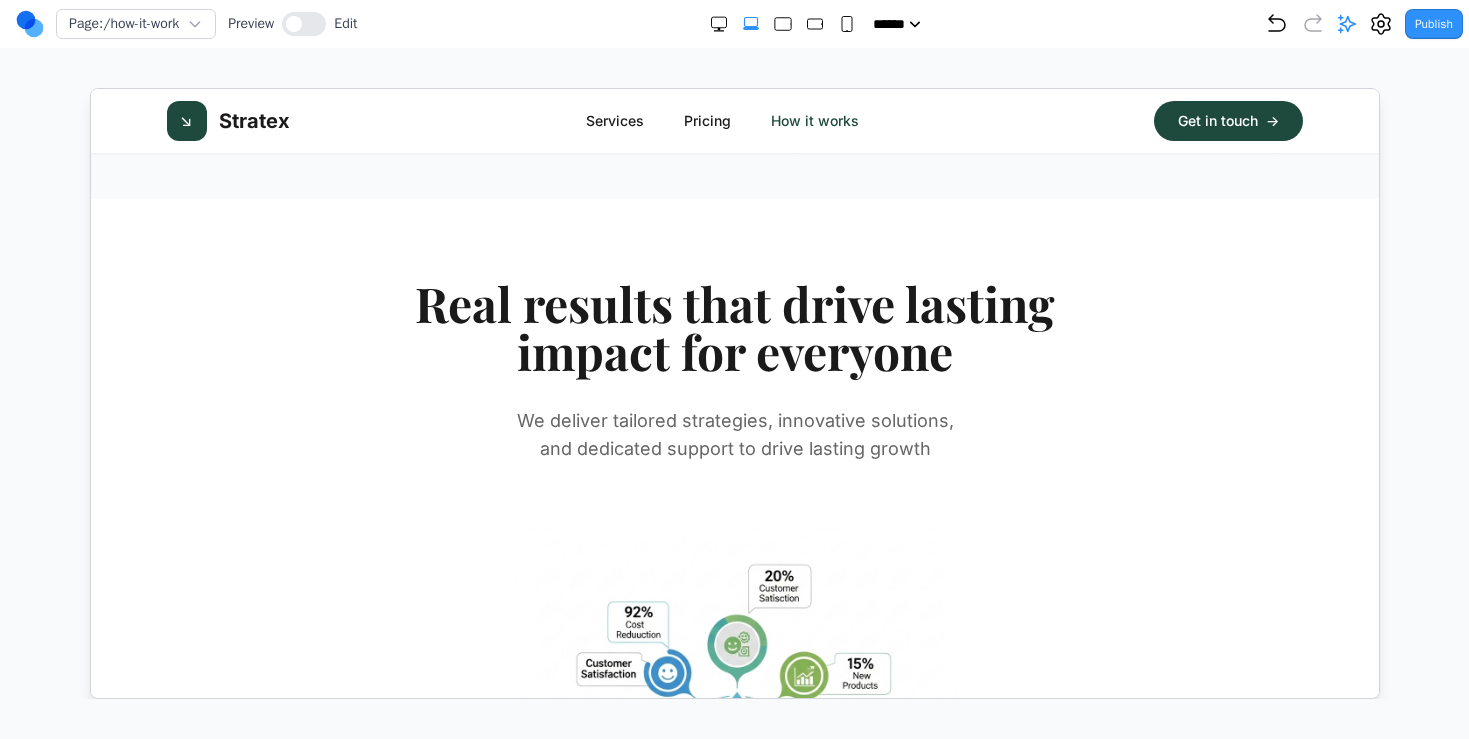 scroll, scrollTop: 1724, scrollLeft: 0, axis: vertical 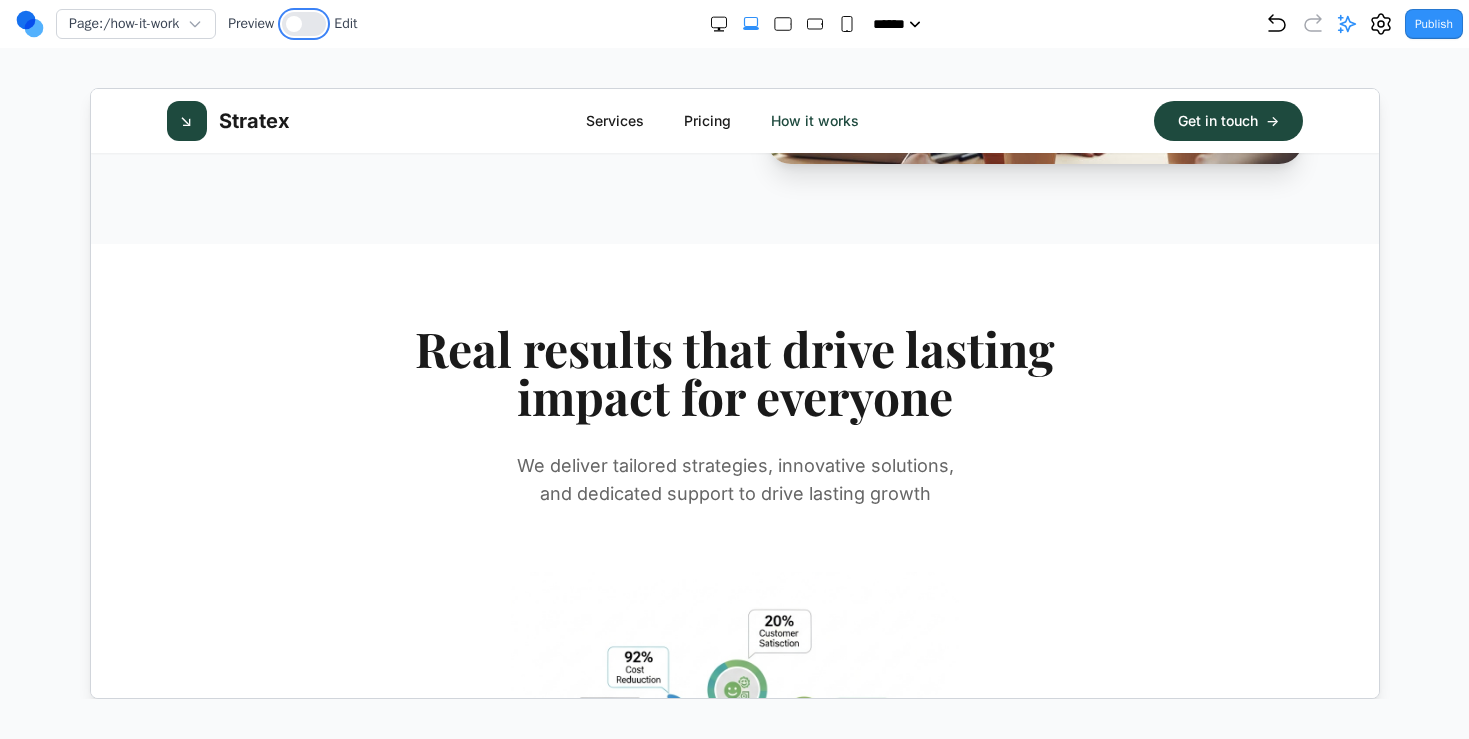 click at bounding box center [304, 24] 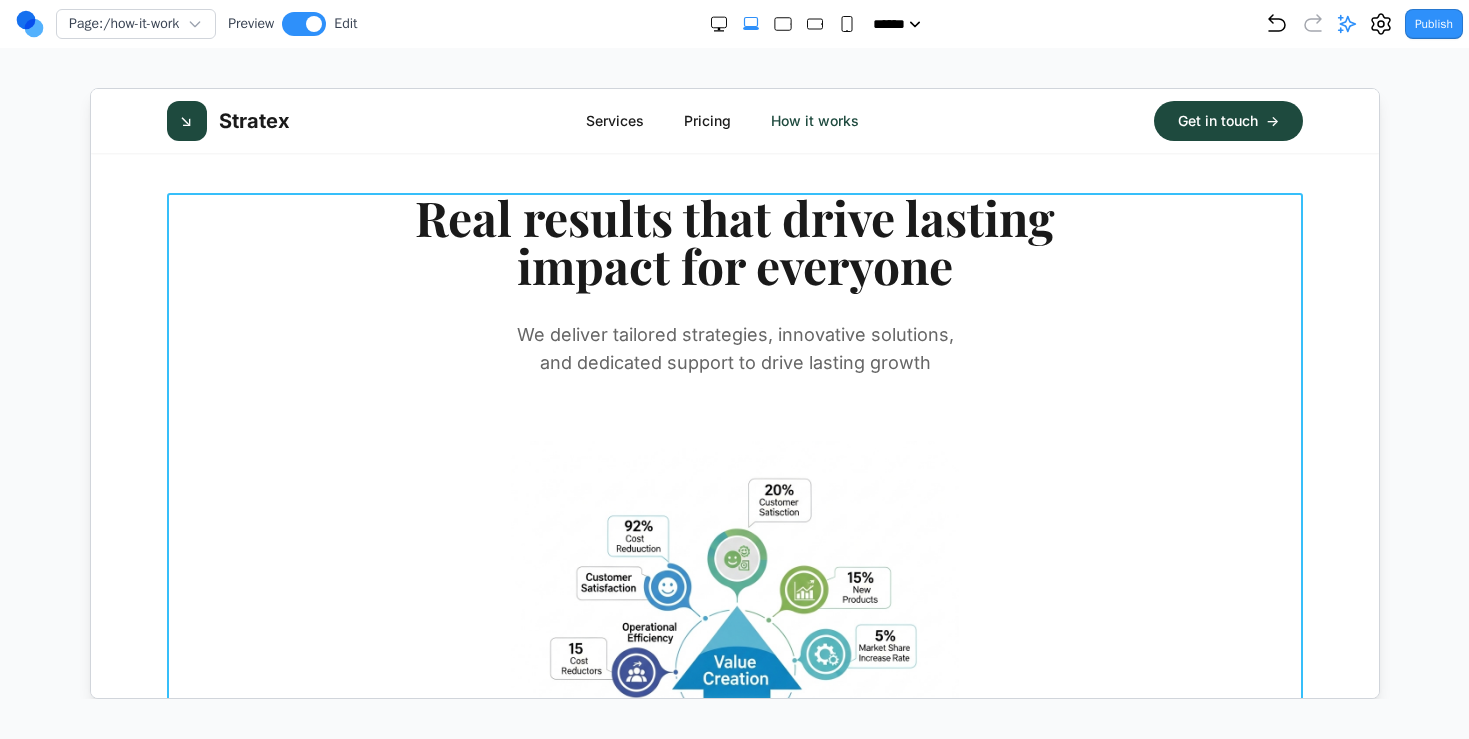 scroll, scrollTop: 1893, scrollLeft: 0, axis: vertical 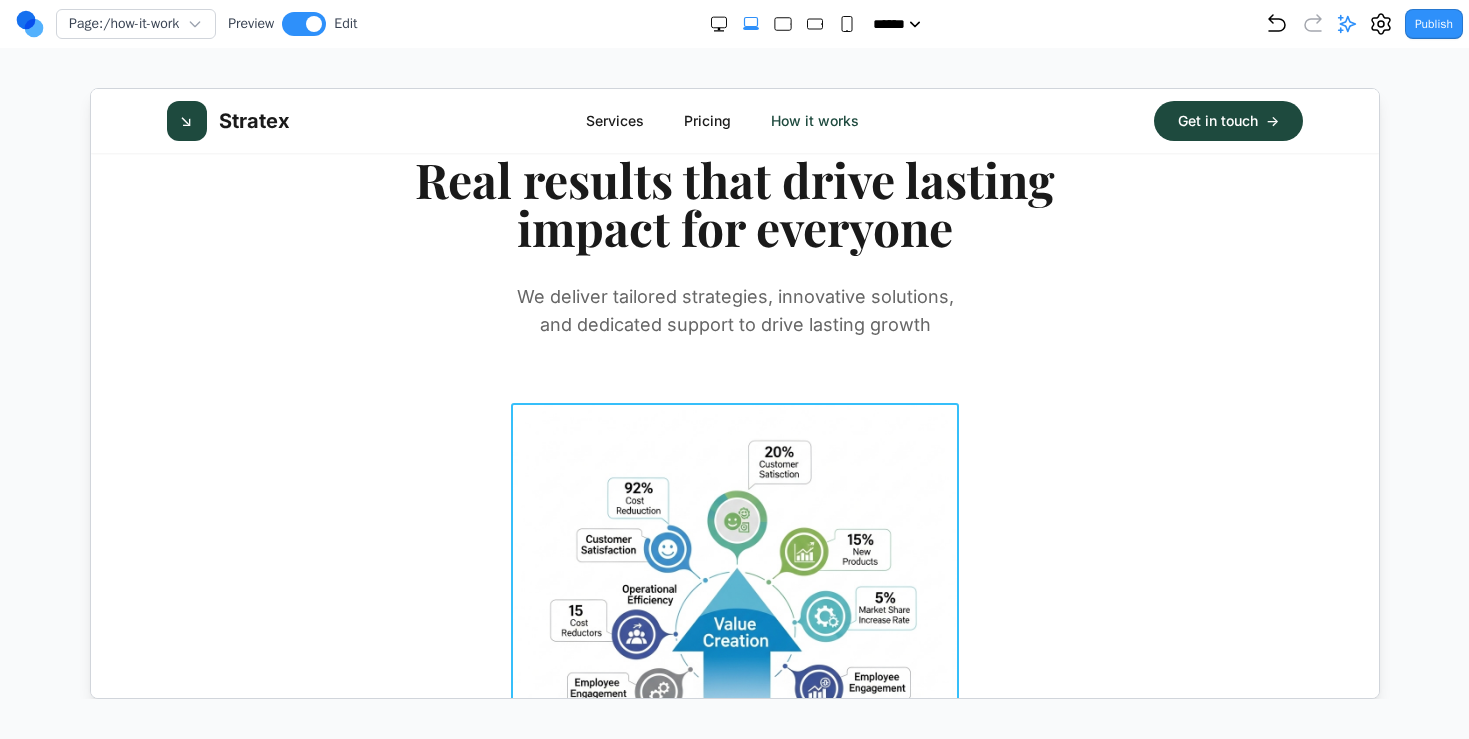 click at bounding box center [733, 626] 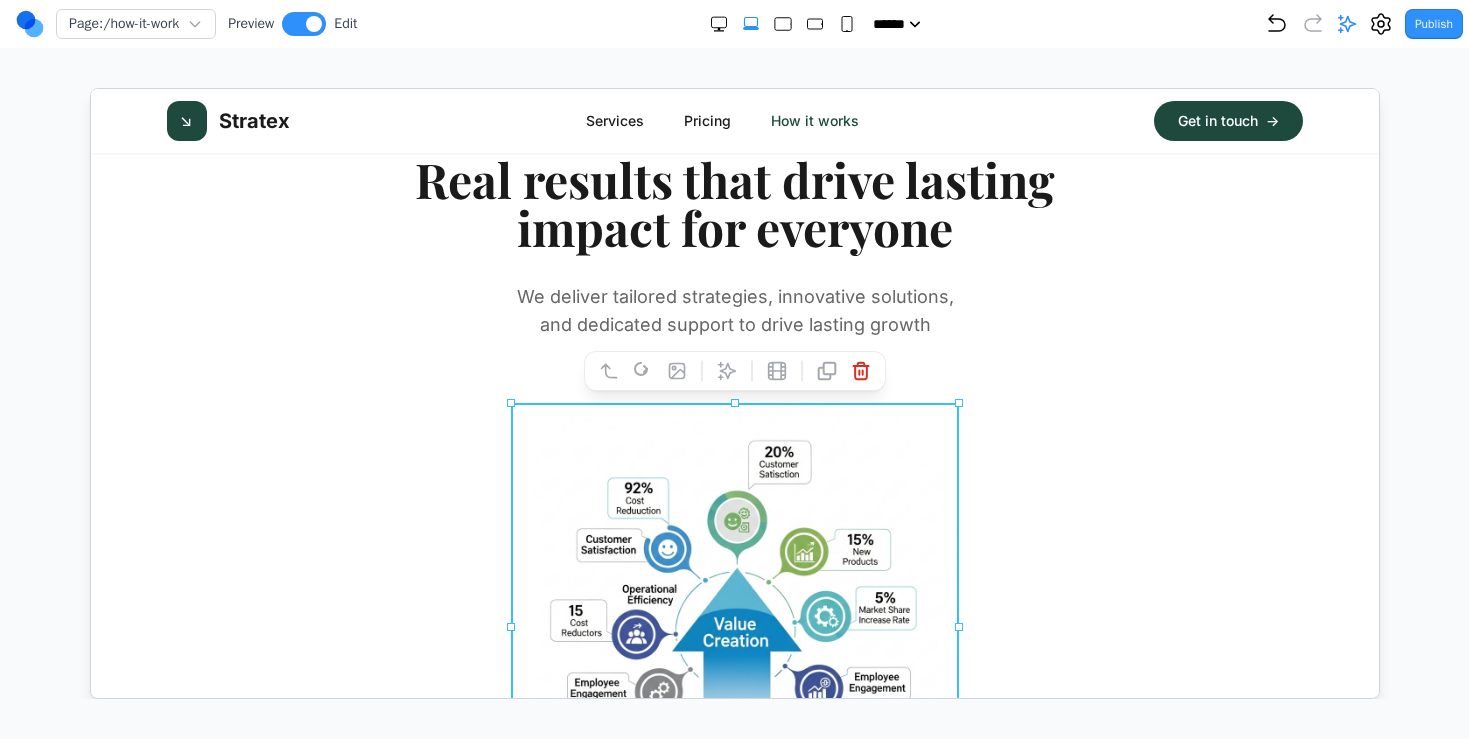 click 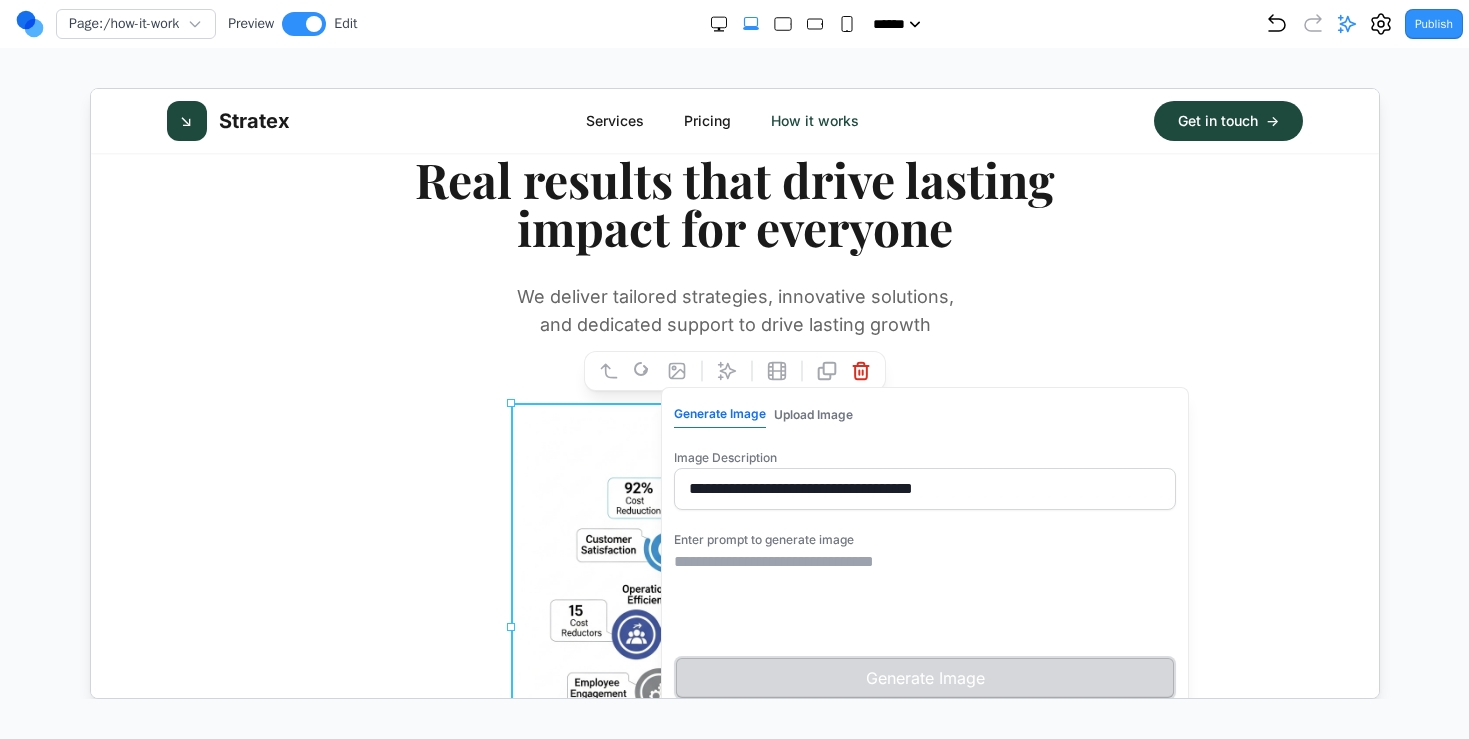 click at bounding box center (923, 599) 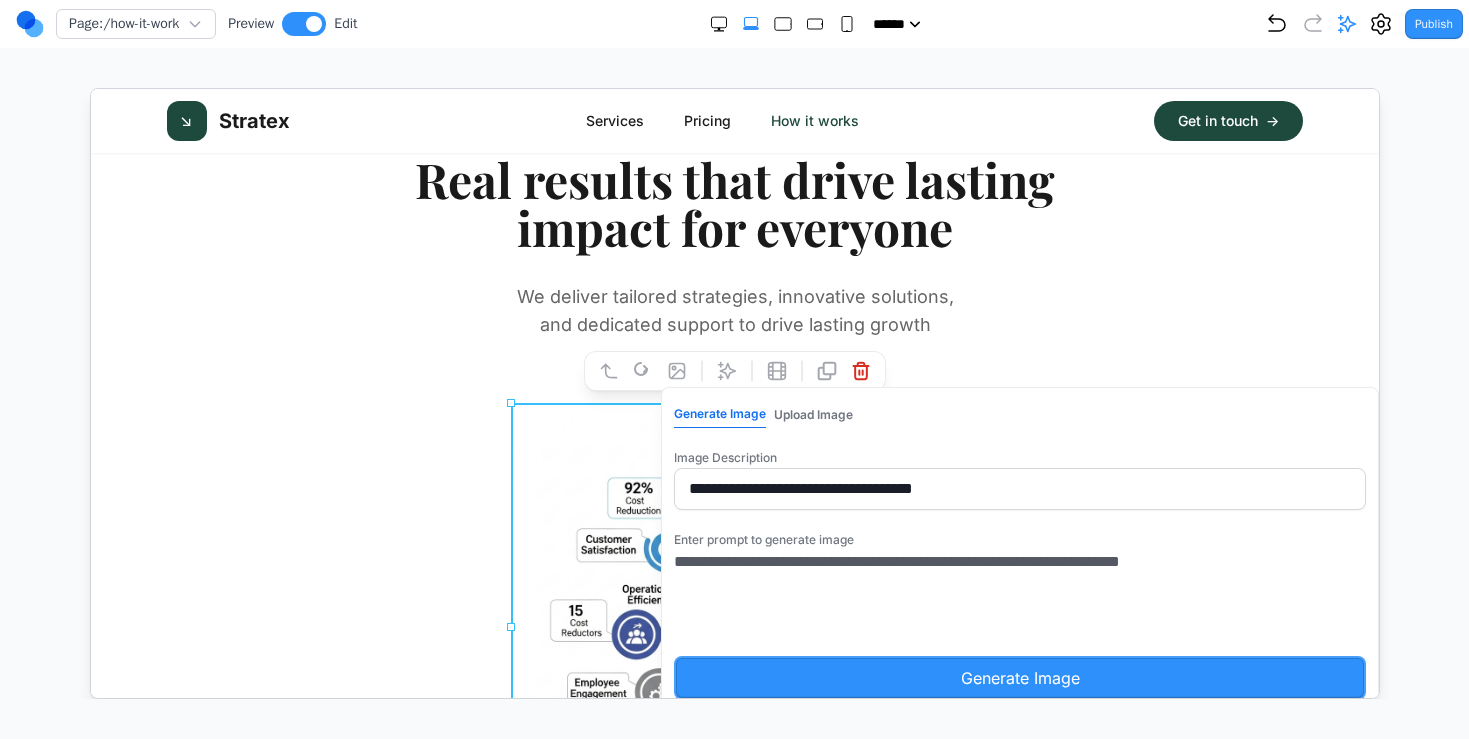 type on "**********" 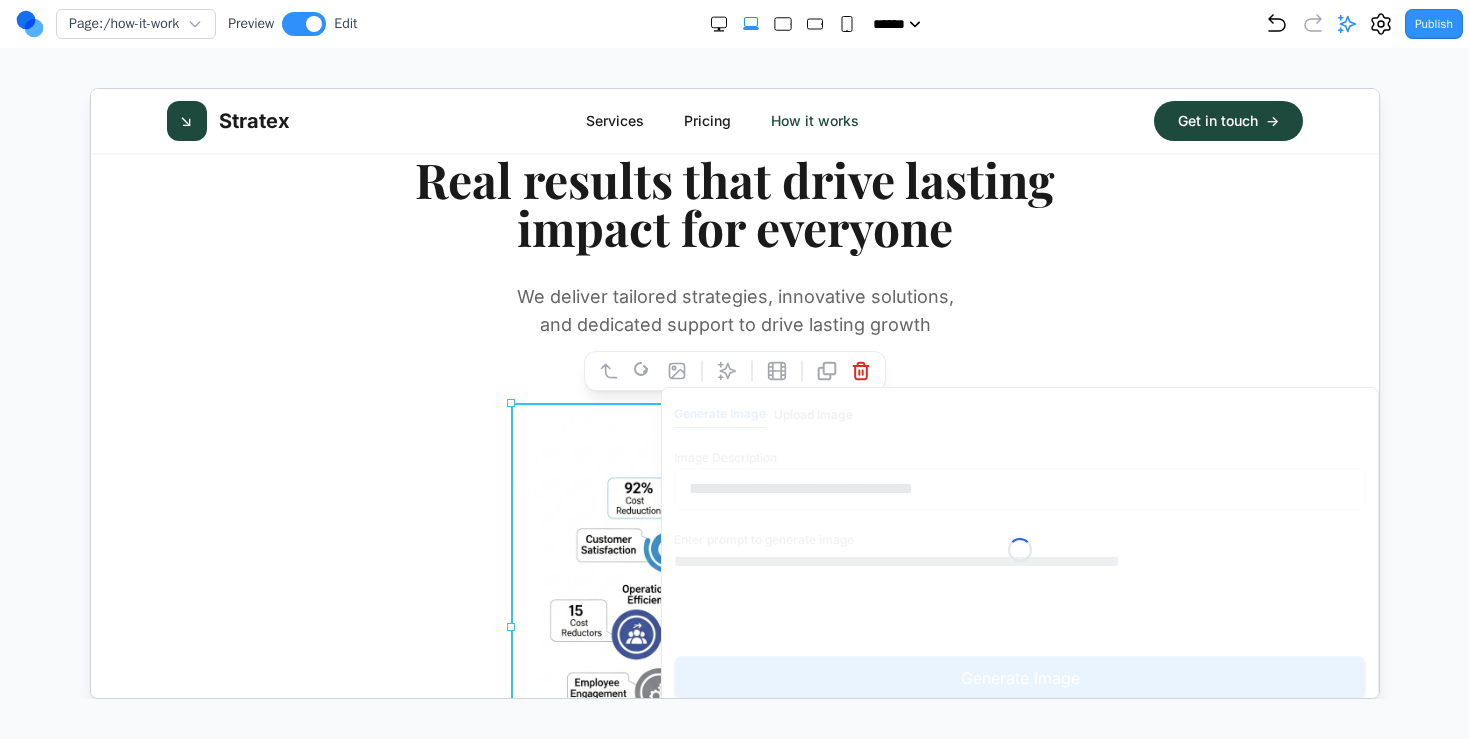 type 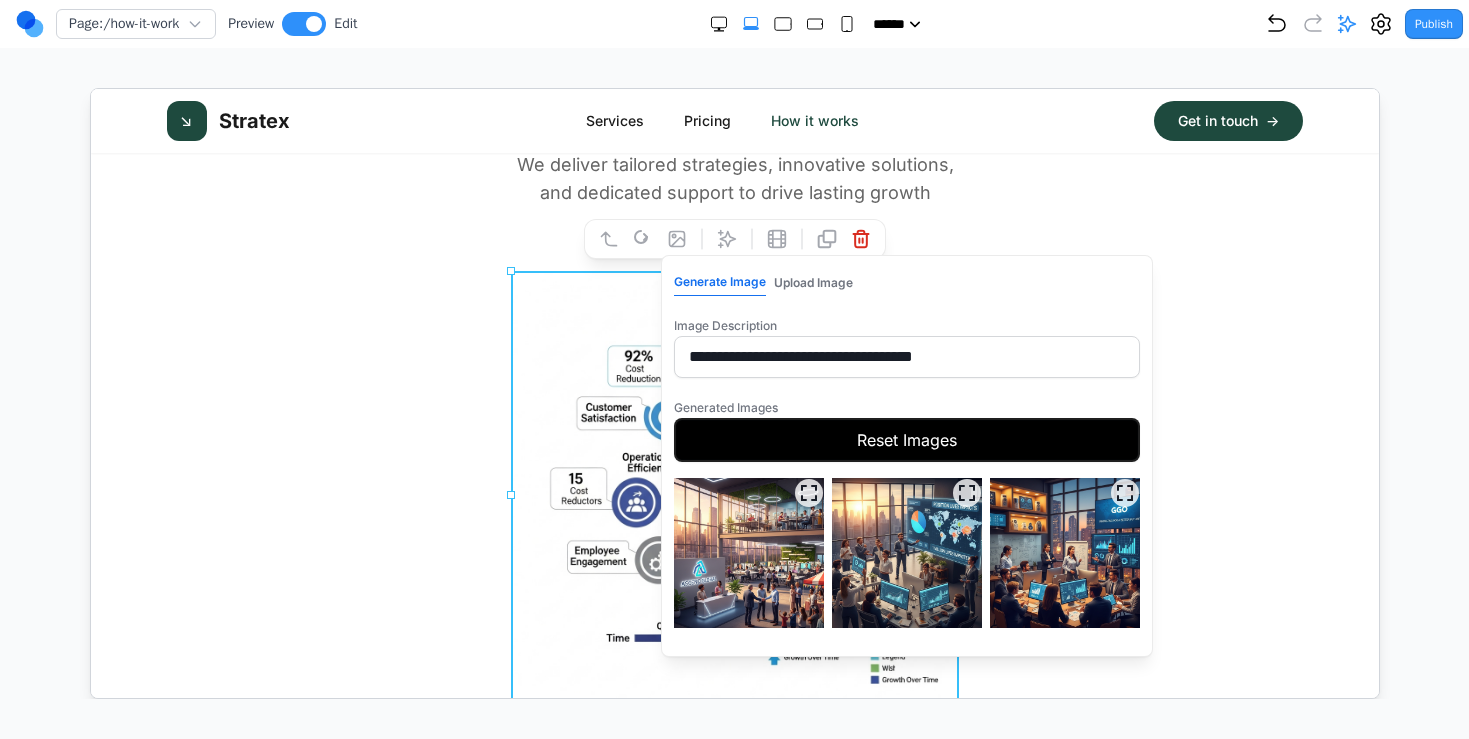 scroll, scrollTop: 2033, scrollLeft: 0, axis: vertical 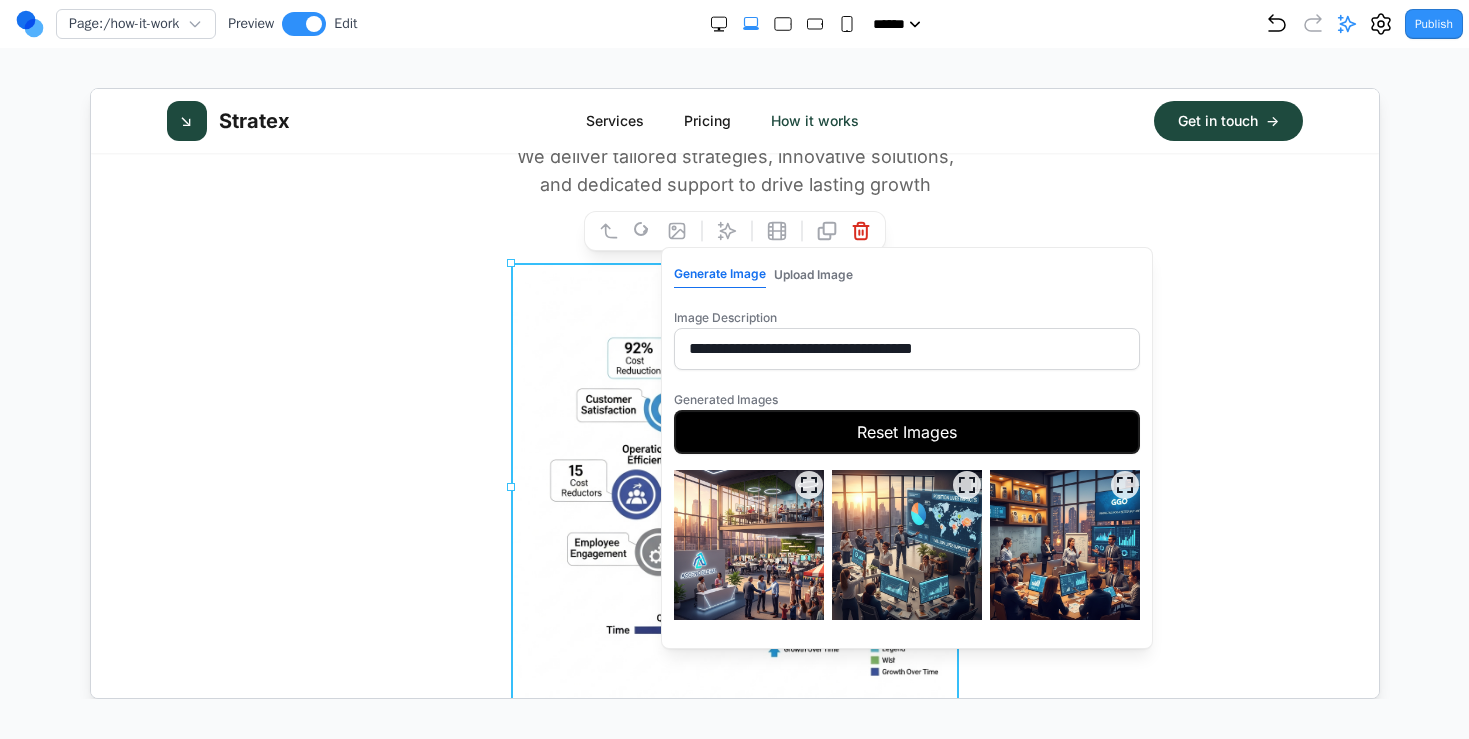 click on "Reset Images" at bounding box center [905, 431] 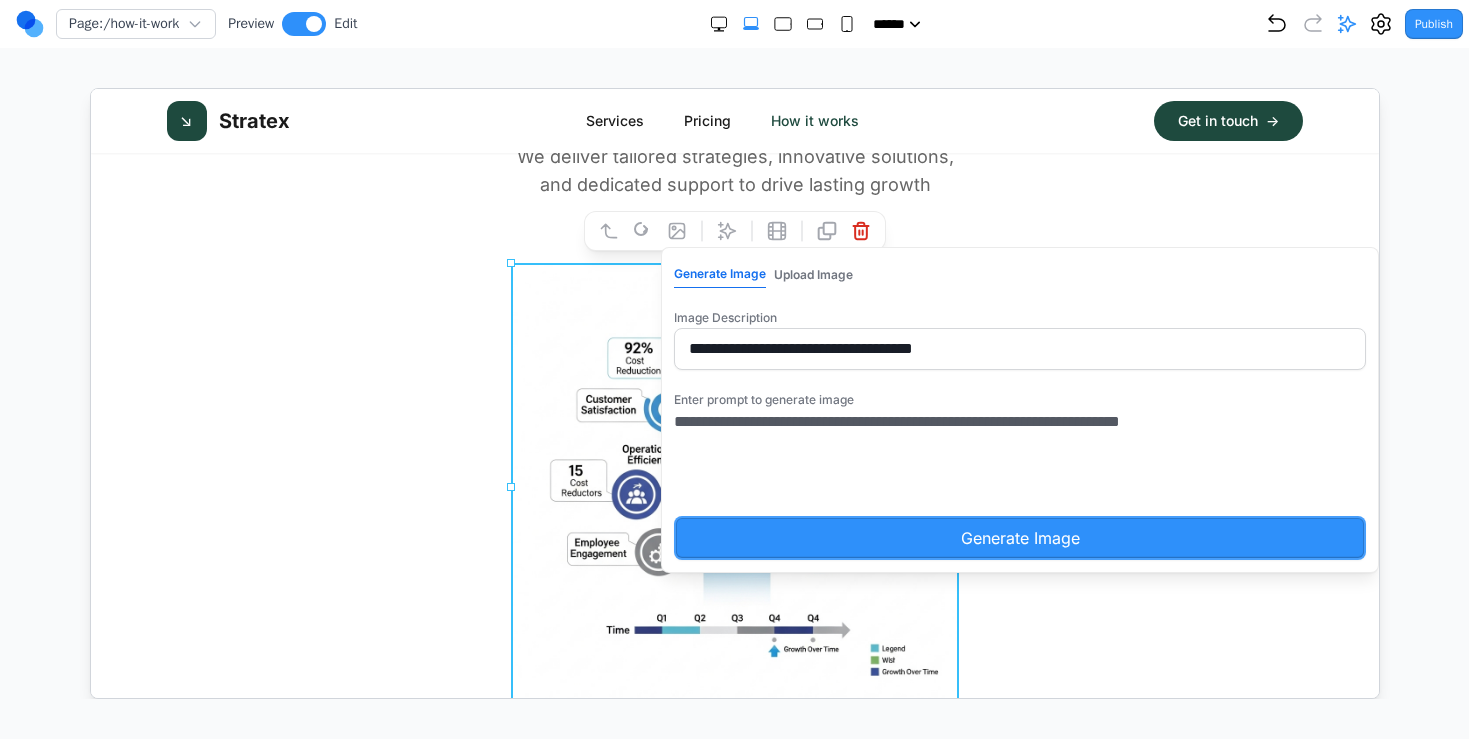 click on "**********" at bounding box center [932, 459] 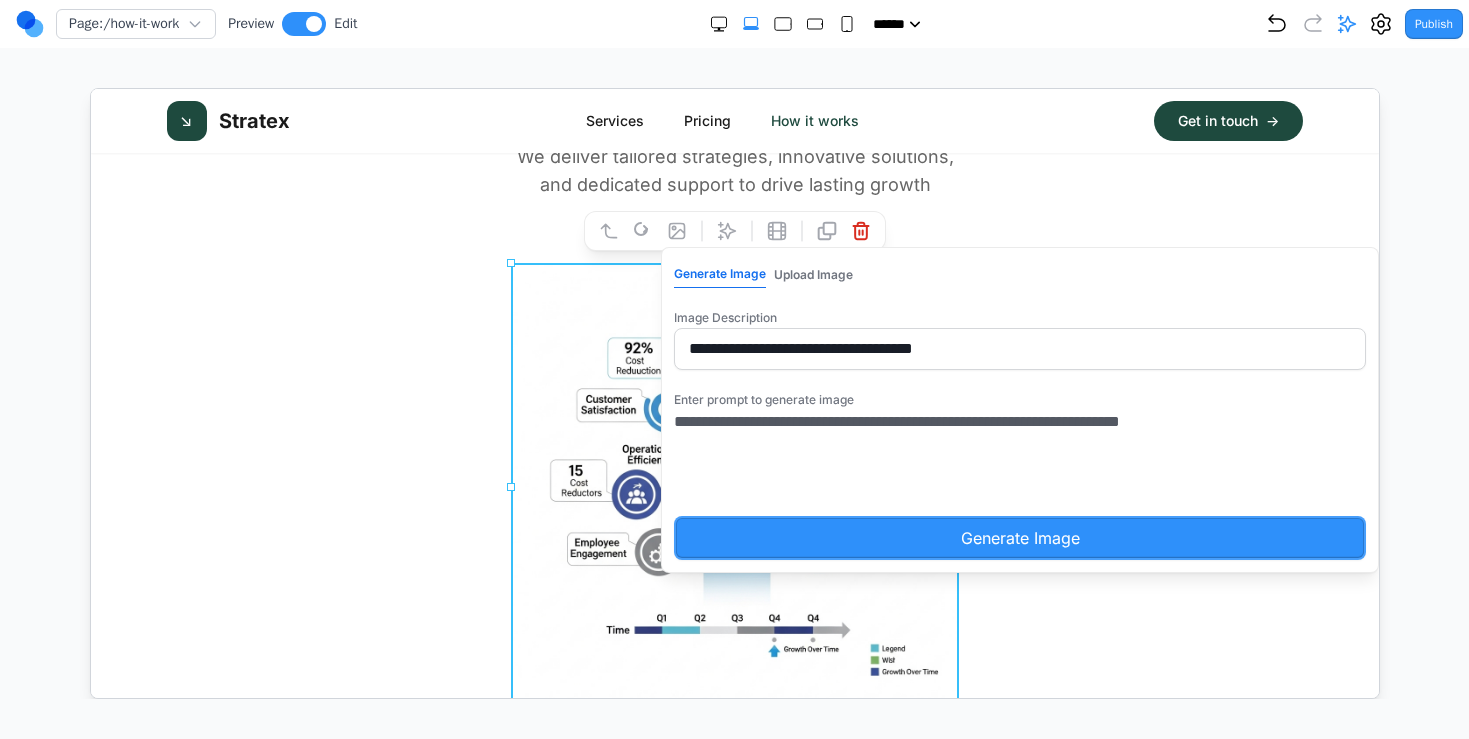 click on "**********" at bounding box center (932, 459) 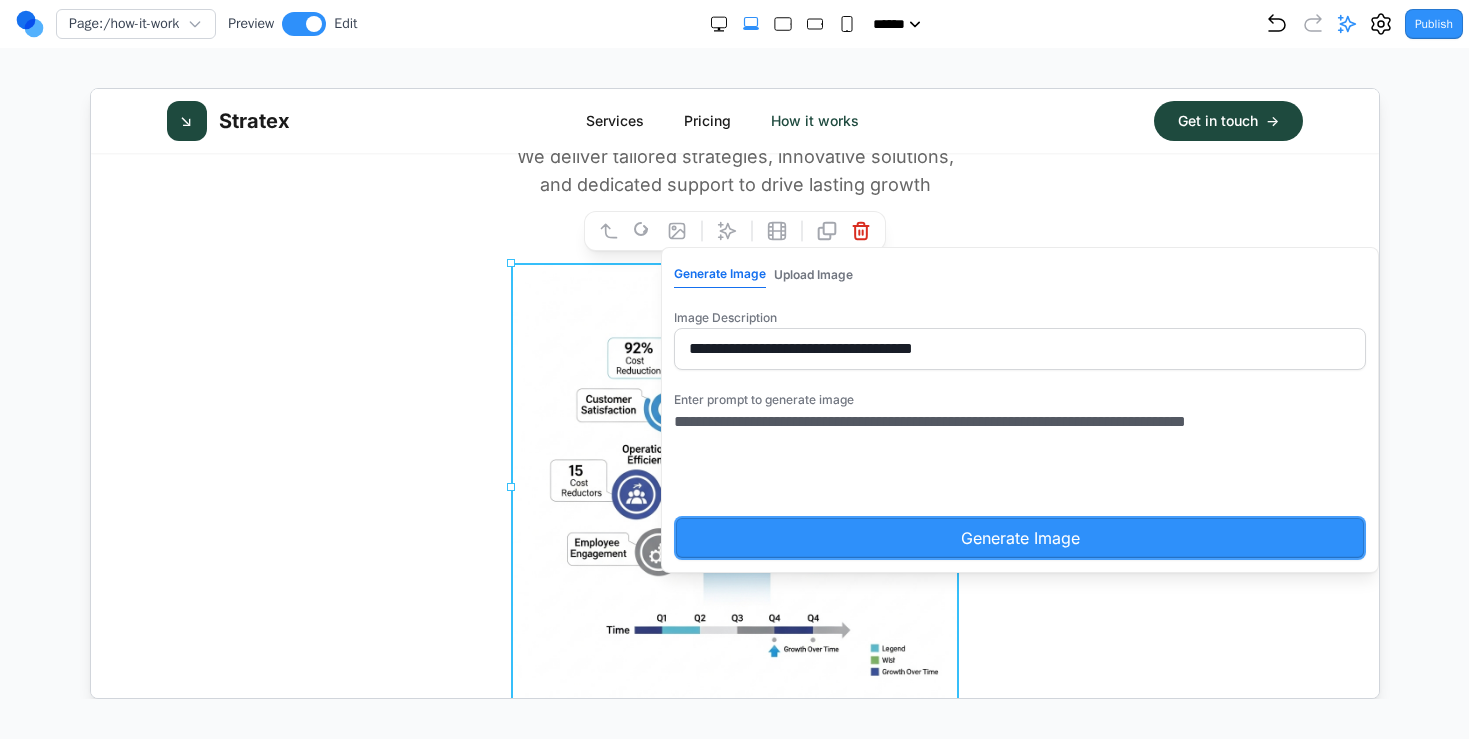 type on "**********" 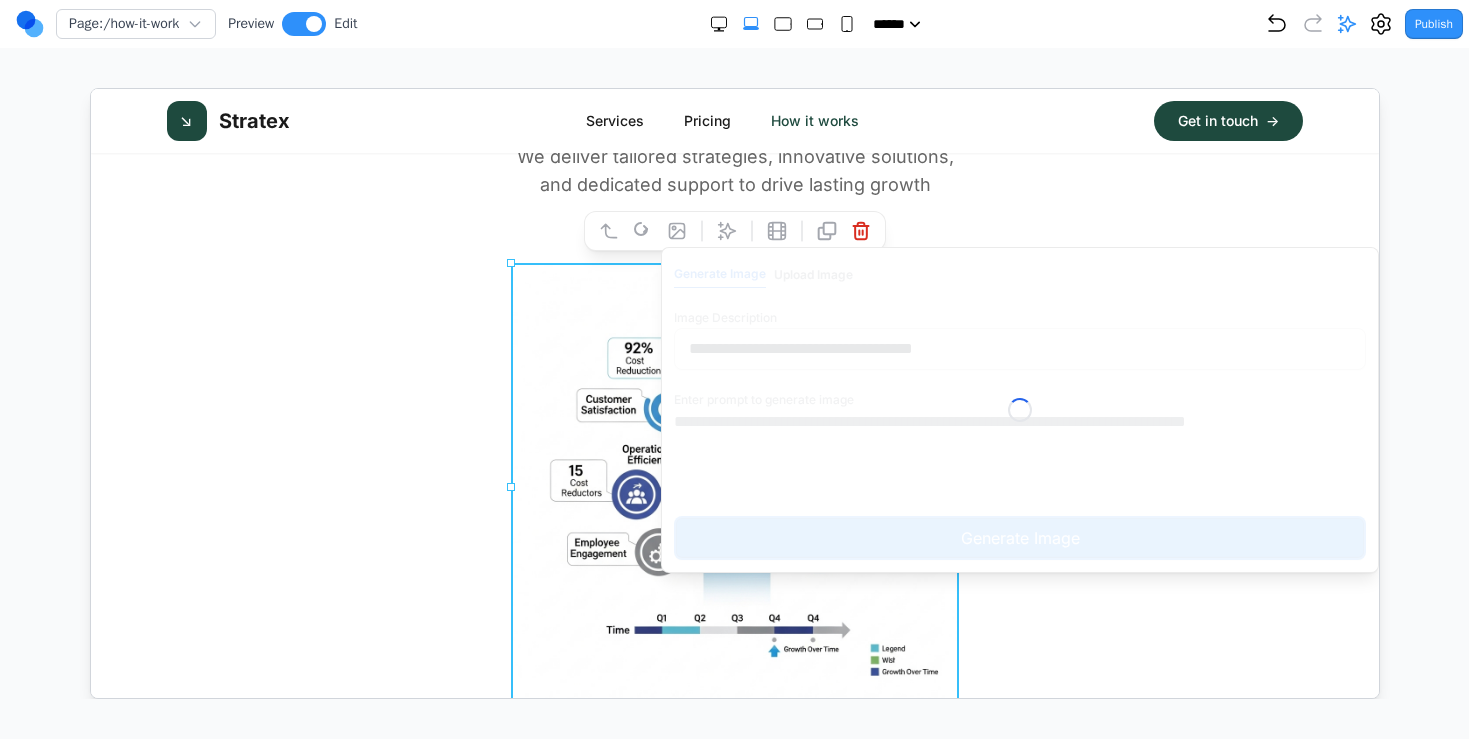 type 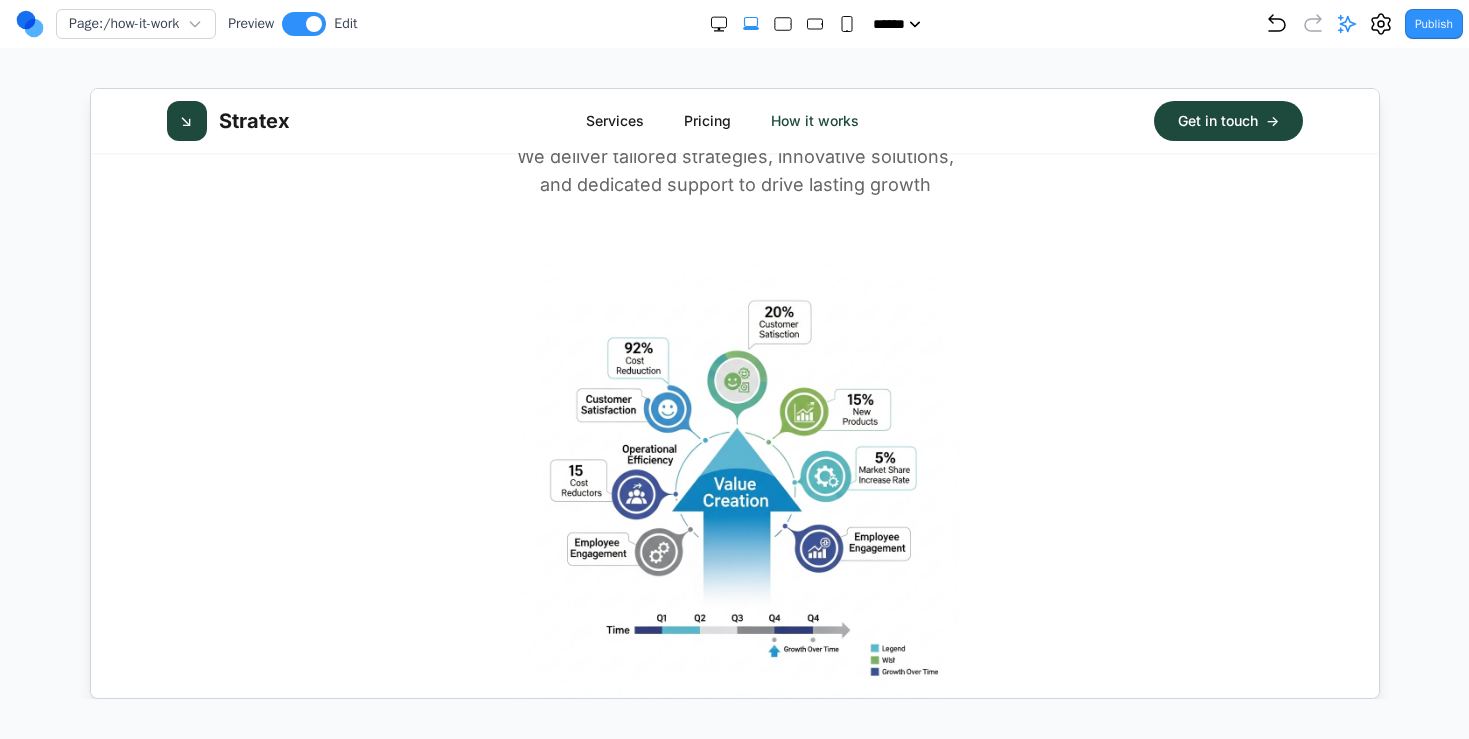 click at bounding box center (733, 486) 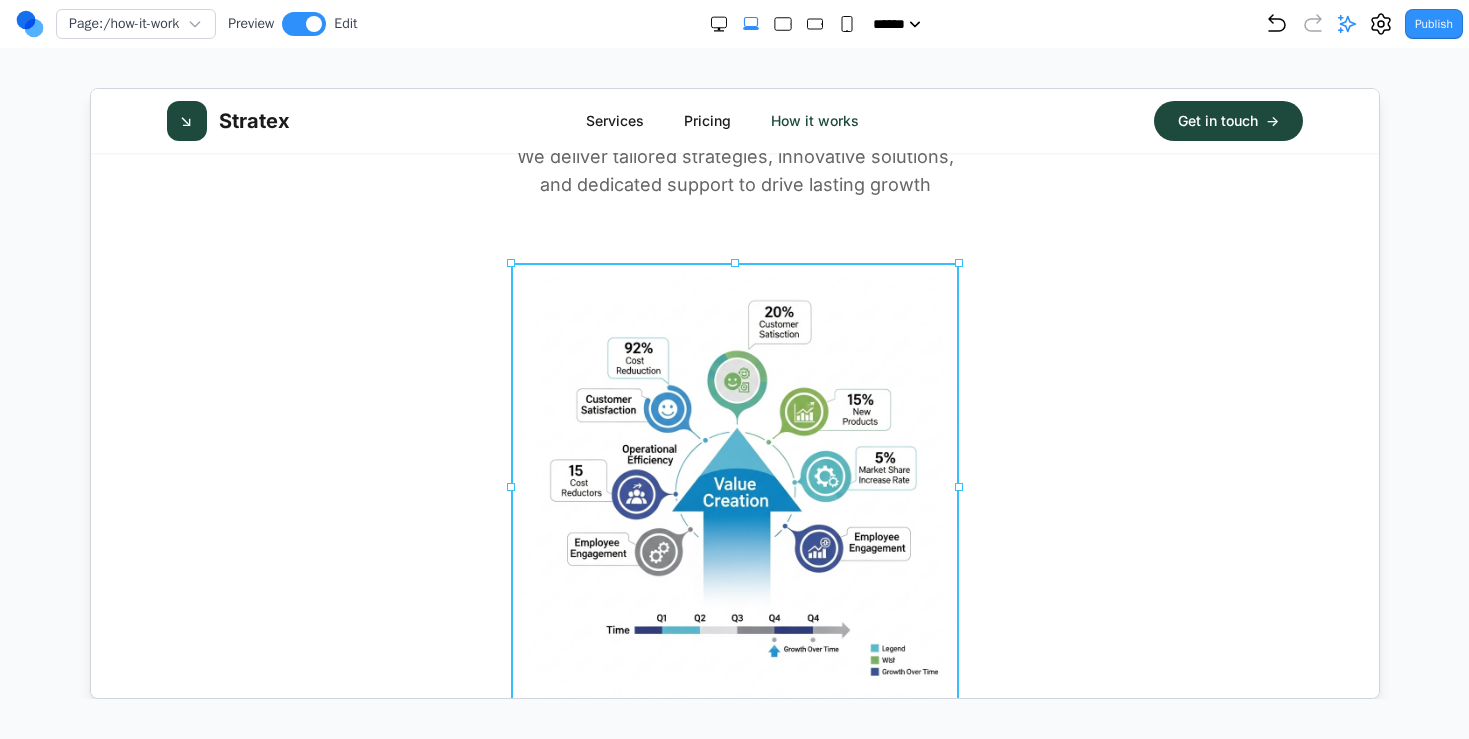 click at bounding box center (733, 486) 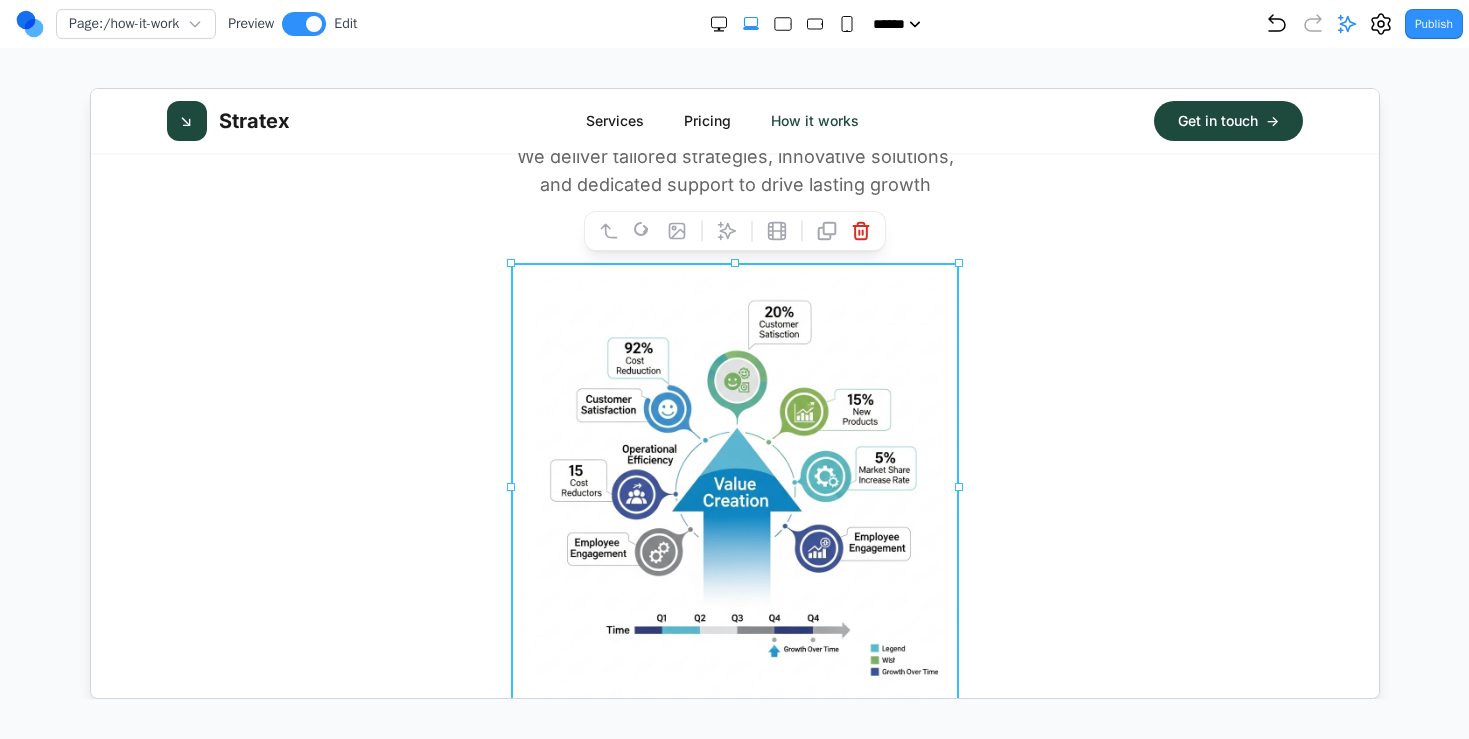 click 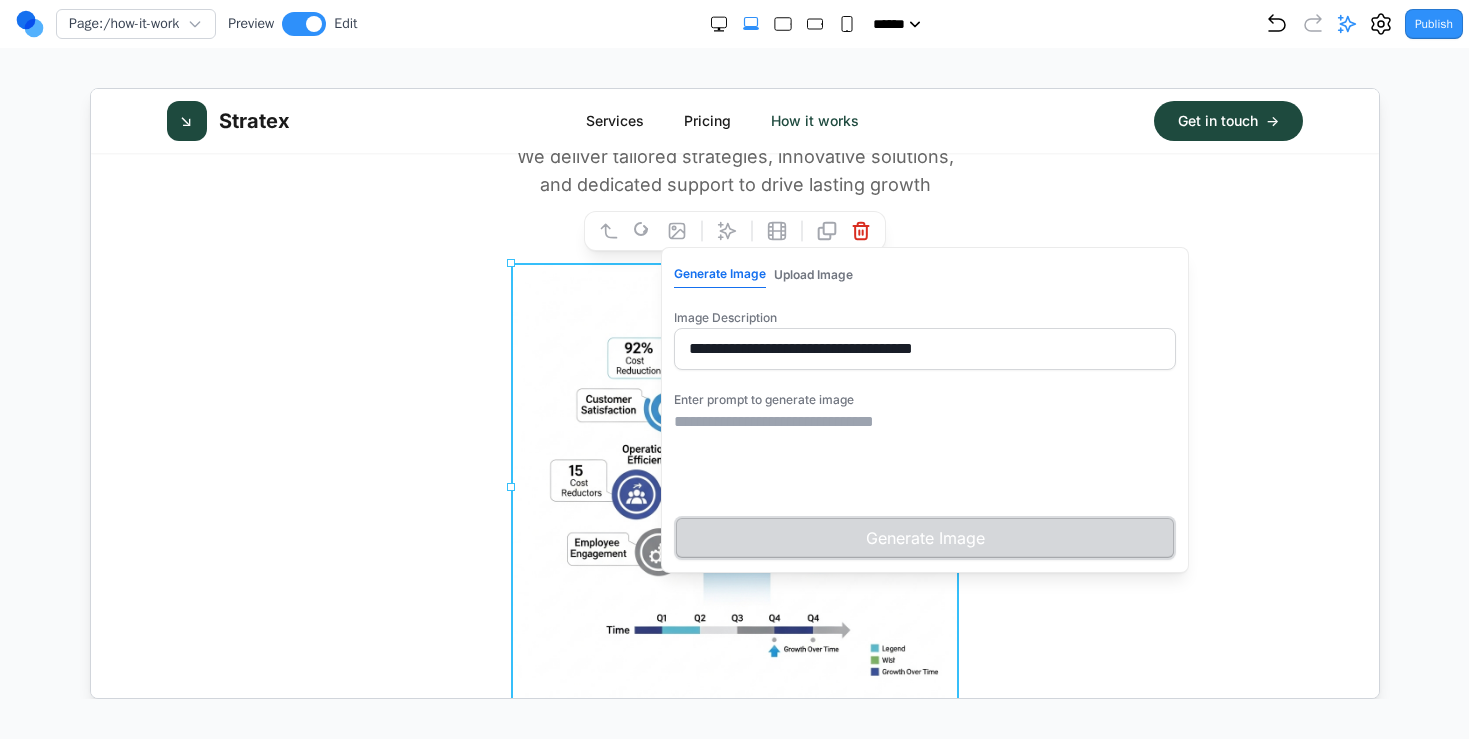 click at bounding box center [923, 459] 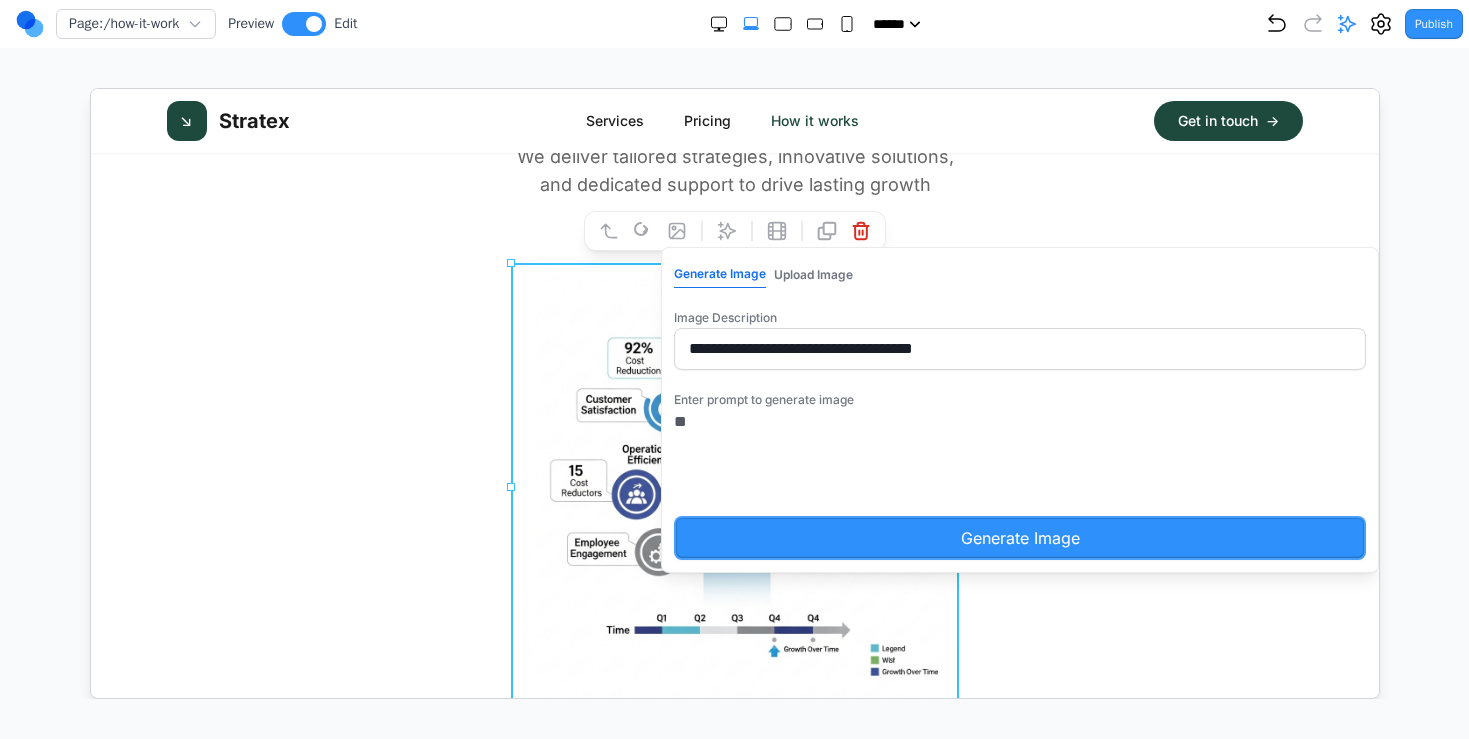 type on "*" 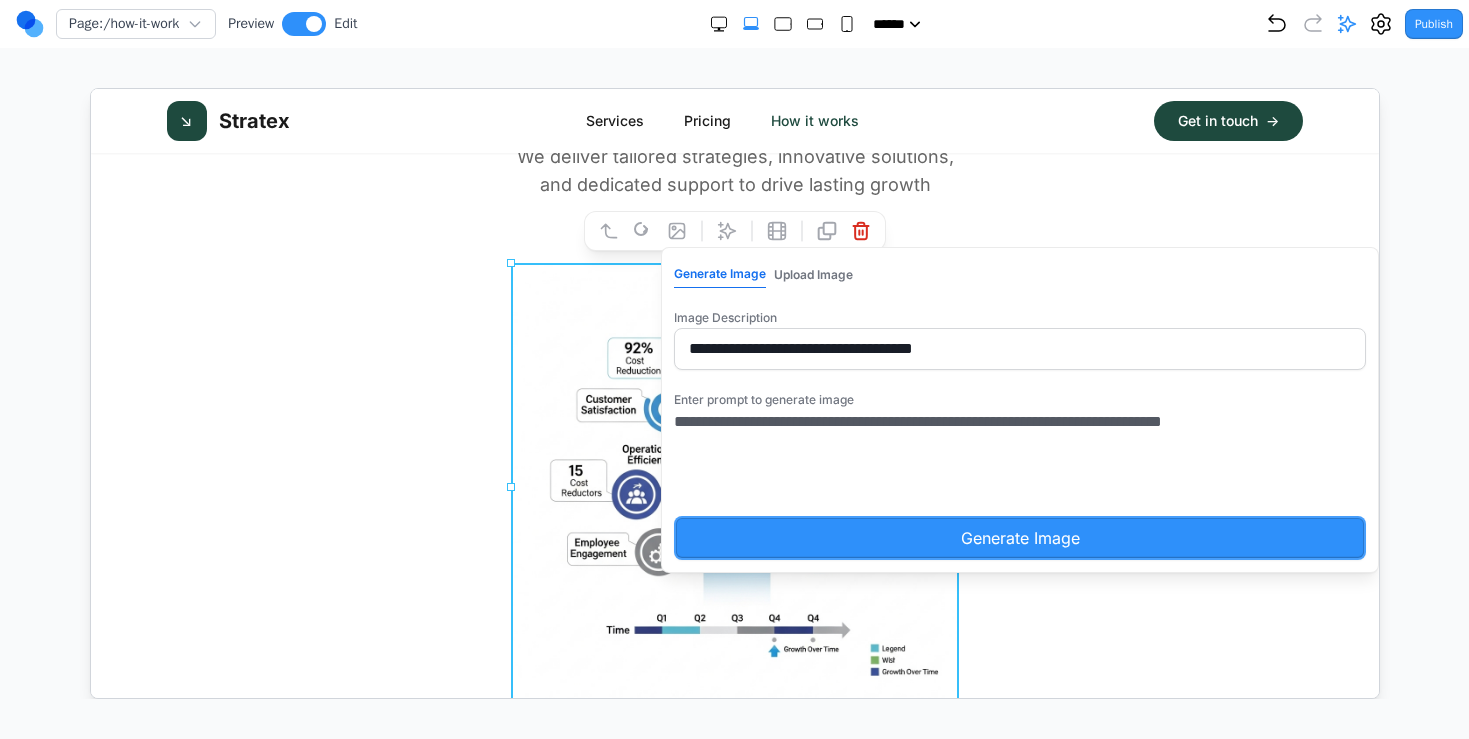 type on "**********" 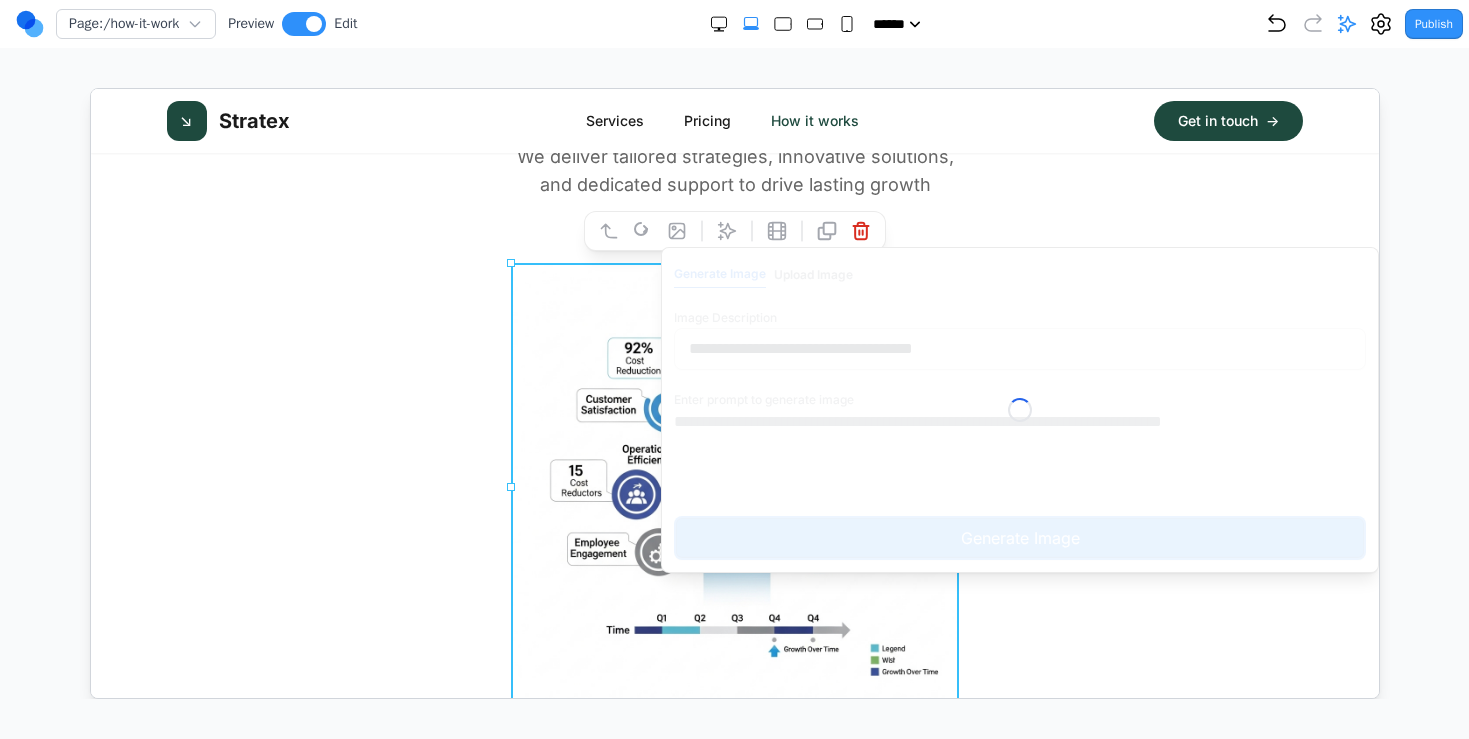type 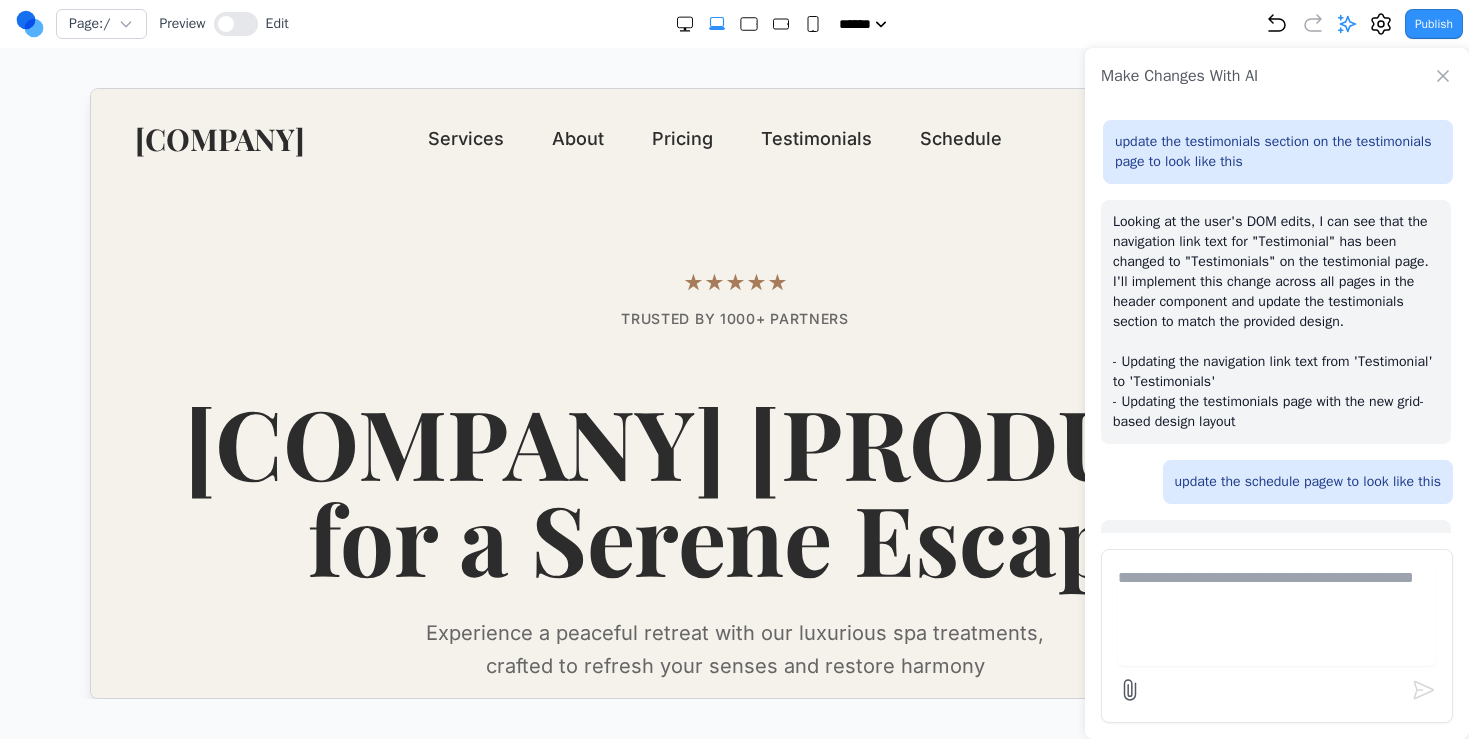 scroll, scrollTop: 0, scrollLeft: 0, axis: both 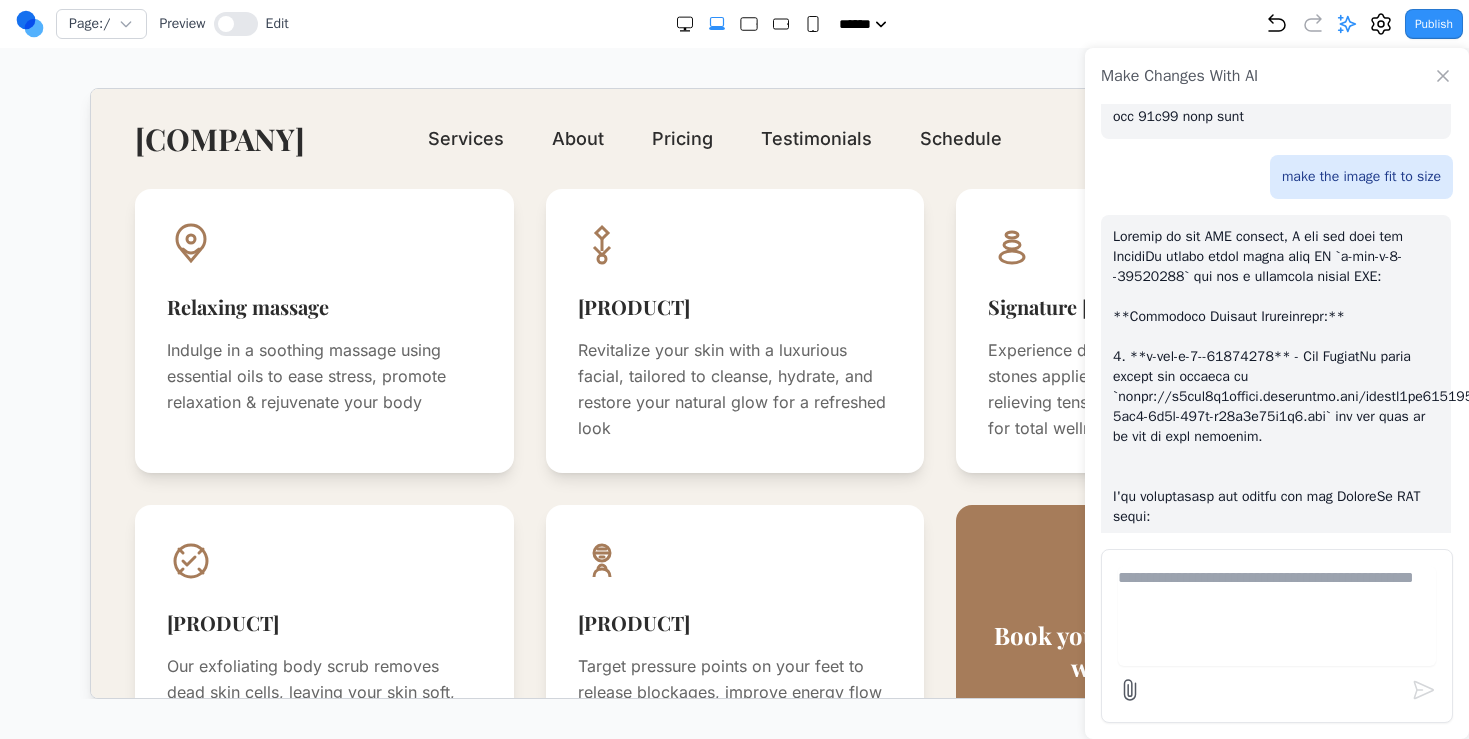 click 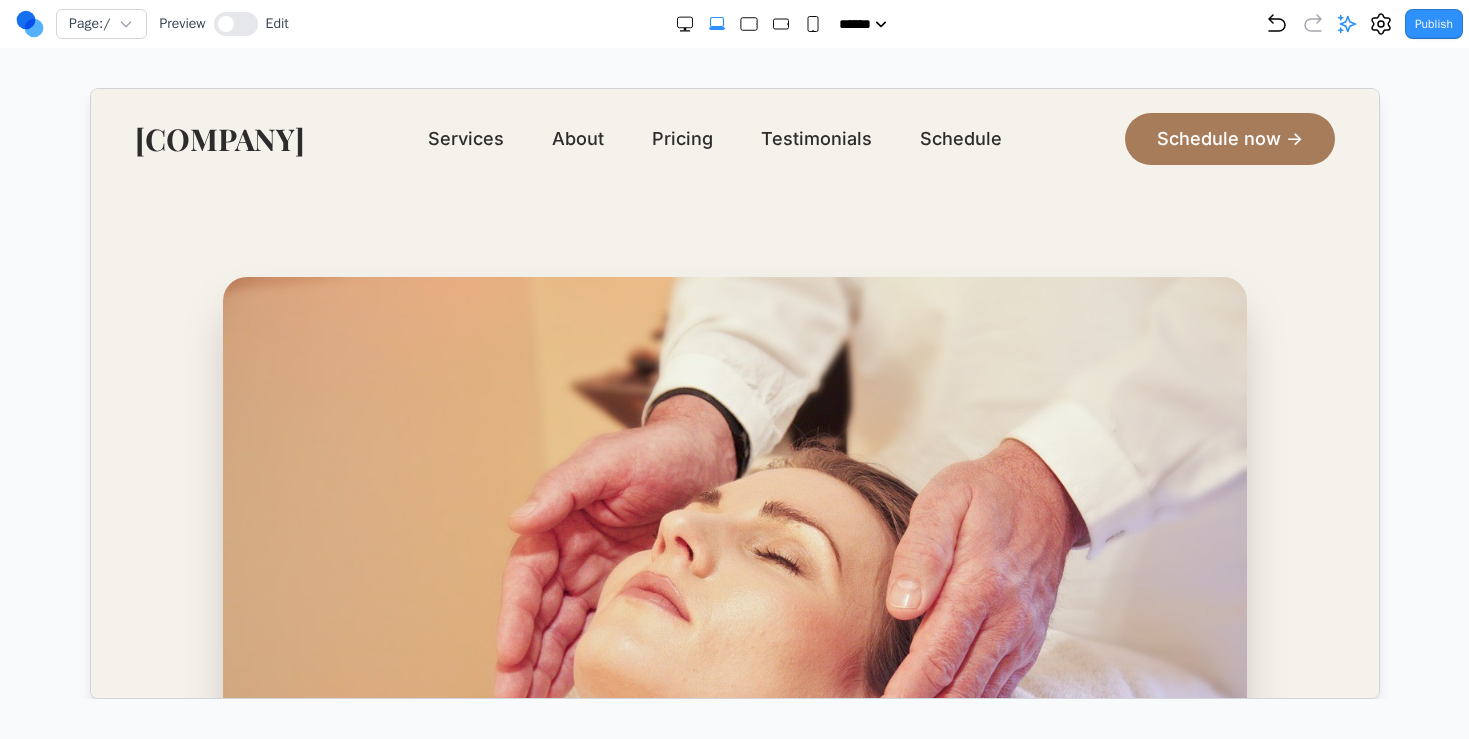 scroll, scrollTop: 276, scrollLeft: 0, axis: vertical 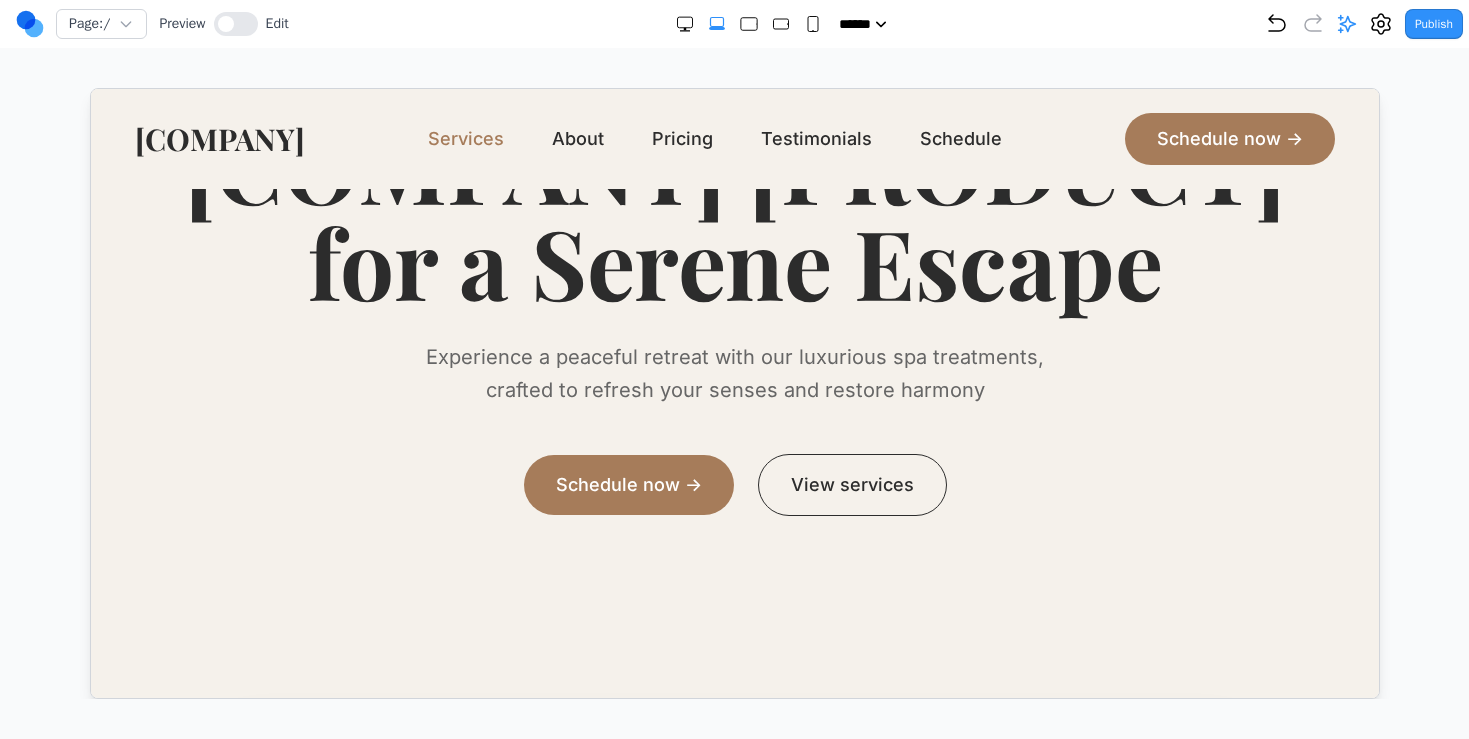click on "Services" at bounding box center [464, 138] 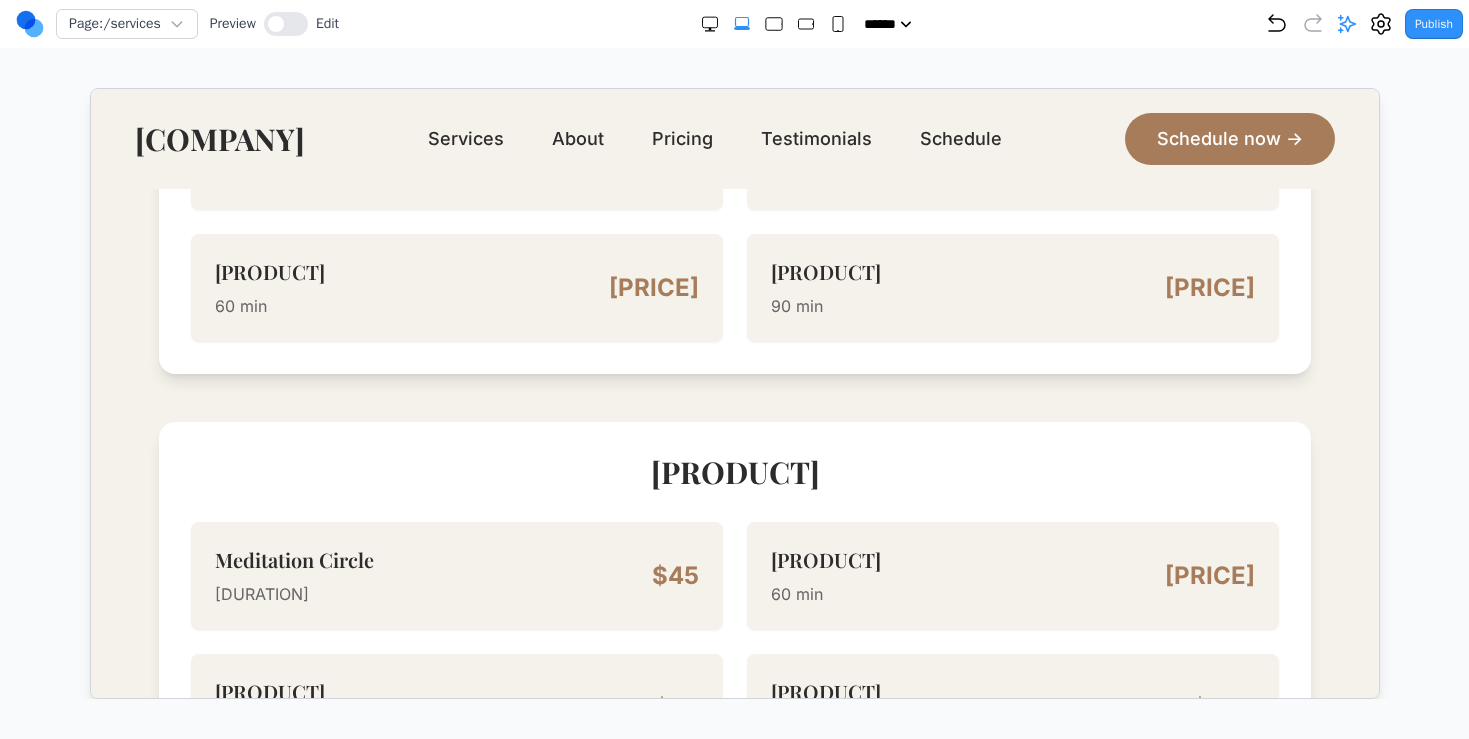 scroll, scrollTop: 895, scrollLeft: 0, axis: vertical 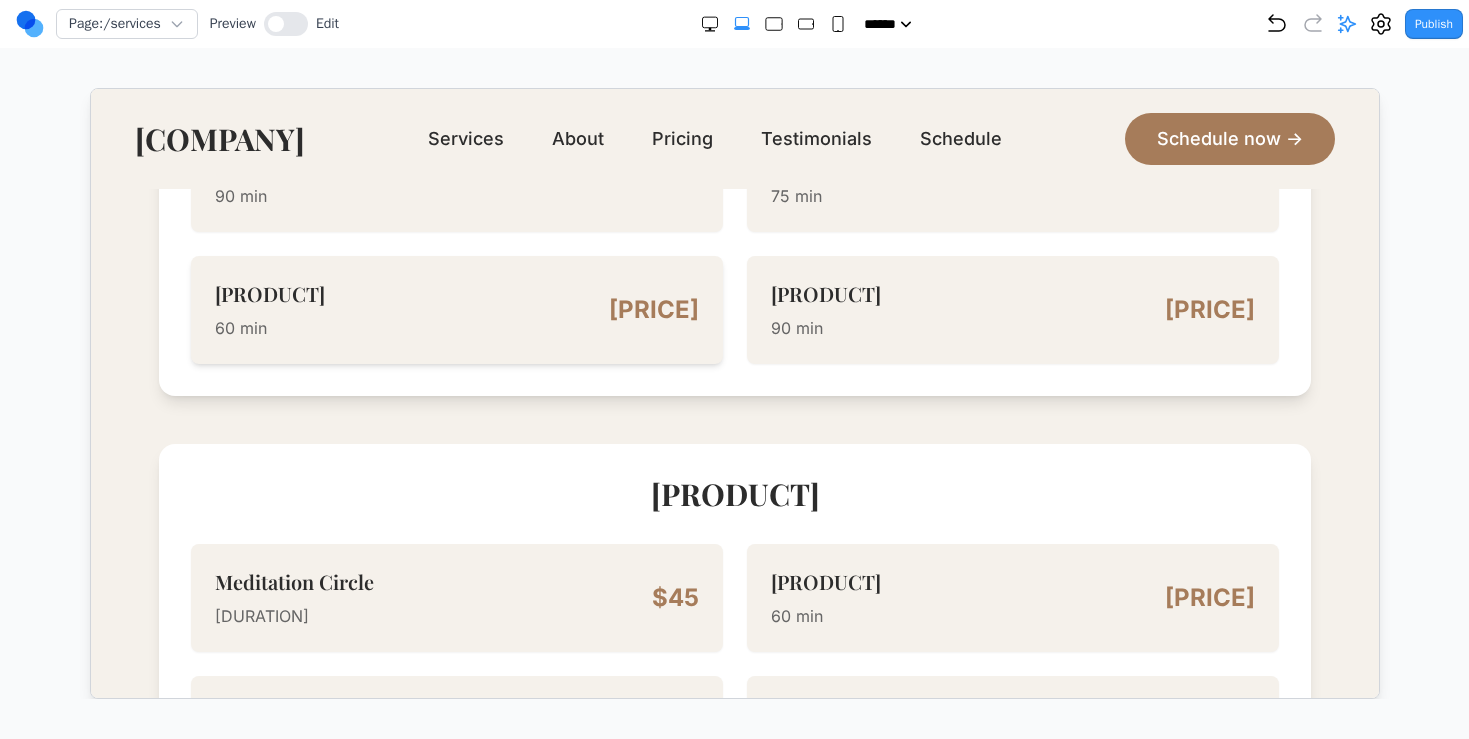 click on "Aromatherapy Facial 60 min $120" at bounding box center [455, 309] 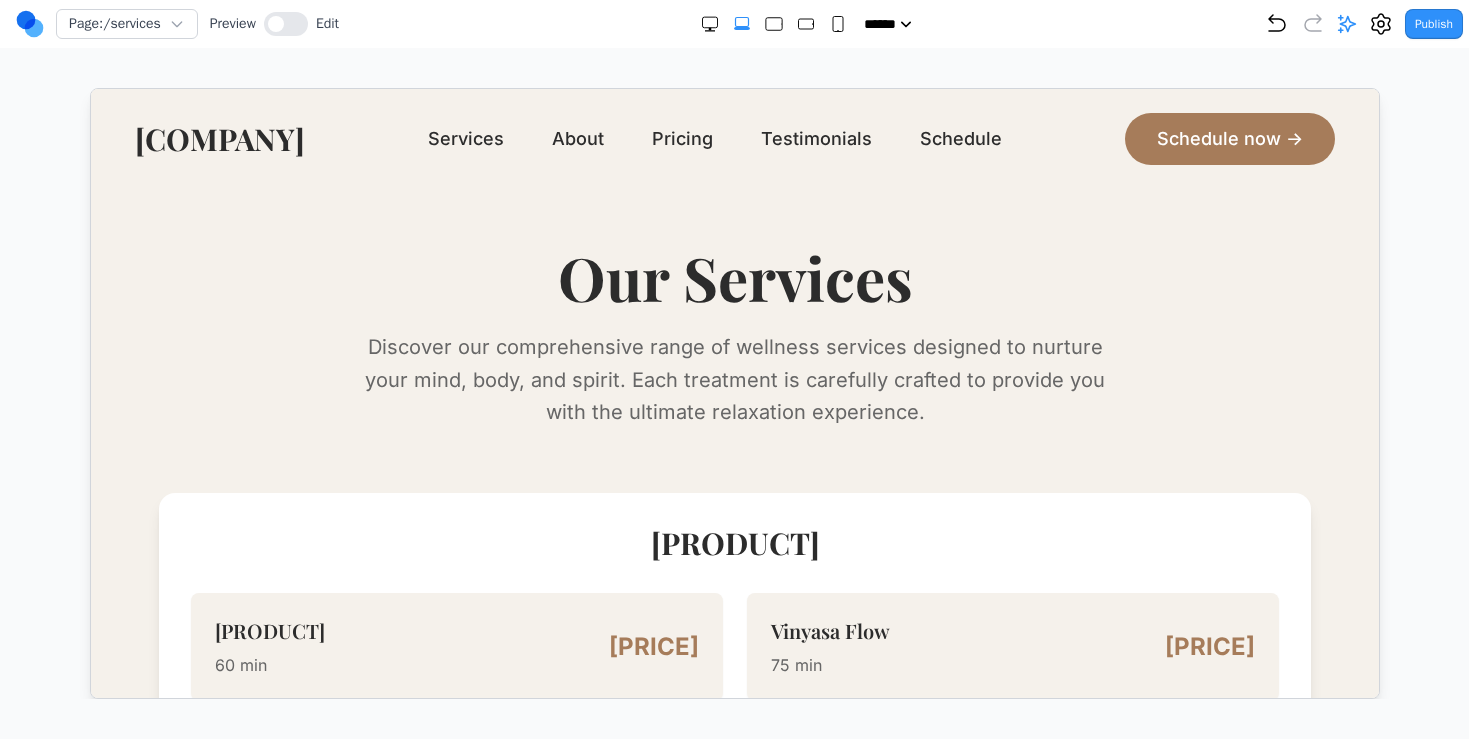 scroll, scrollTop: 0, scrollLeft: 0, axis: both 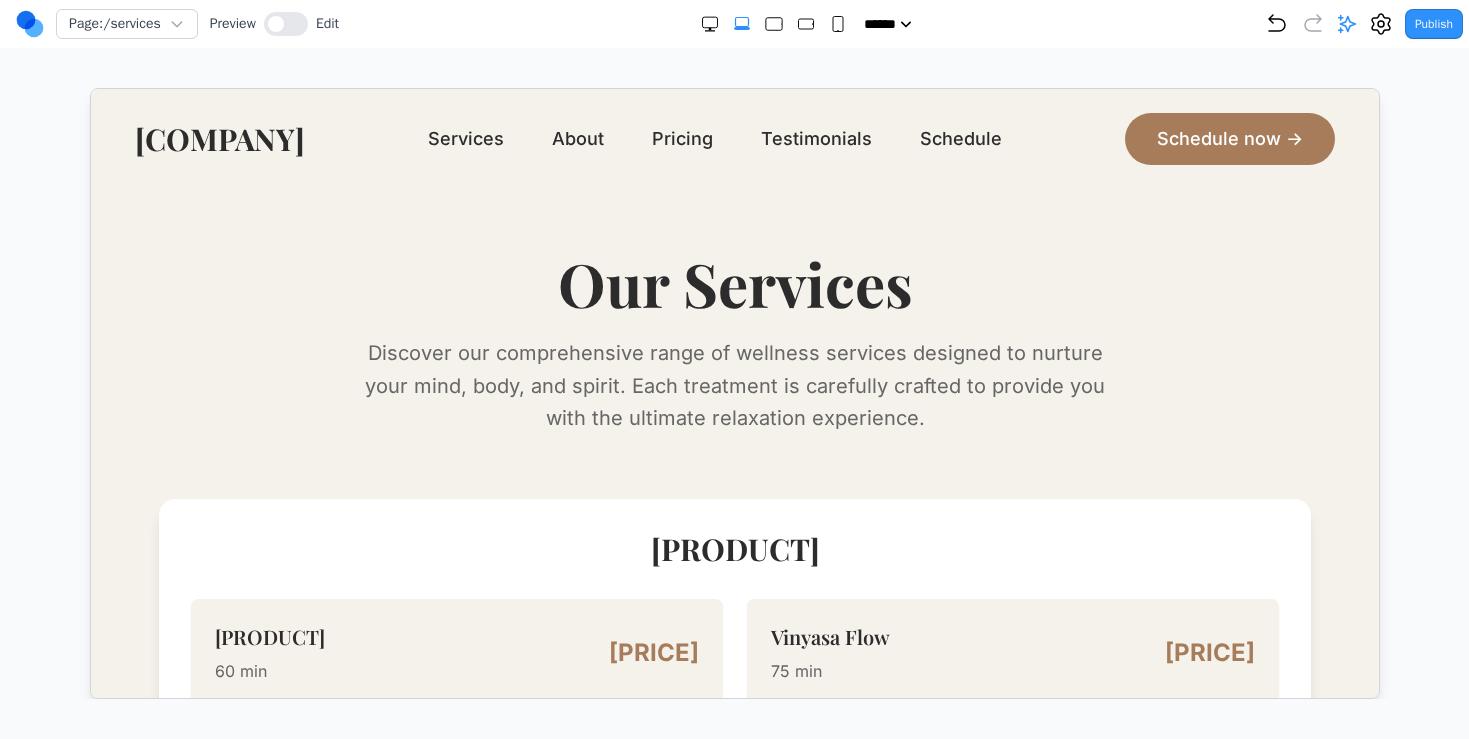 click on "Nirvana" at bounding box center [218, 138] 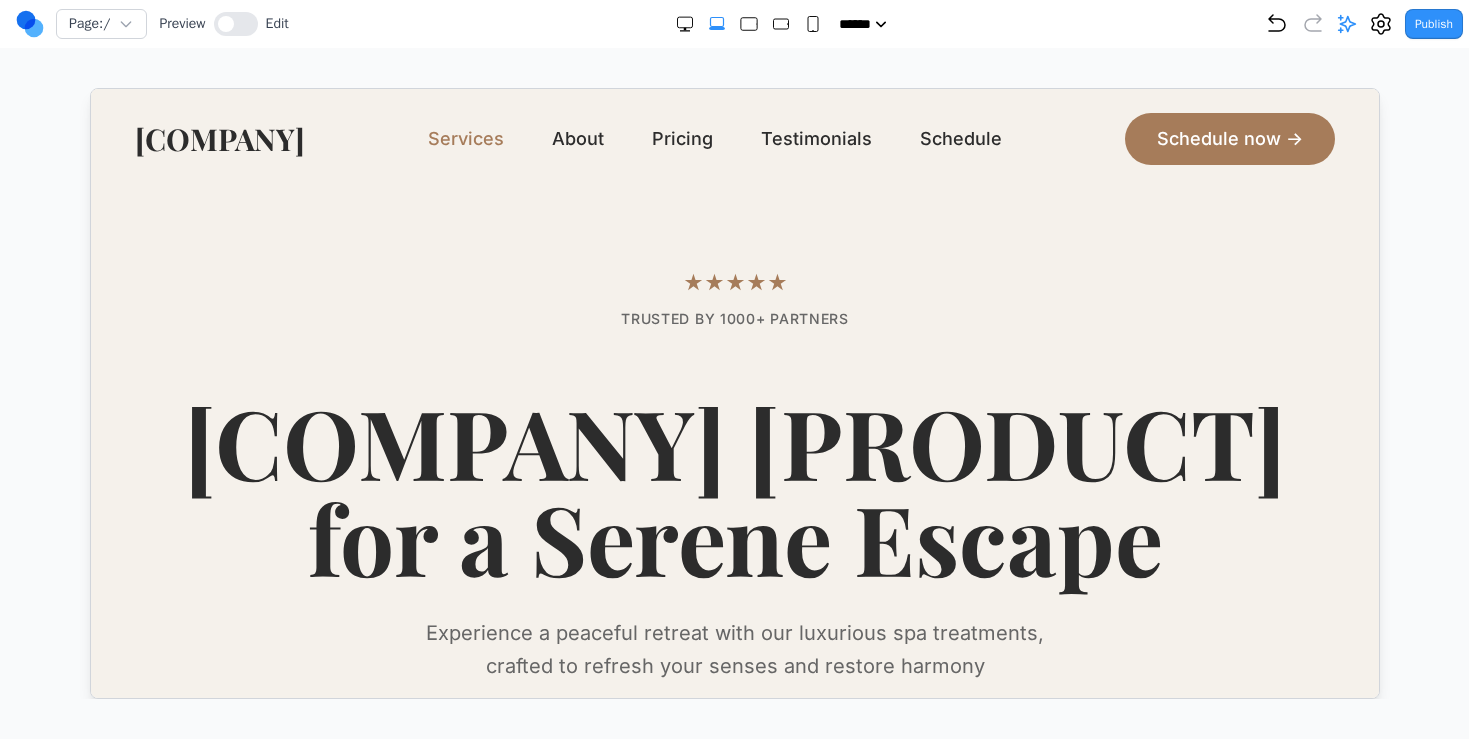 click on "Services" at bounding box center [464, 138] 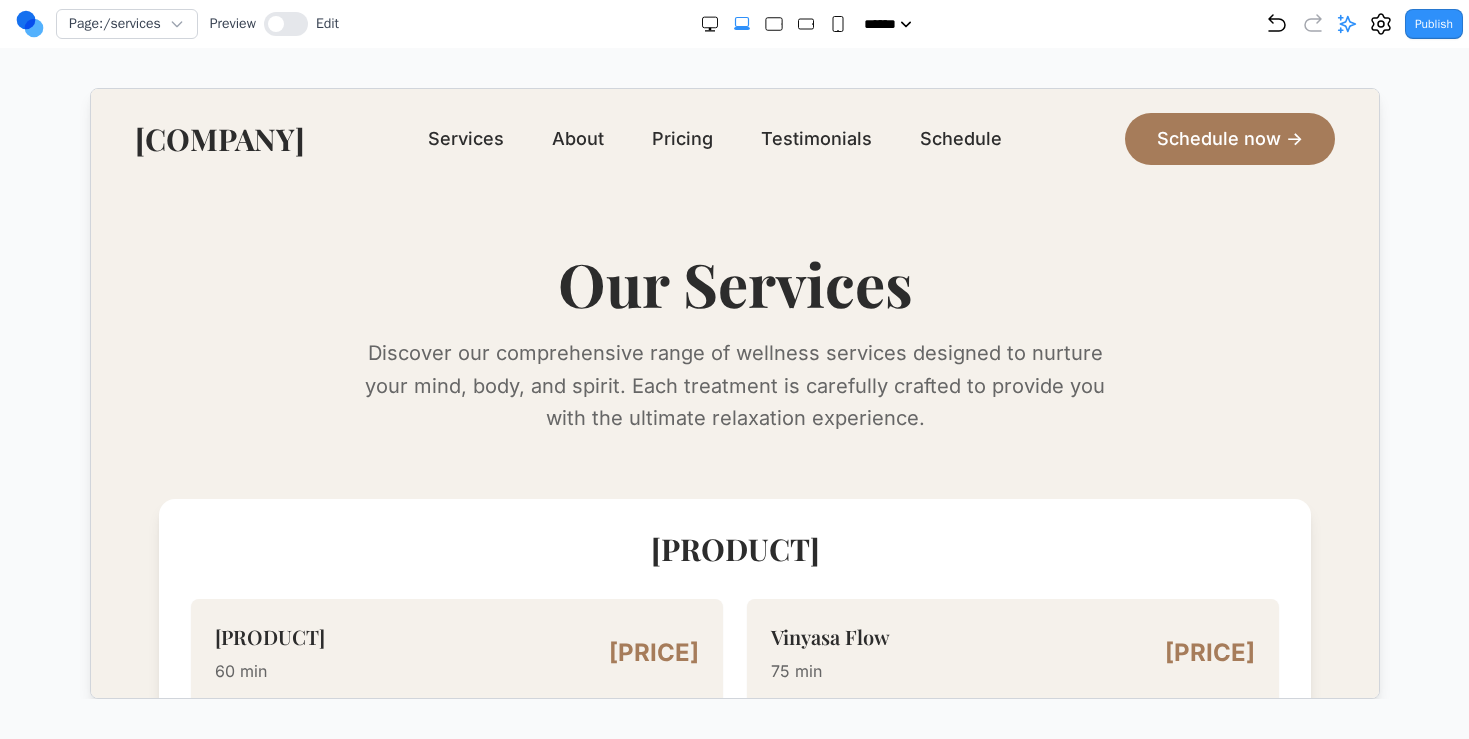 click on "Page:  /services Preview Edit" at bounding box center [177, 24] 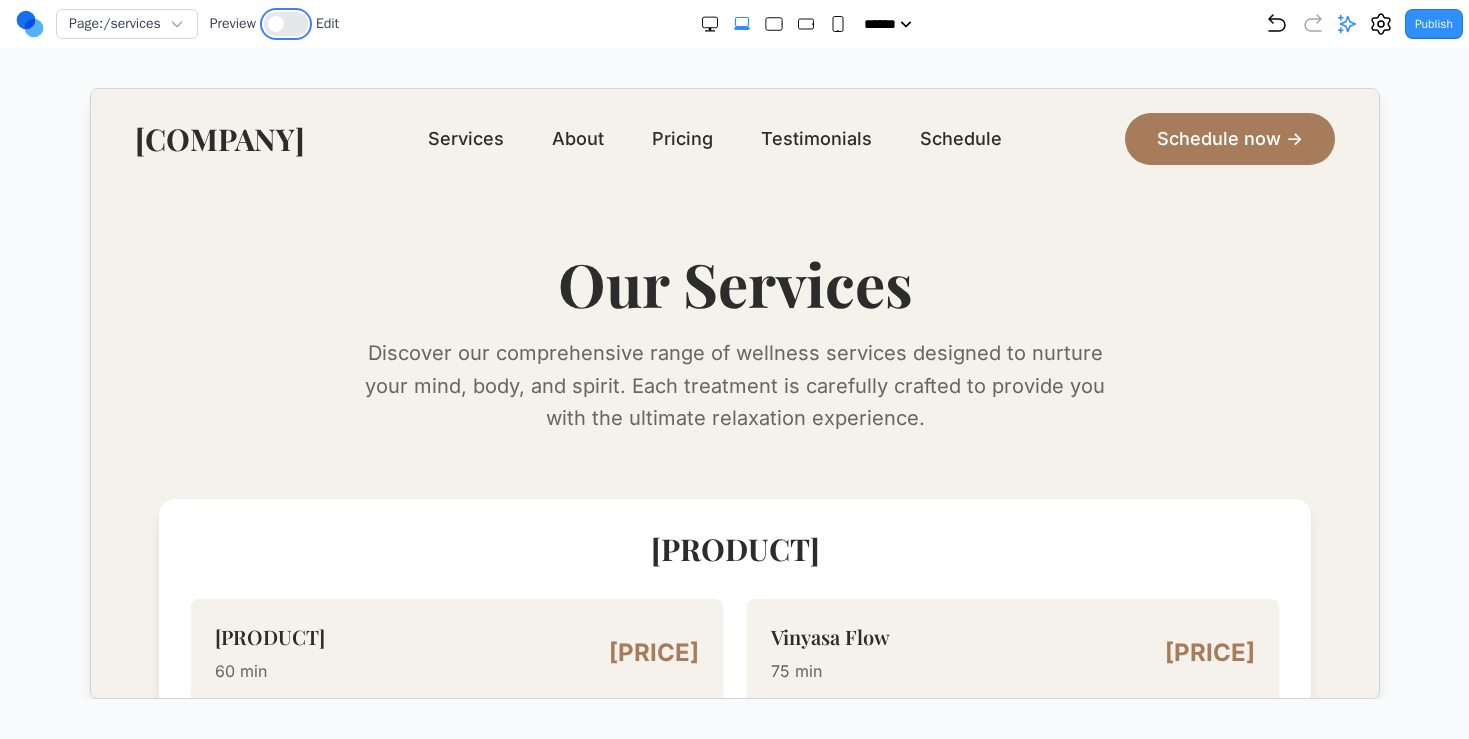 click at bounding box center [286, 24] 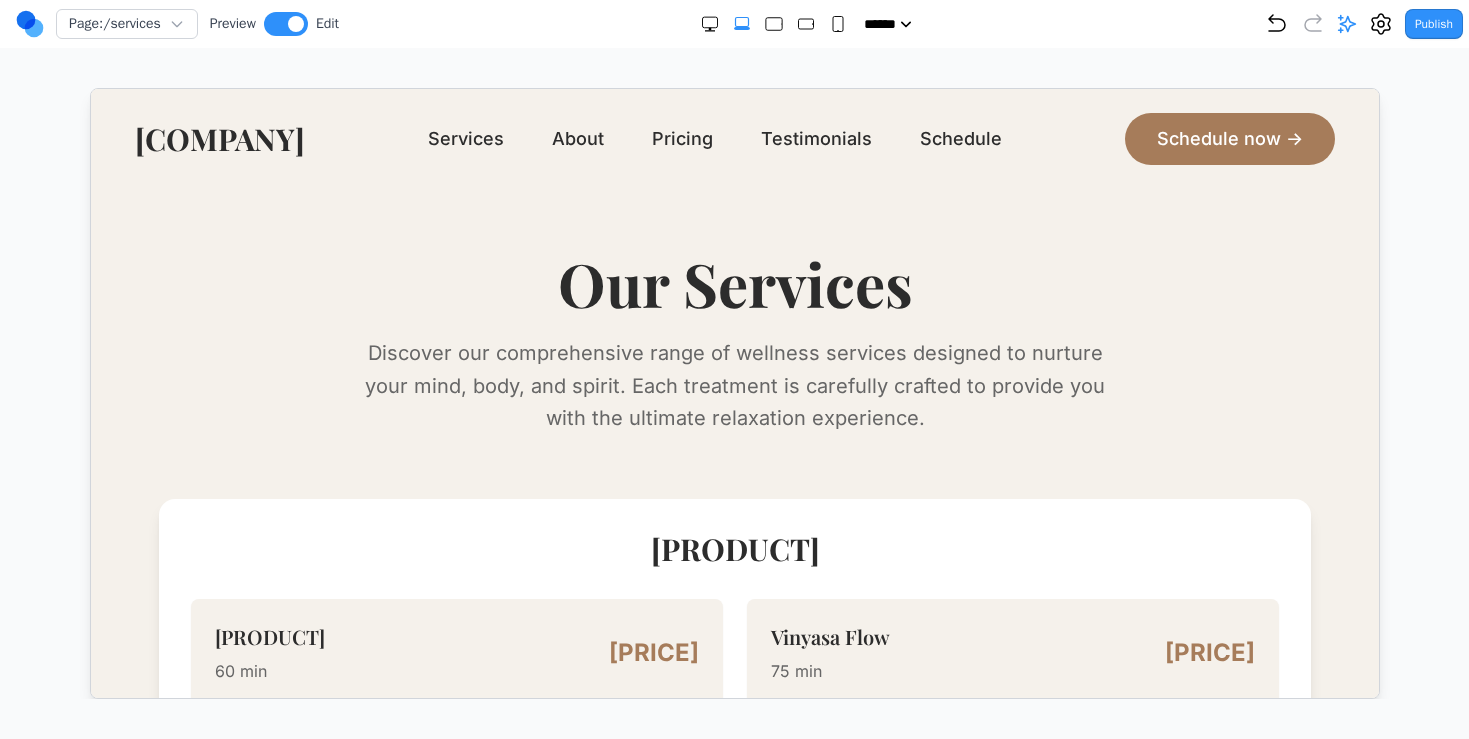 click 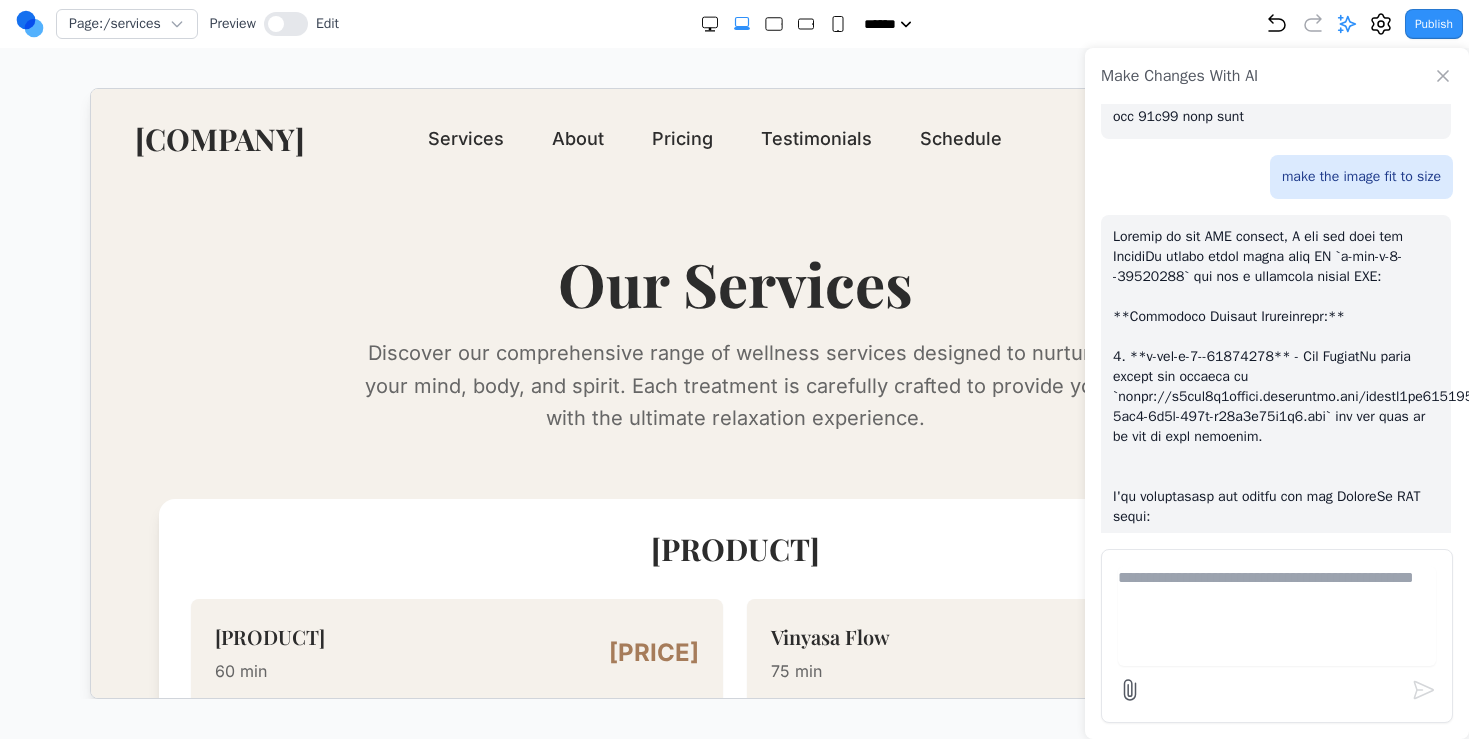 click at bounding box center (1277, 616) 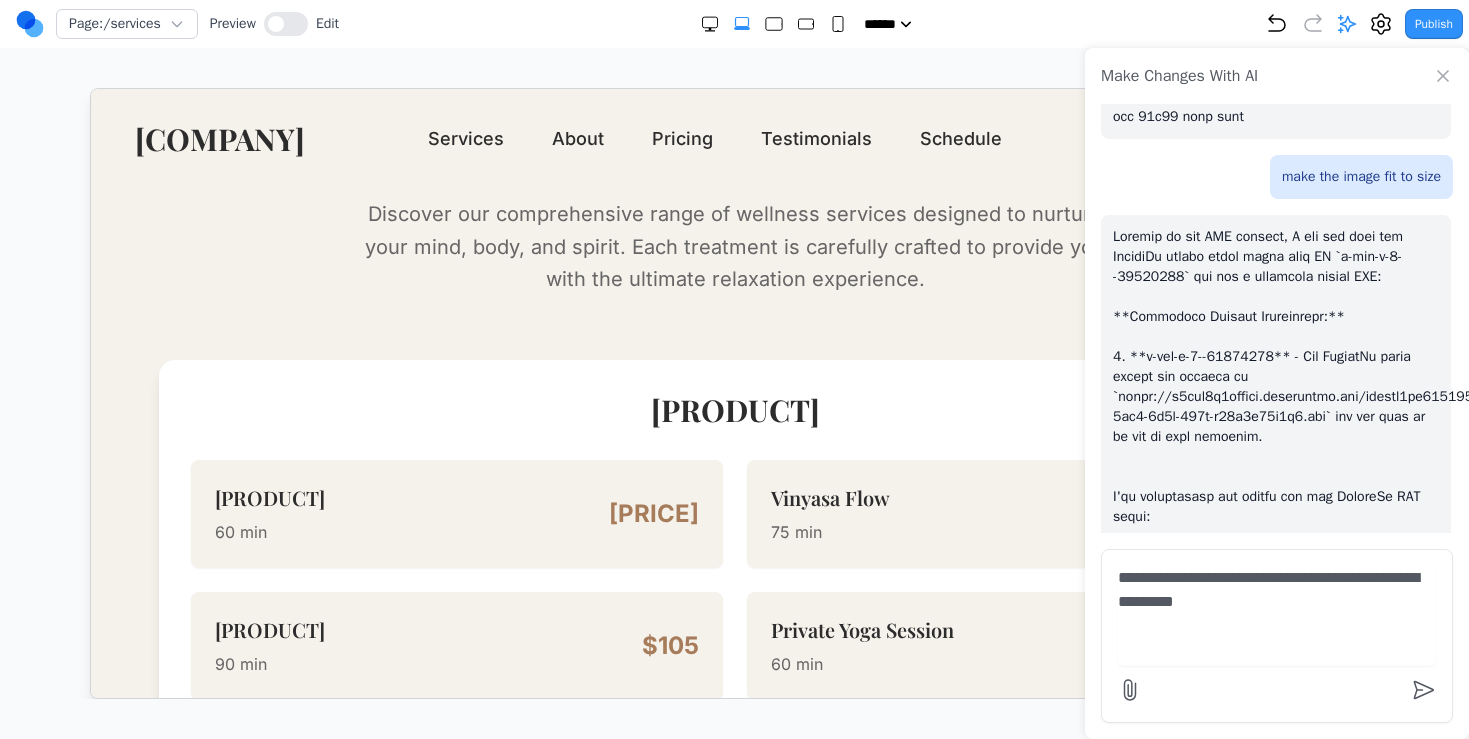 scroll, scrollTop: 0, scrollLeft: 0, axis: both 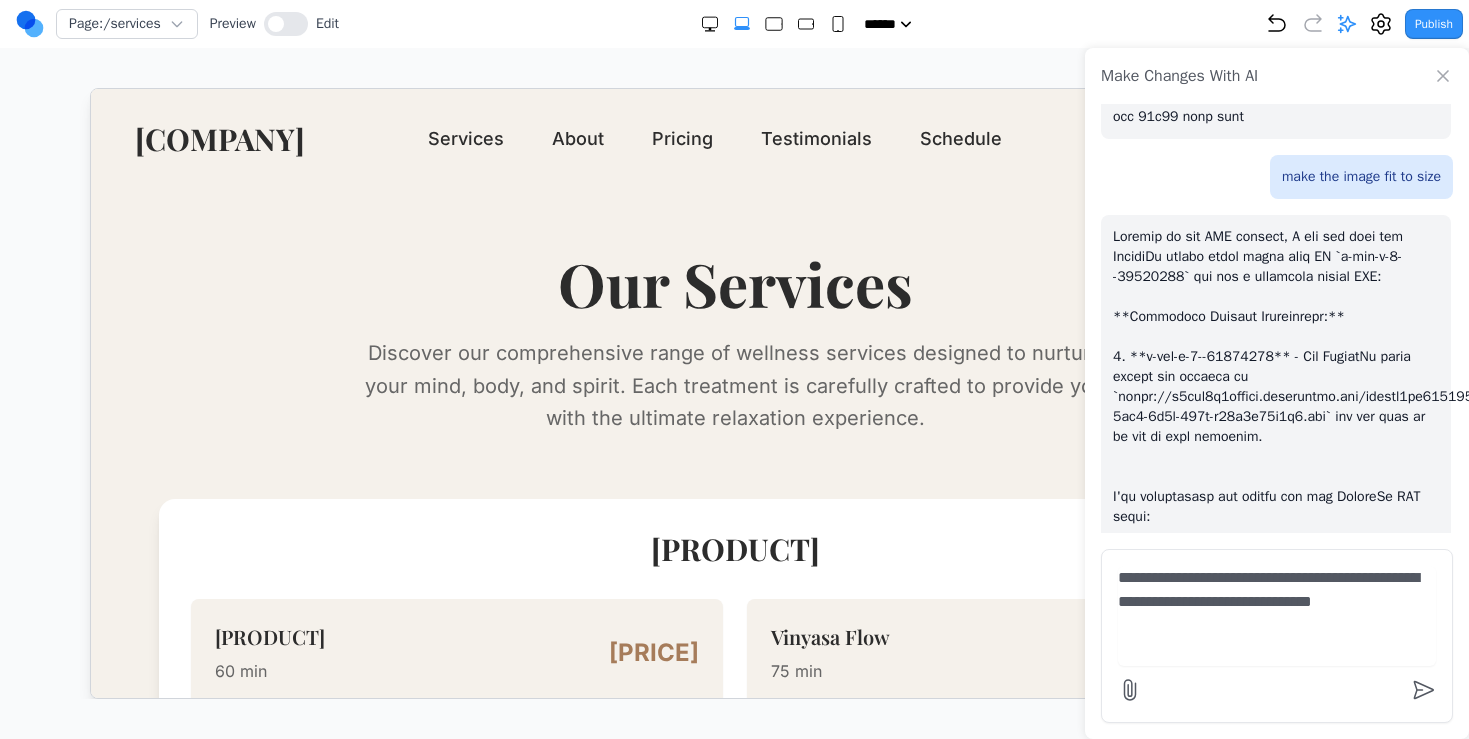 type on "**********" 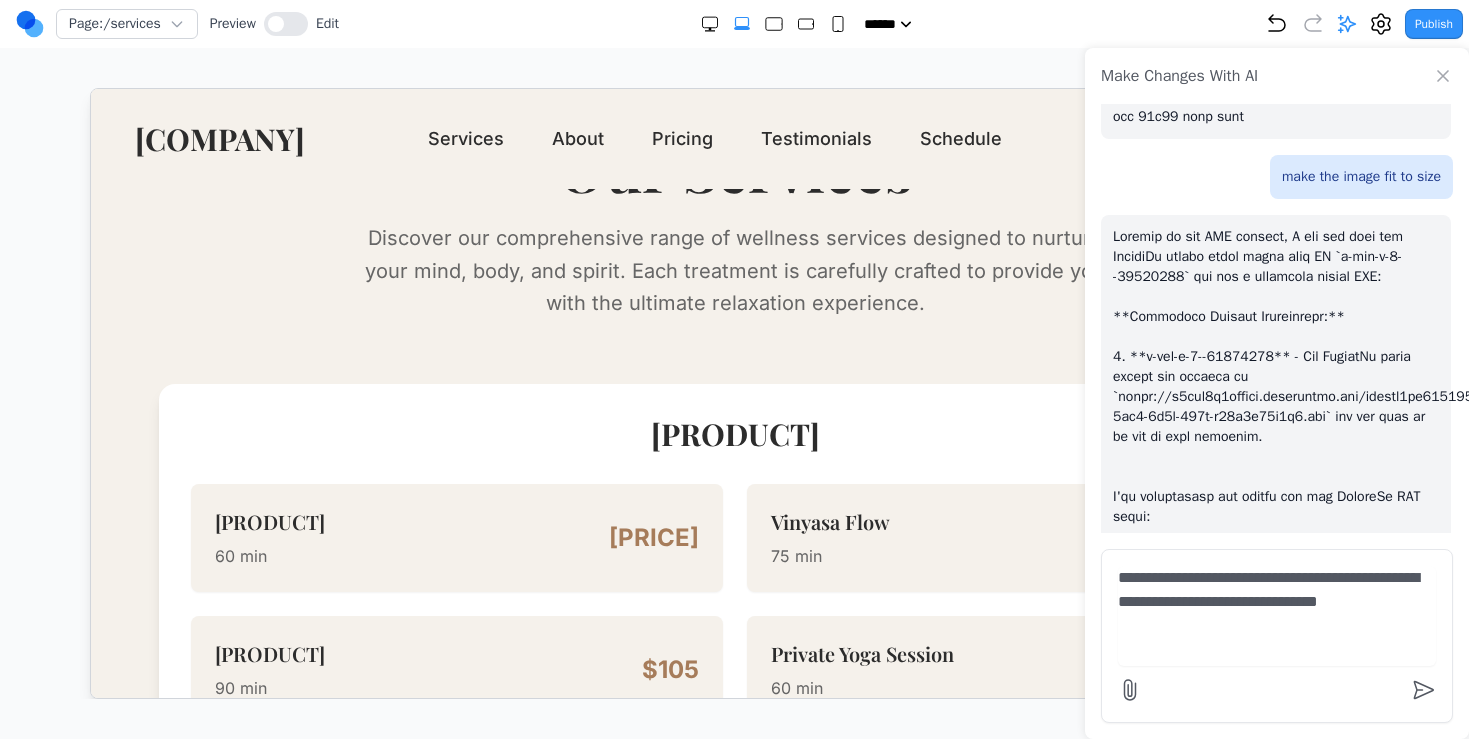 scroll, scrollTop: 0, scrollLeft: 0, axis: both 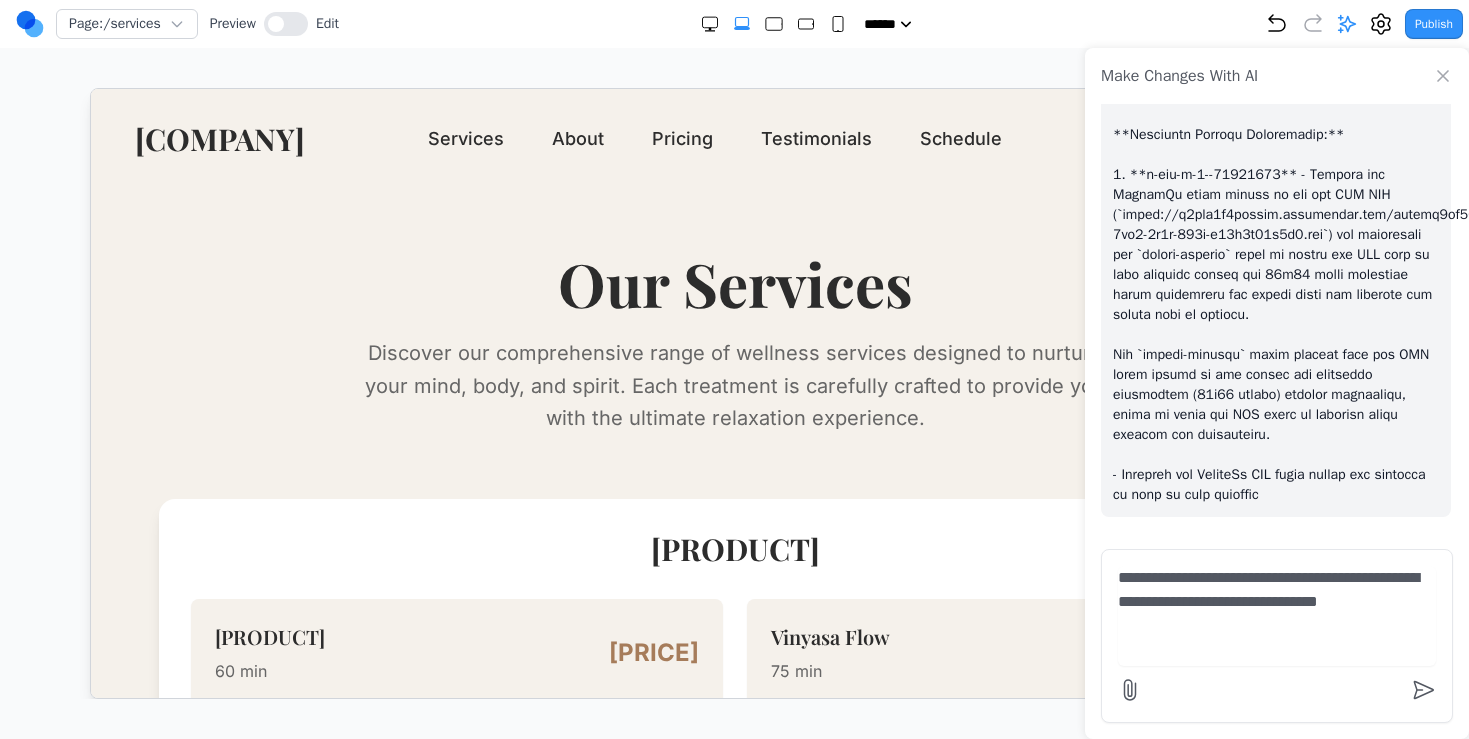 type 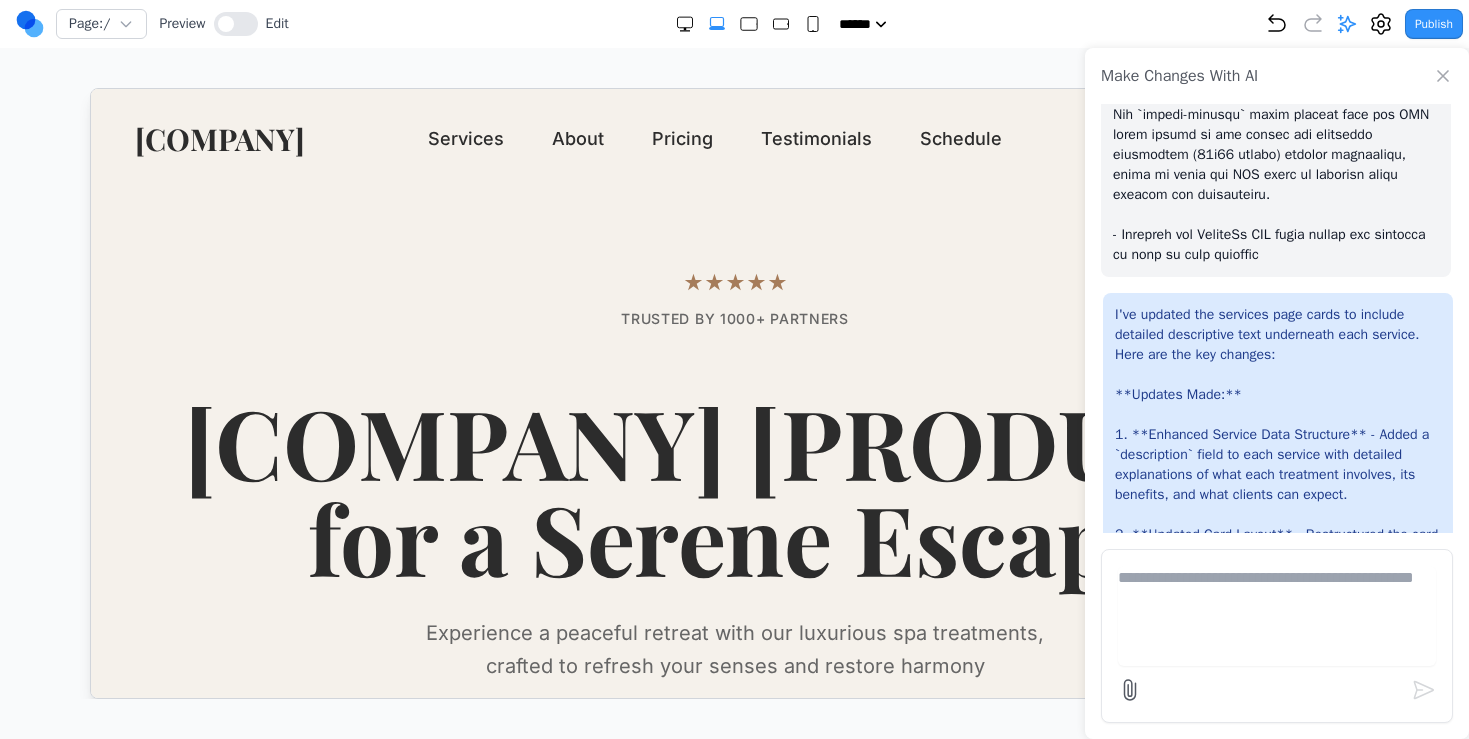 scroll, scrollTop: 0, scrollLeft: 0, axis: both 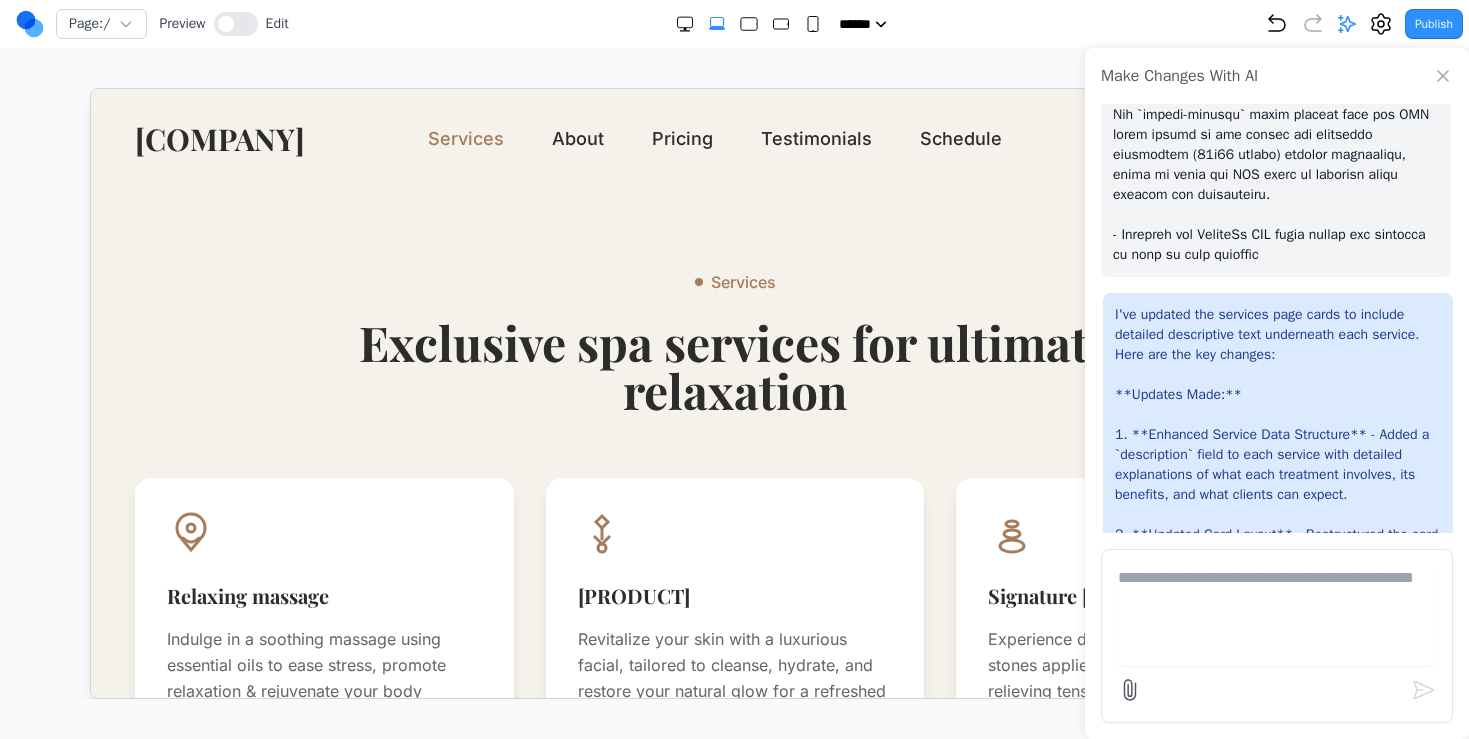 click on "Services" at bounding box center [464, 138] 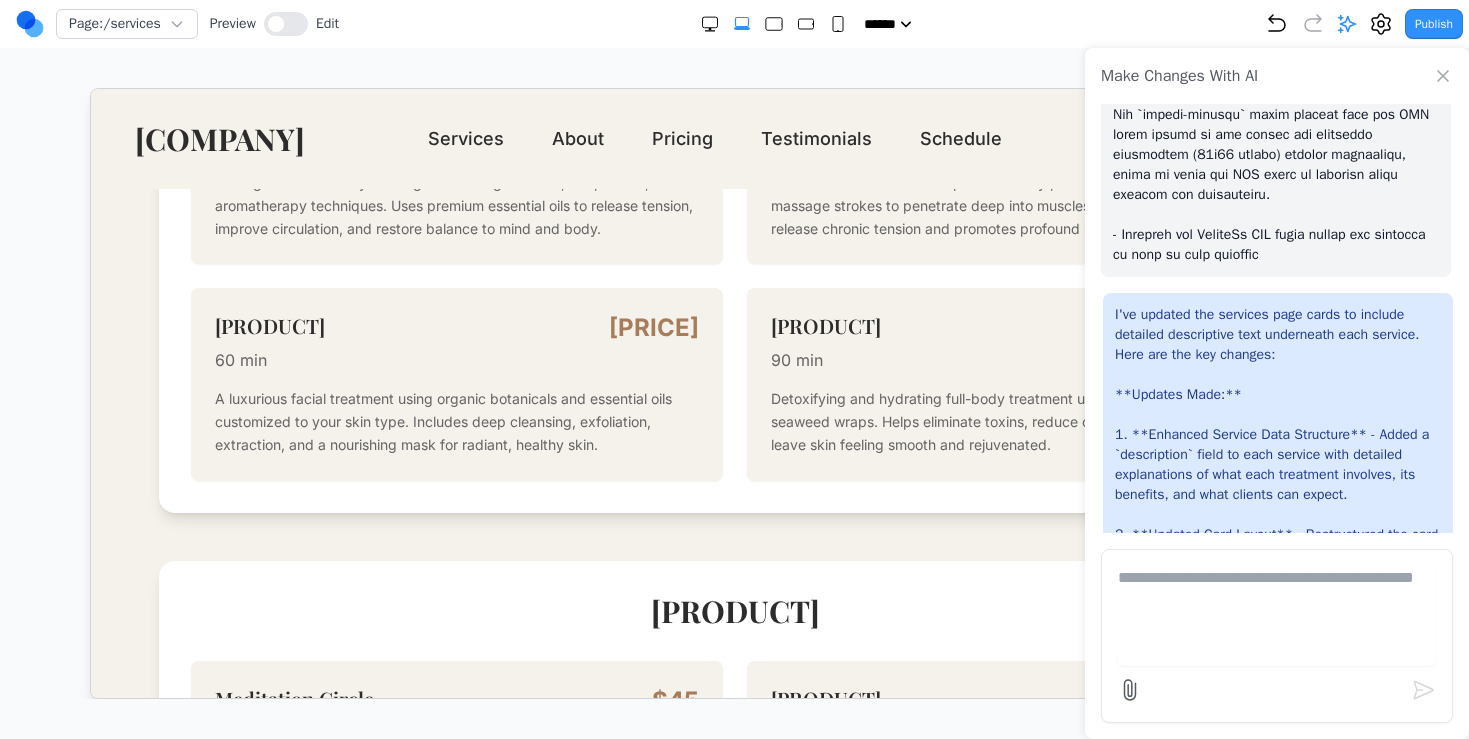 scroll, scrollTop: 981, scrollLeft: 0, axis: vertical 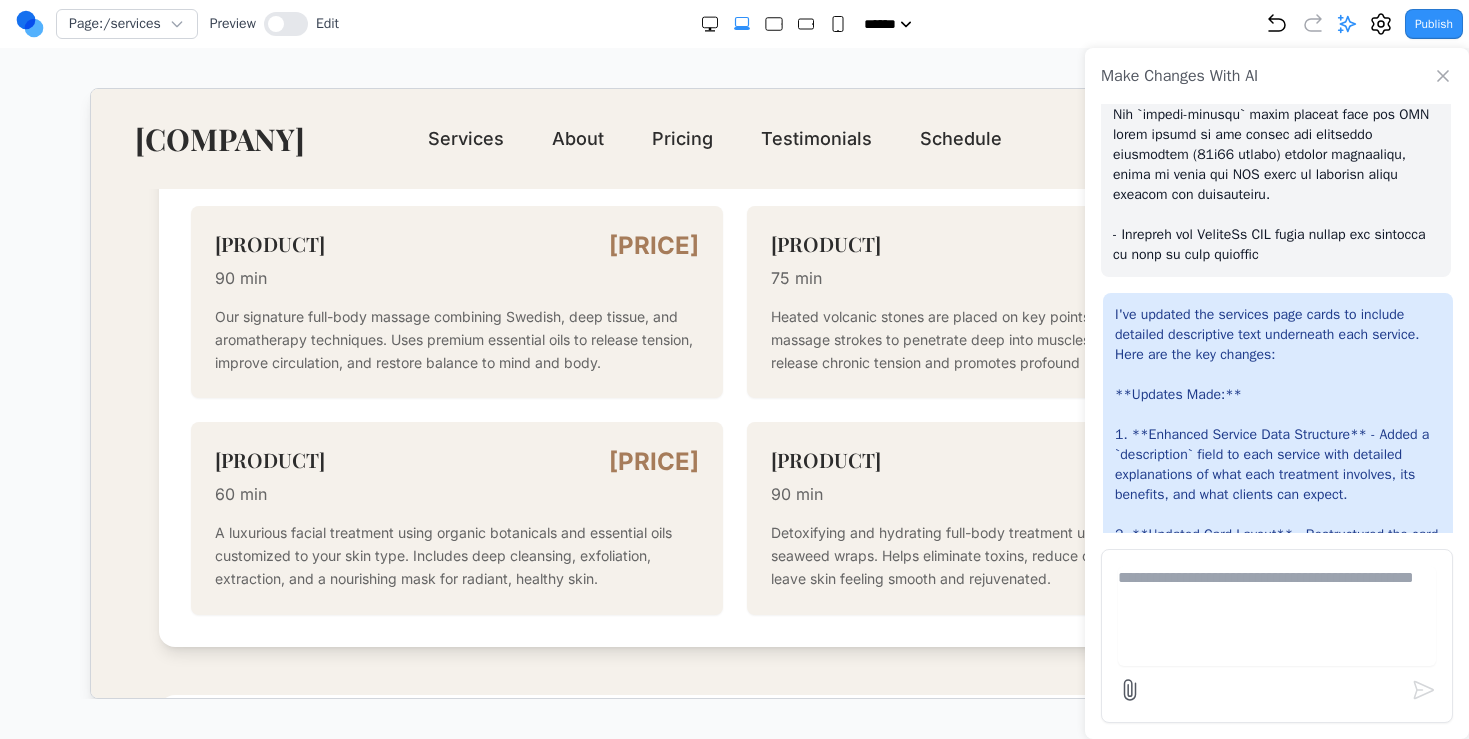 click 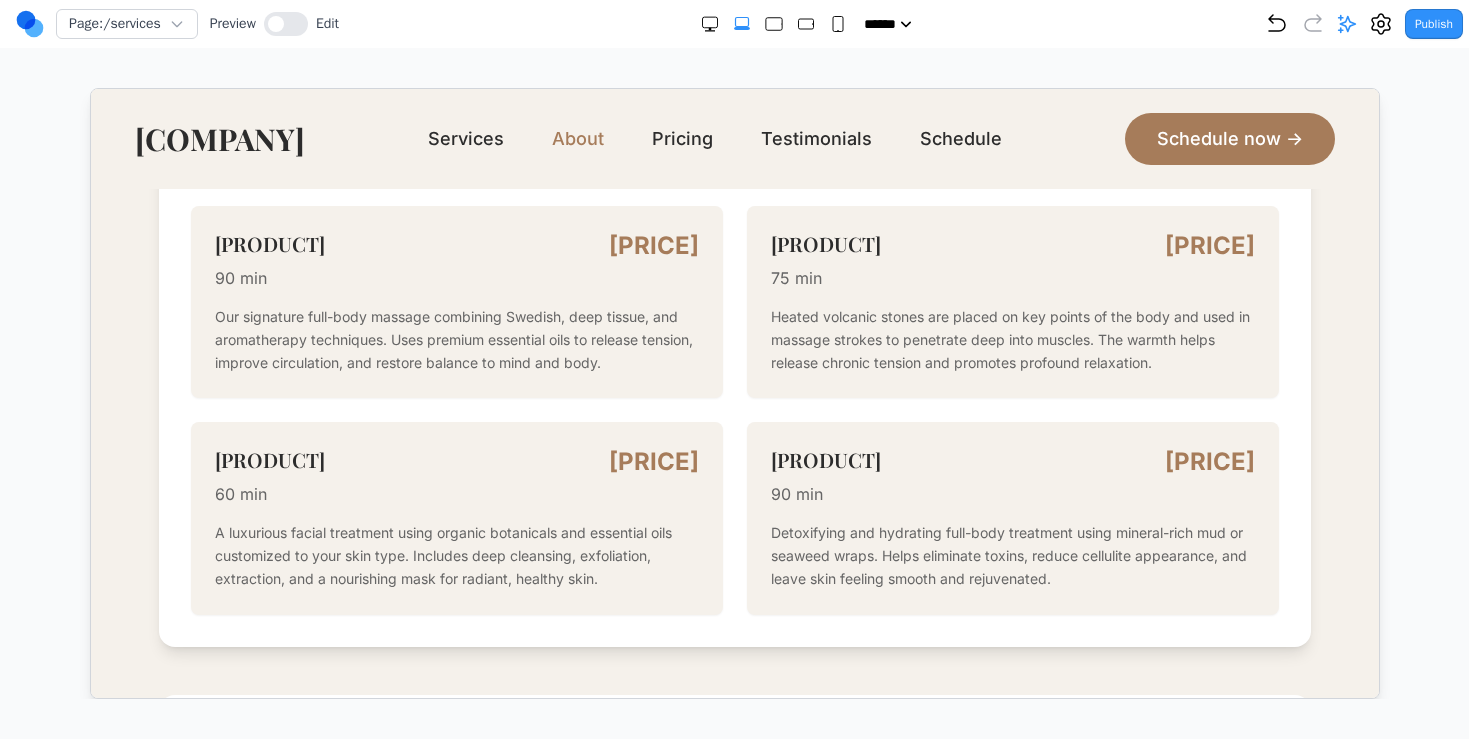 click on "About" at bounding box center [576, 138] 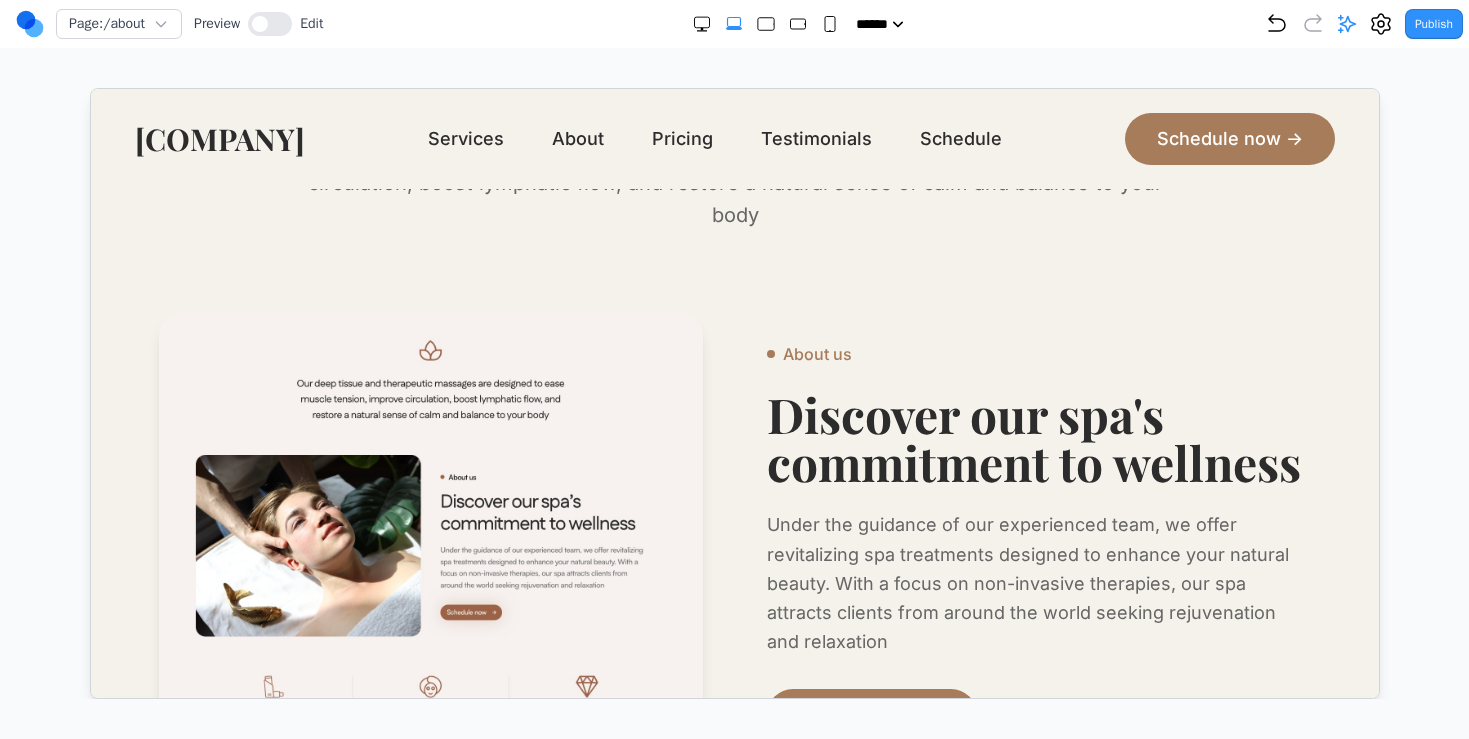 scroll, scrollTop: 181, scrollLeft: 0, axis: vertical 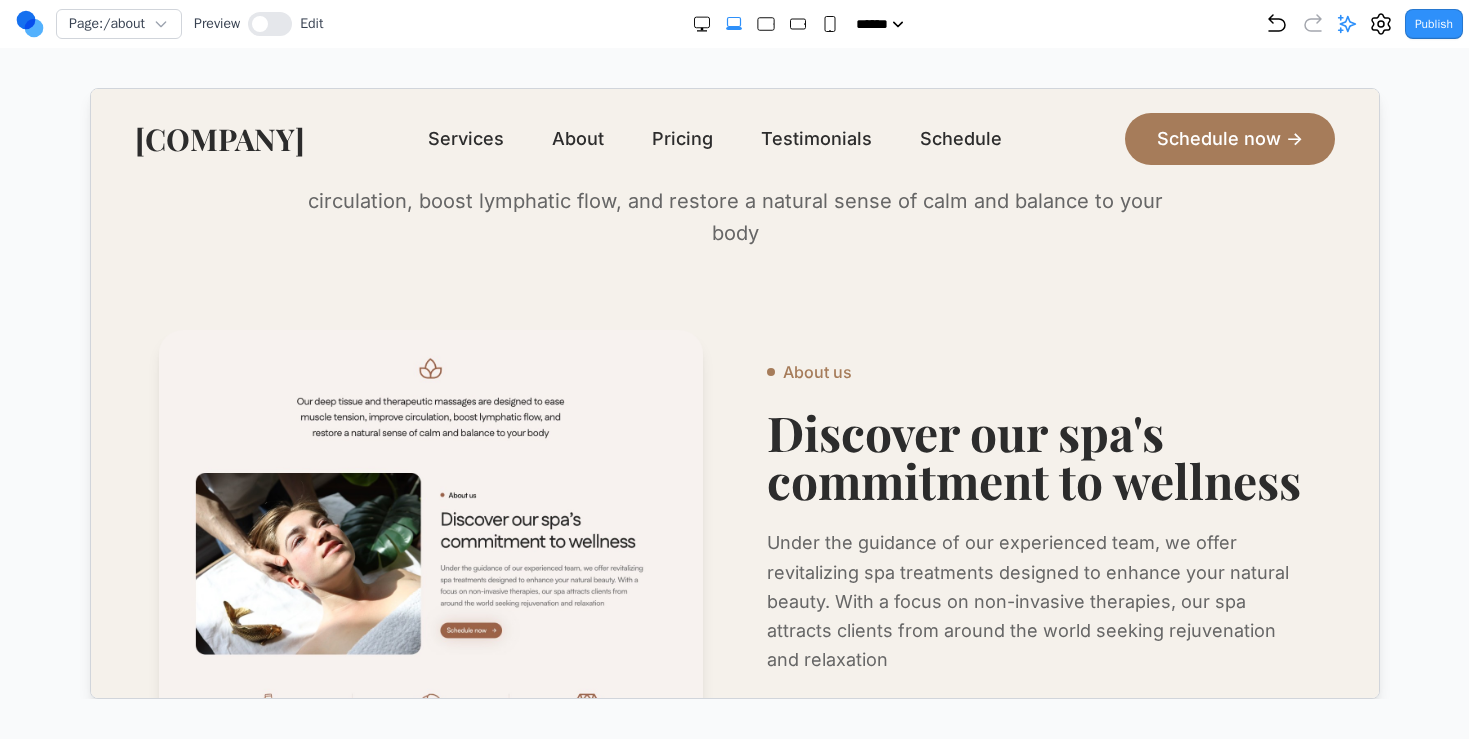 click at bounding box center [429, 558] 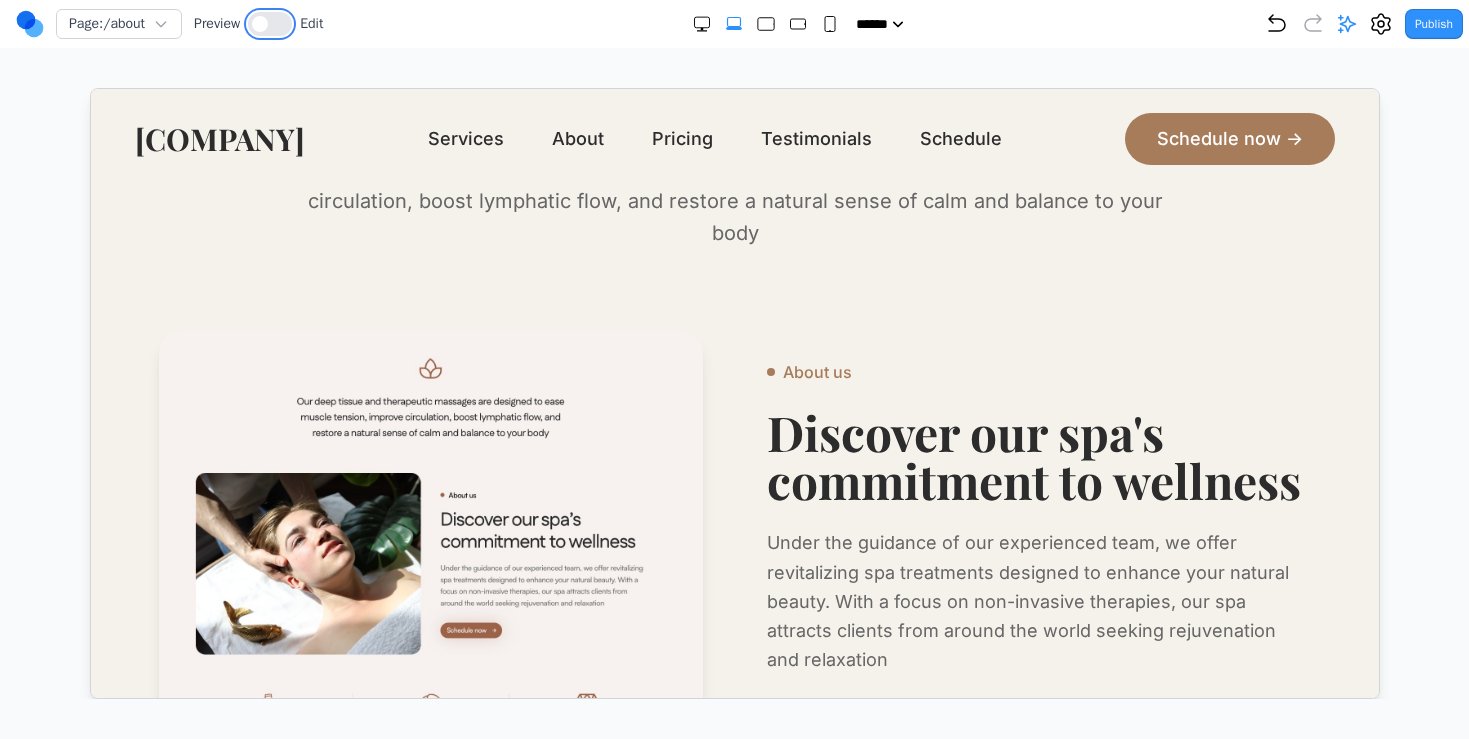 click at bounding box center [270, 24] 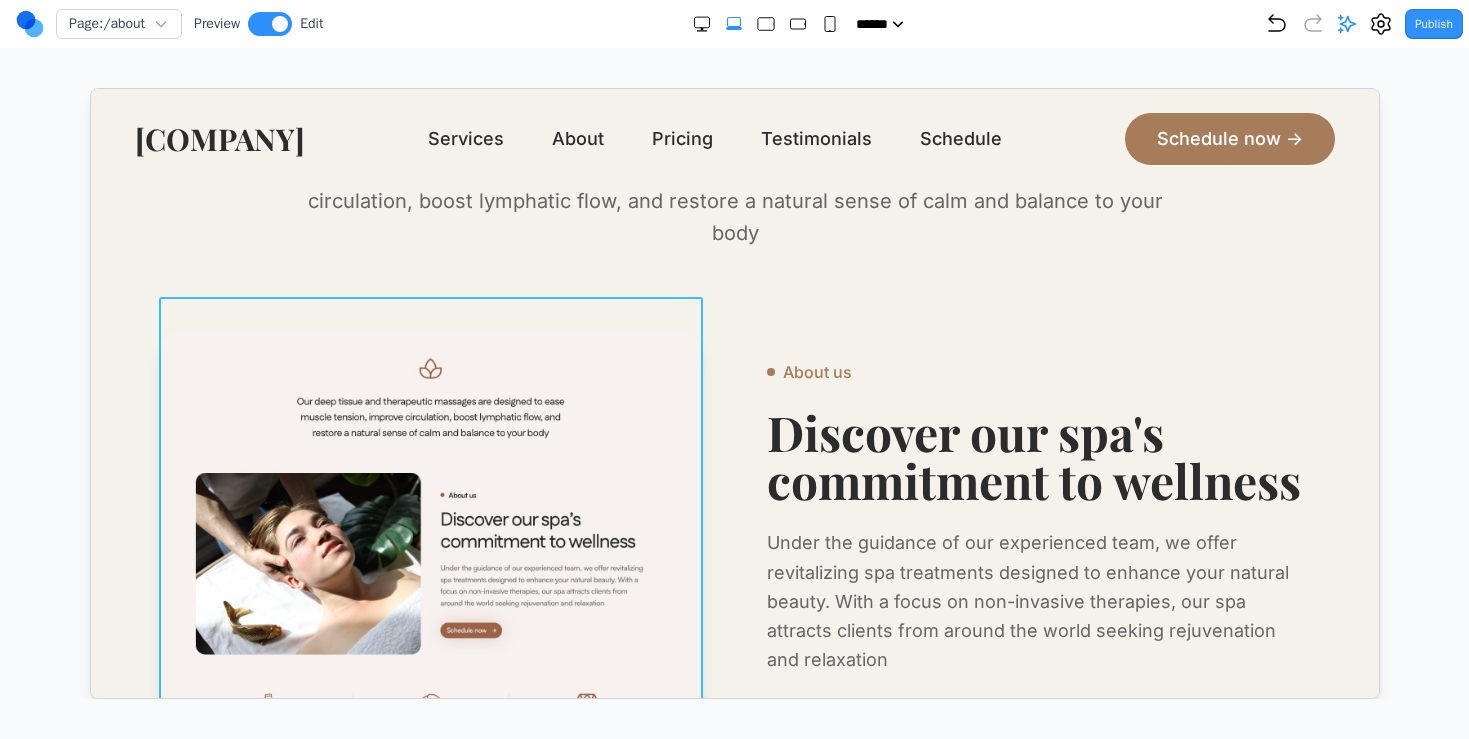 click at bounding box center [429, 558] 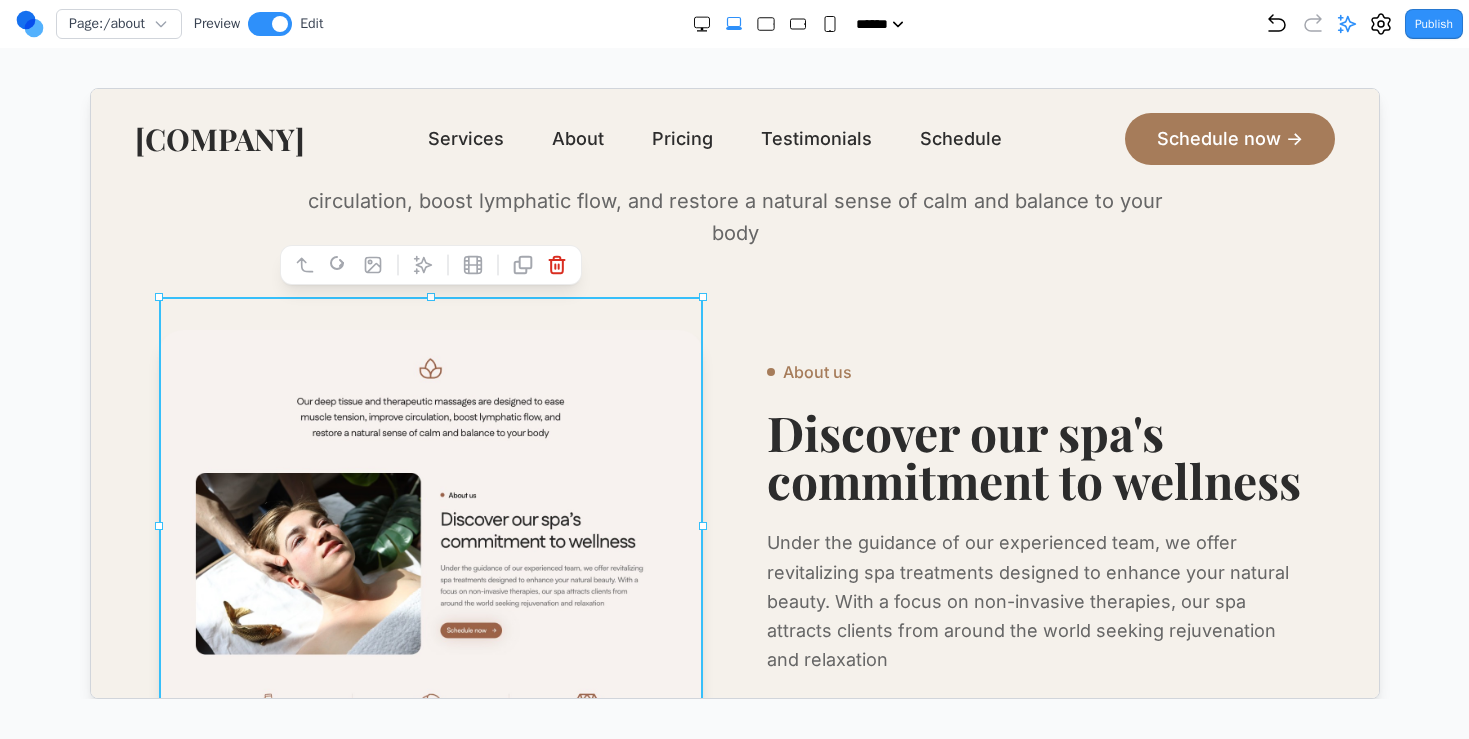 click 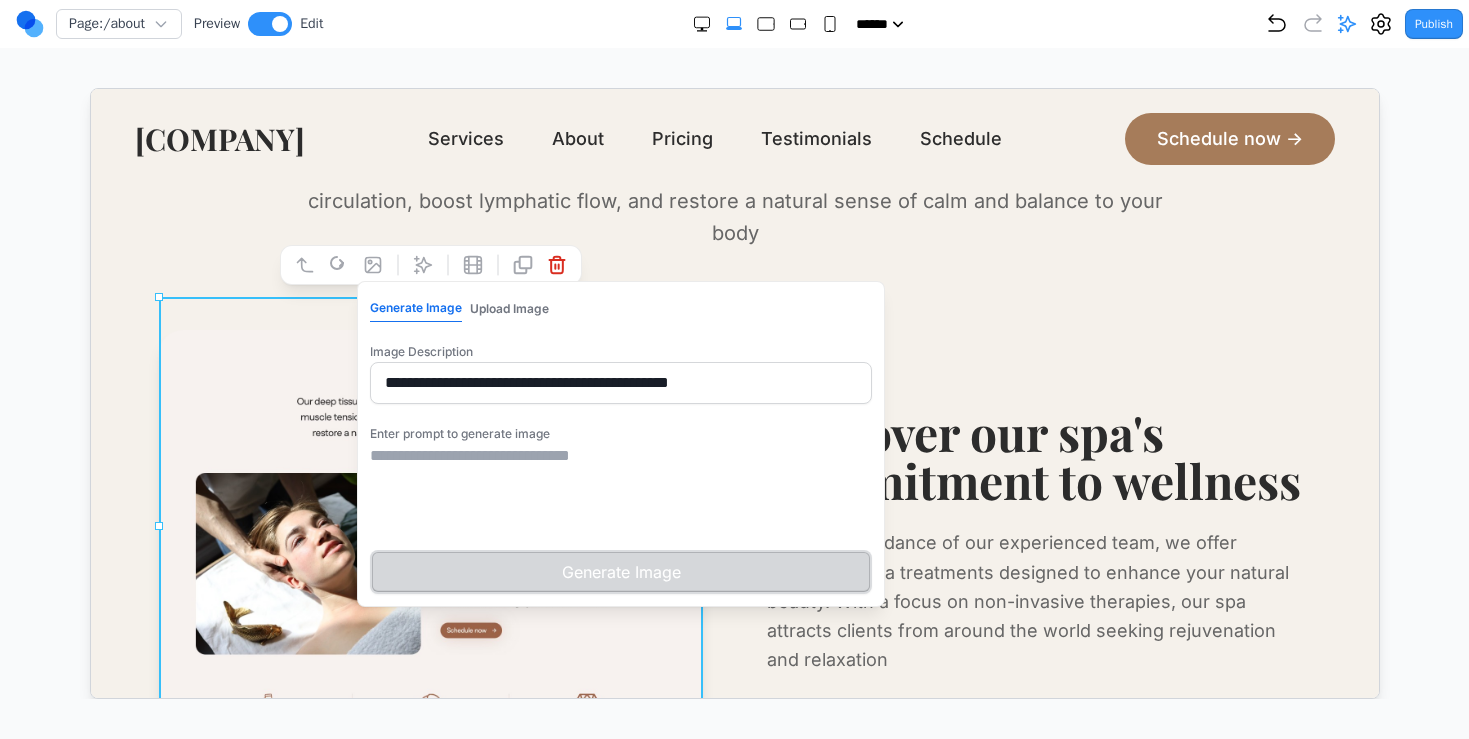 click at bounding box center (619, 493) 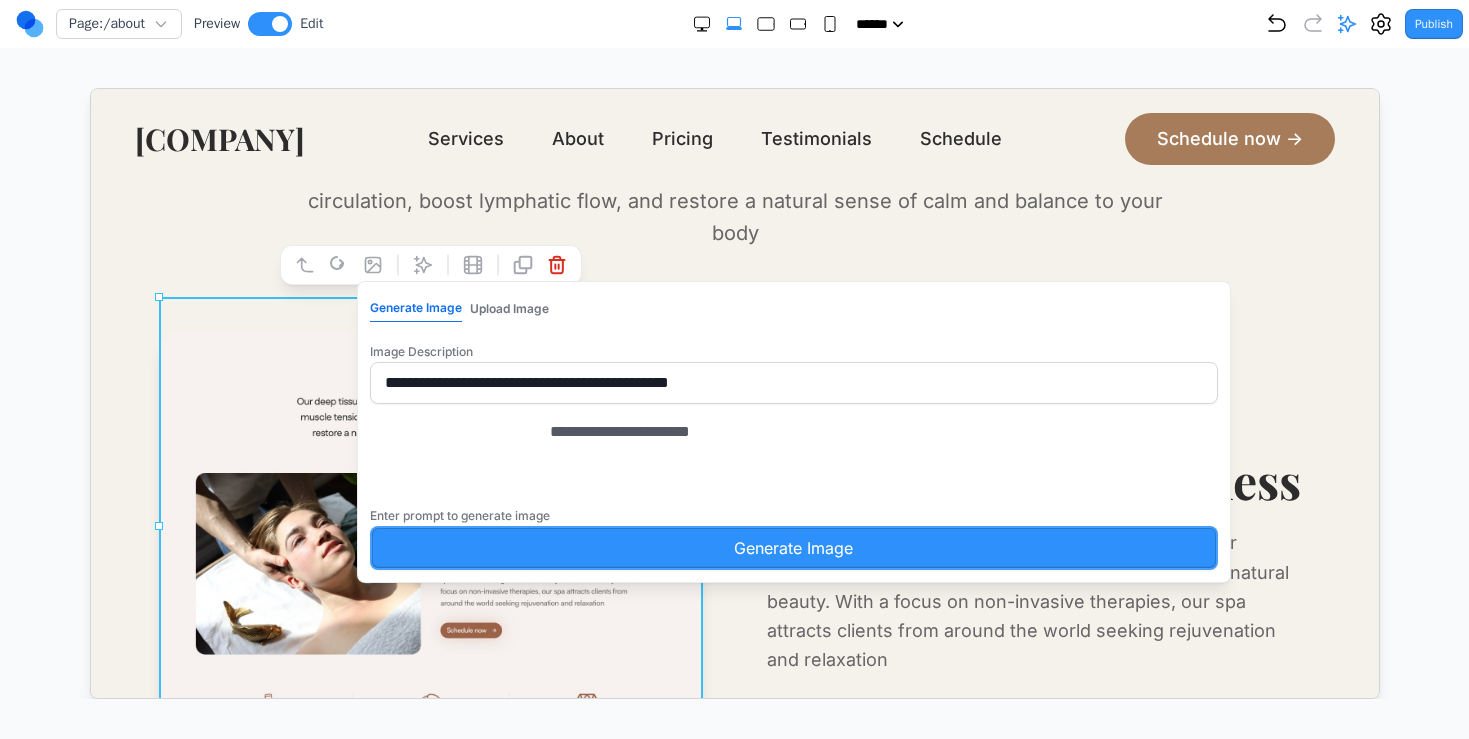 type on "**********" 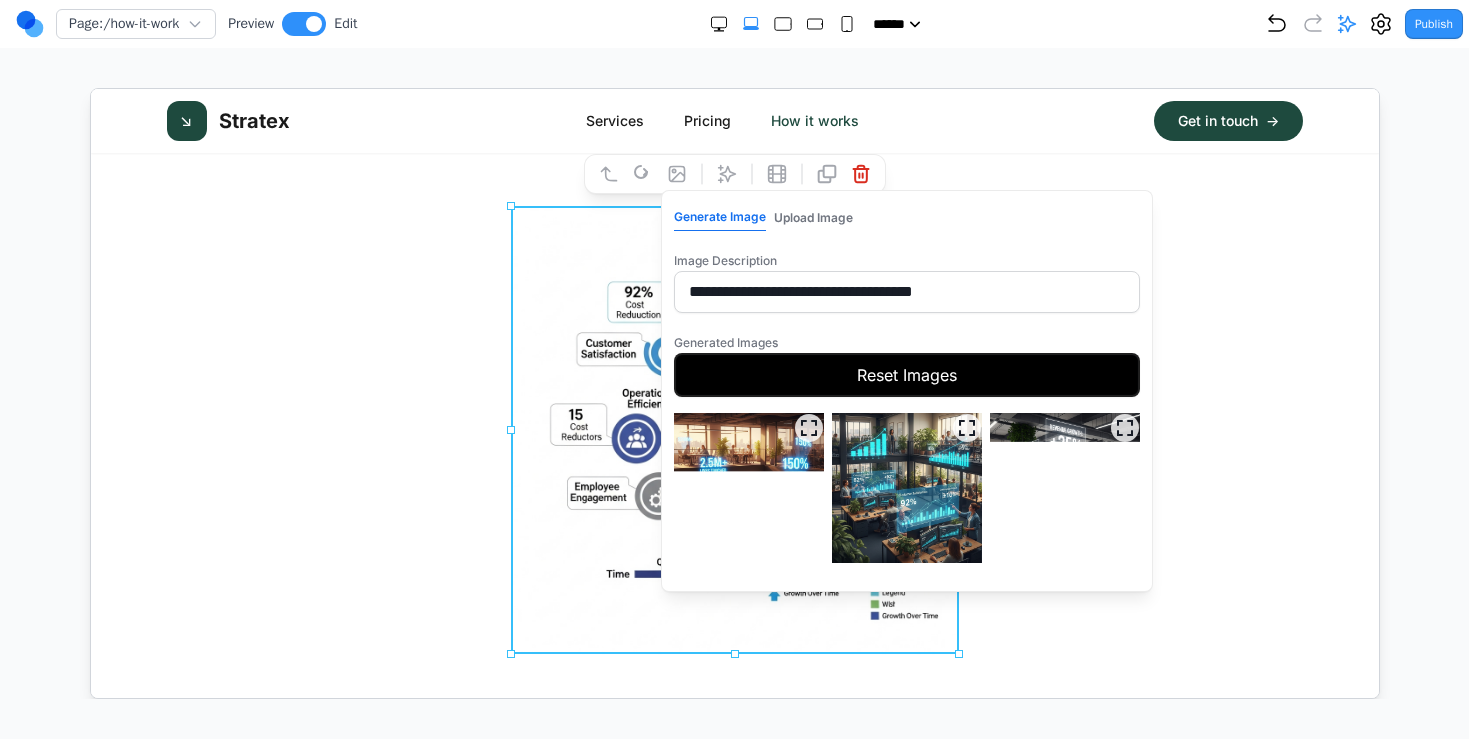 scroll, scrollTop: 2099, scrollLeft: 0, axis: vertical 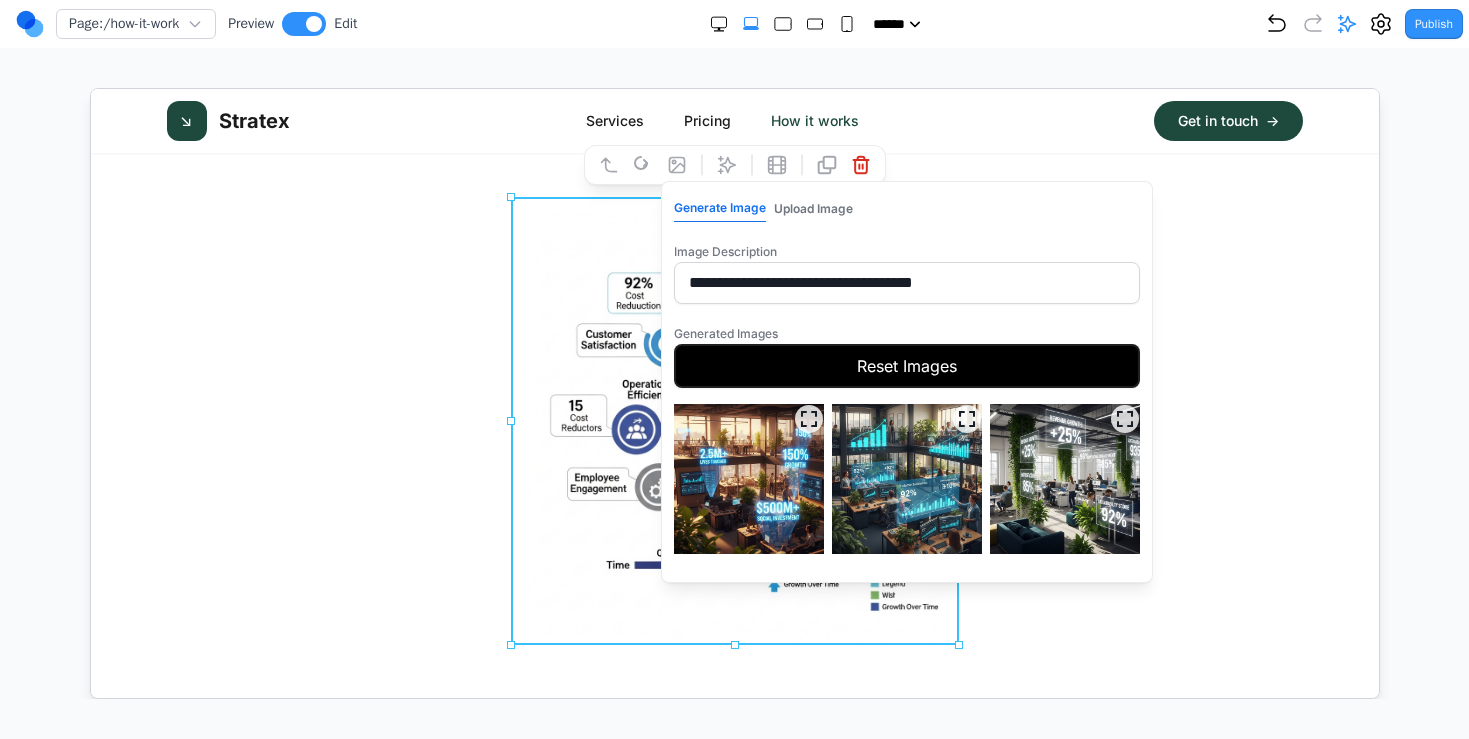 click at bounding box center (1063, 478) 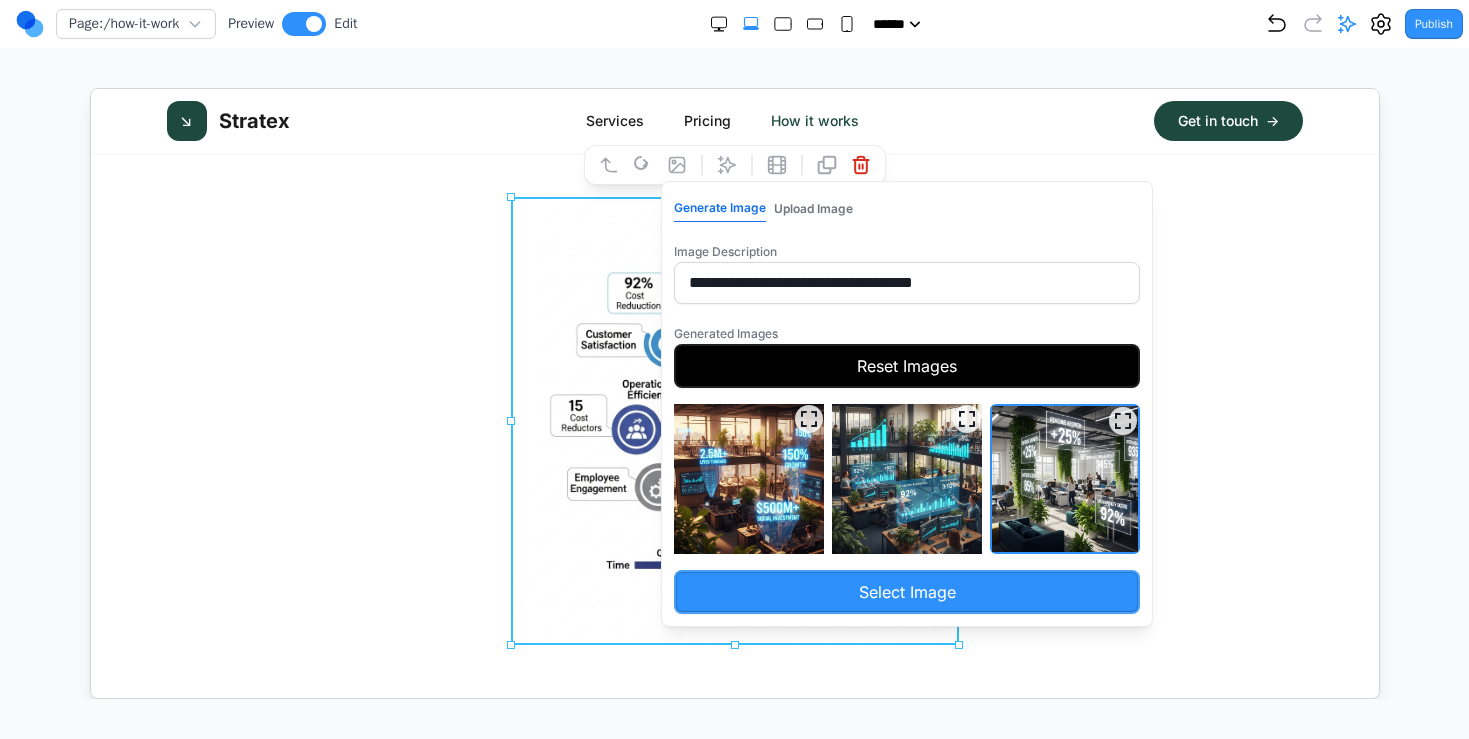 click on "Select Image" at bounding box center (905, 591) 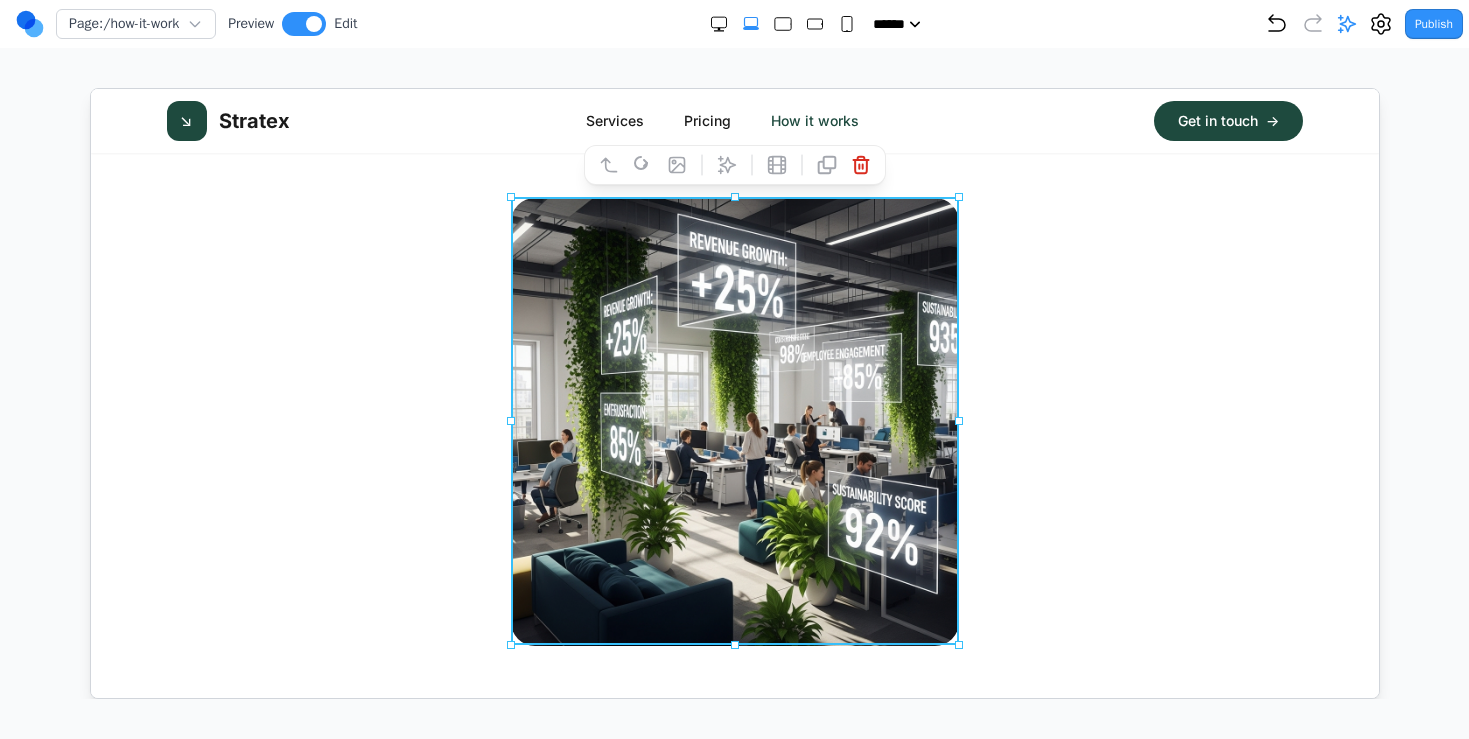 click at bounding box center (733, 421) 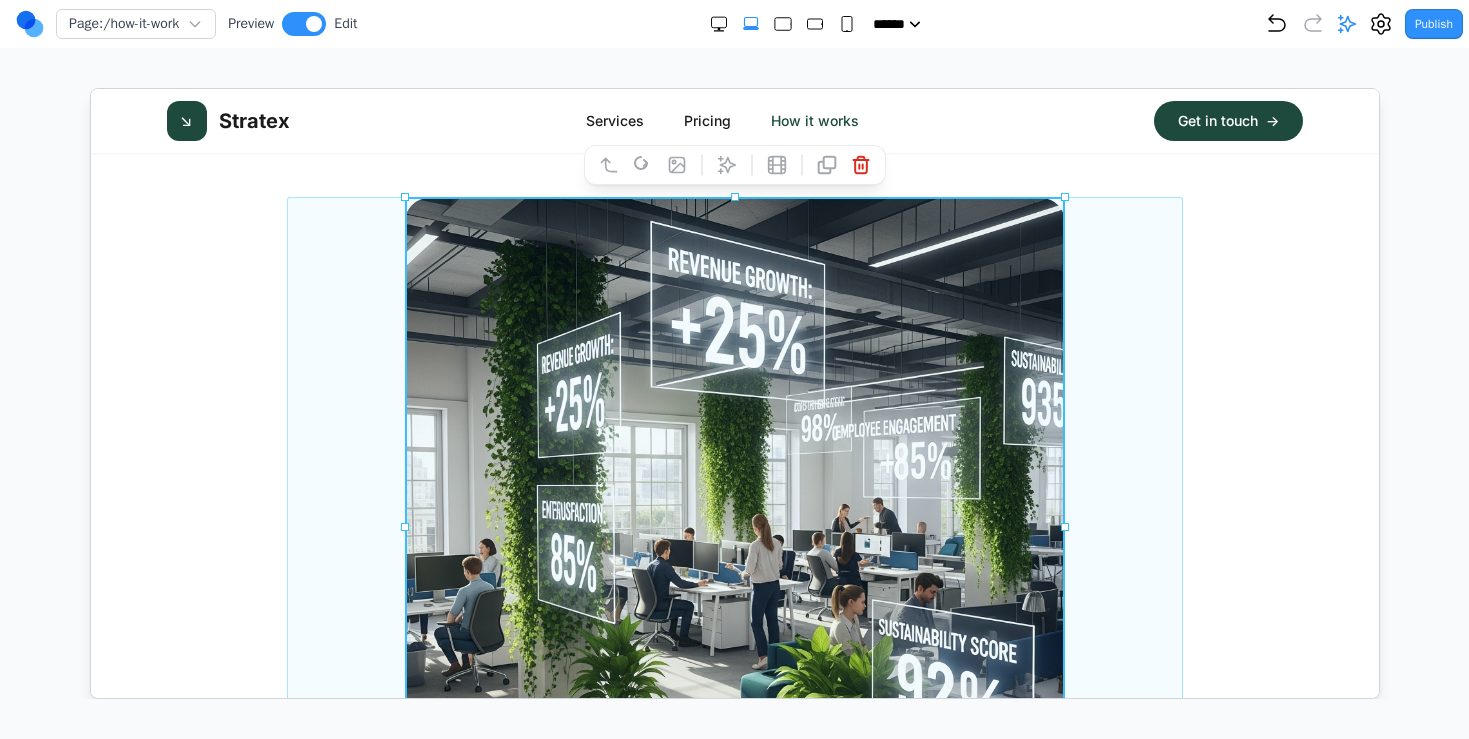 drag, startPoint x: 958, startPoint y: 422, endPoint x: 1169, endPoint y: 428, distance: 211.0853 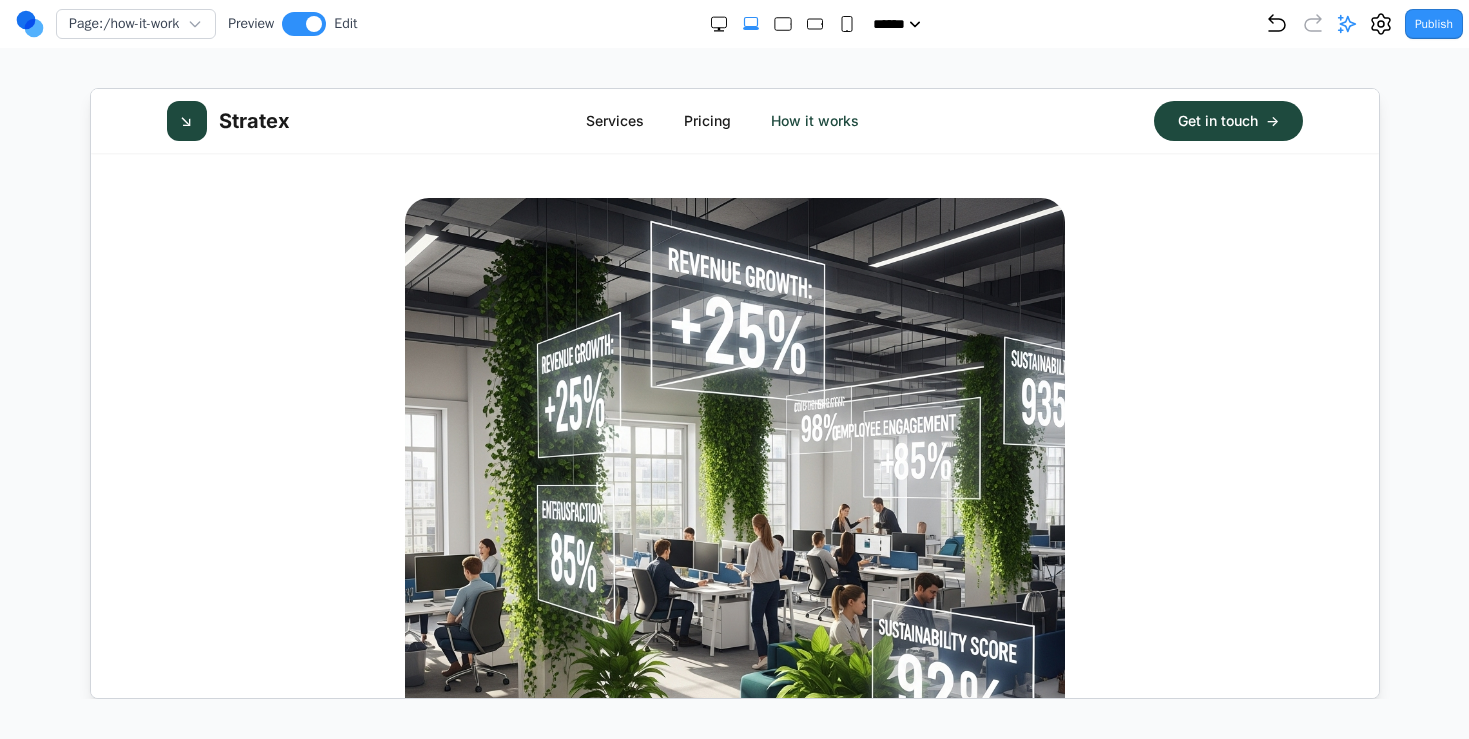 click on "Impact Real results that drive lasting impact for everyone We deliver tailored strategies, innovative solutions, and dedicated support to drive lasting growth" at bounding box center (733, 403) 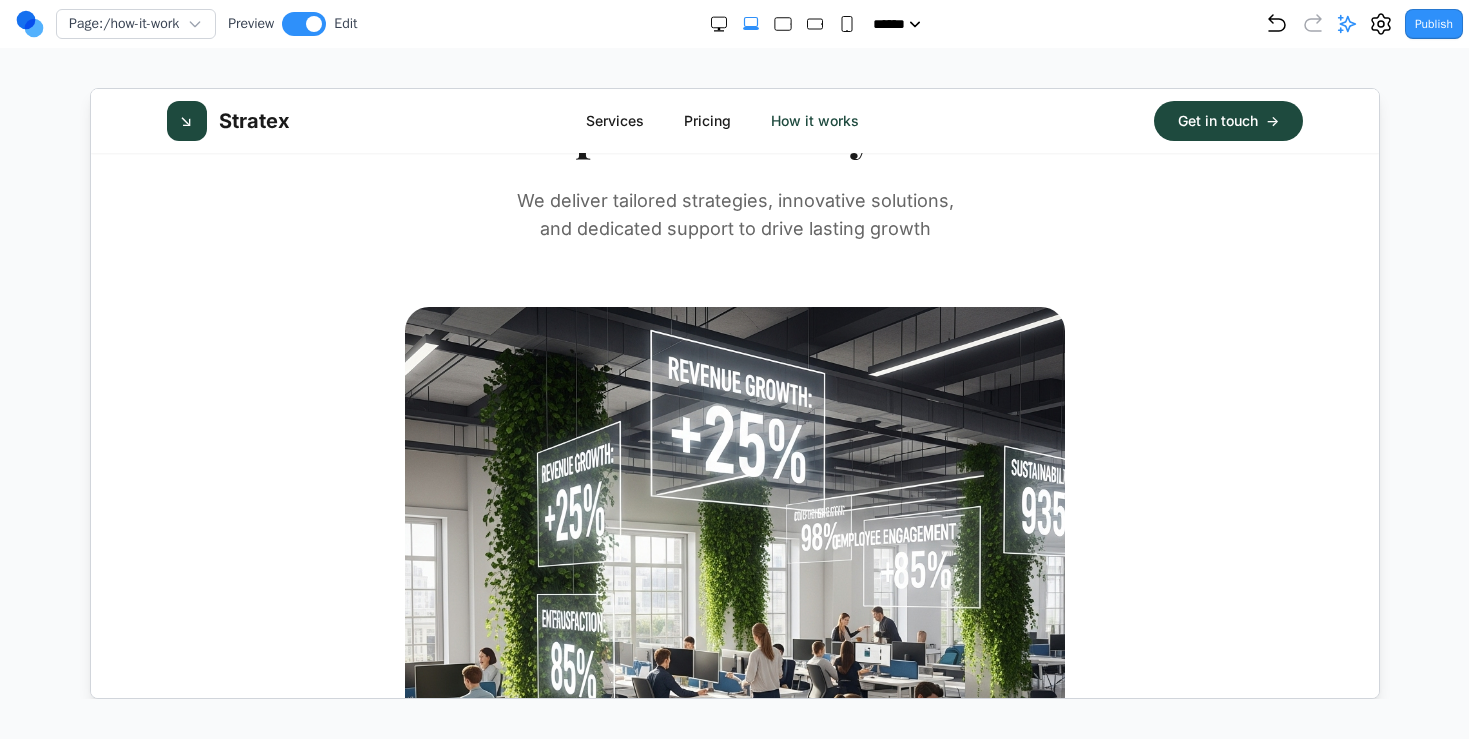 scroll, scrollTop: 2025, scrollLeft: 0, axis: vertical 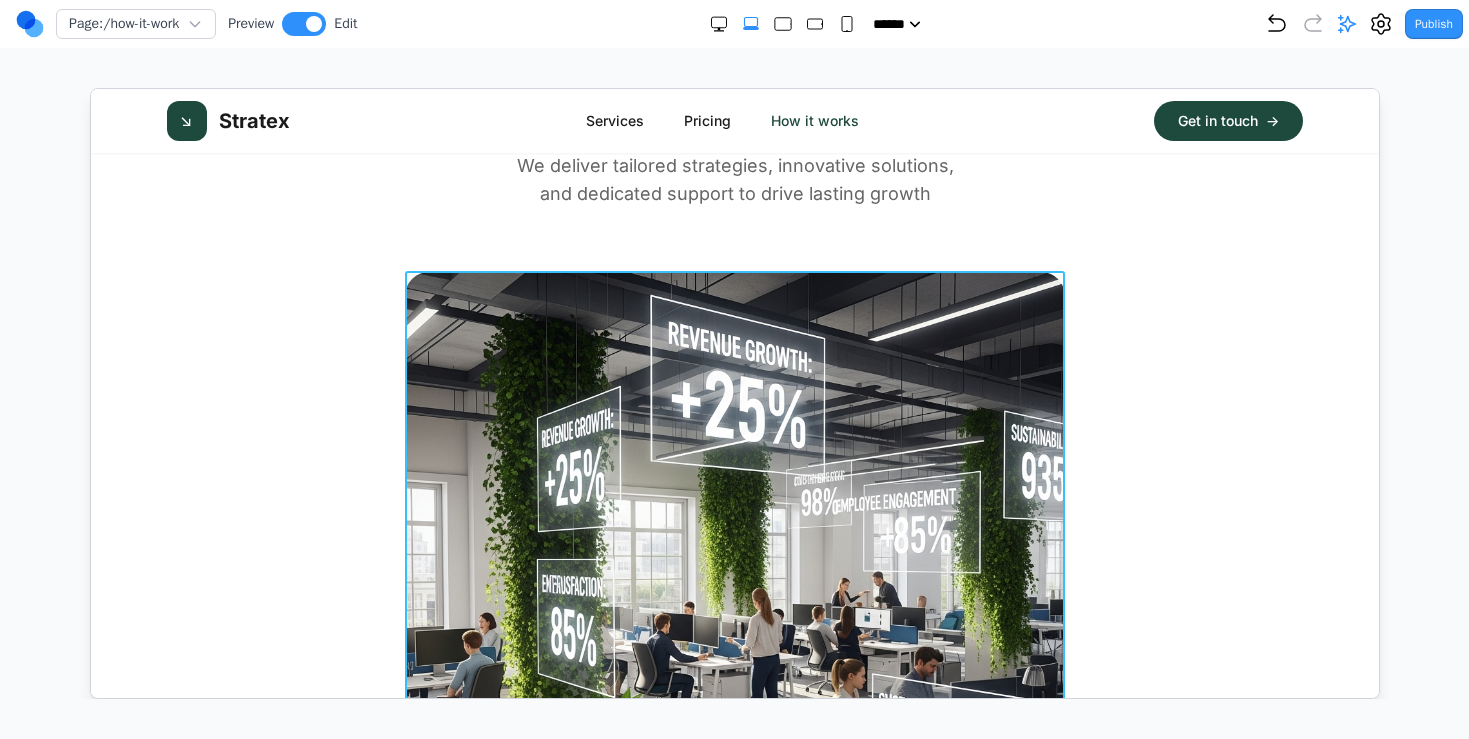 click at bounding box center [733, 601] 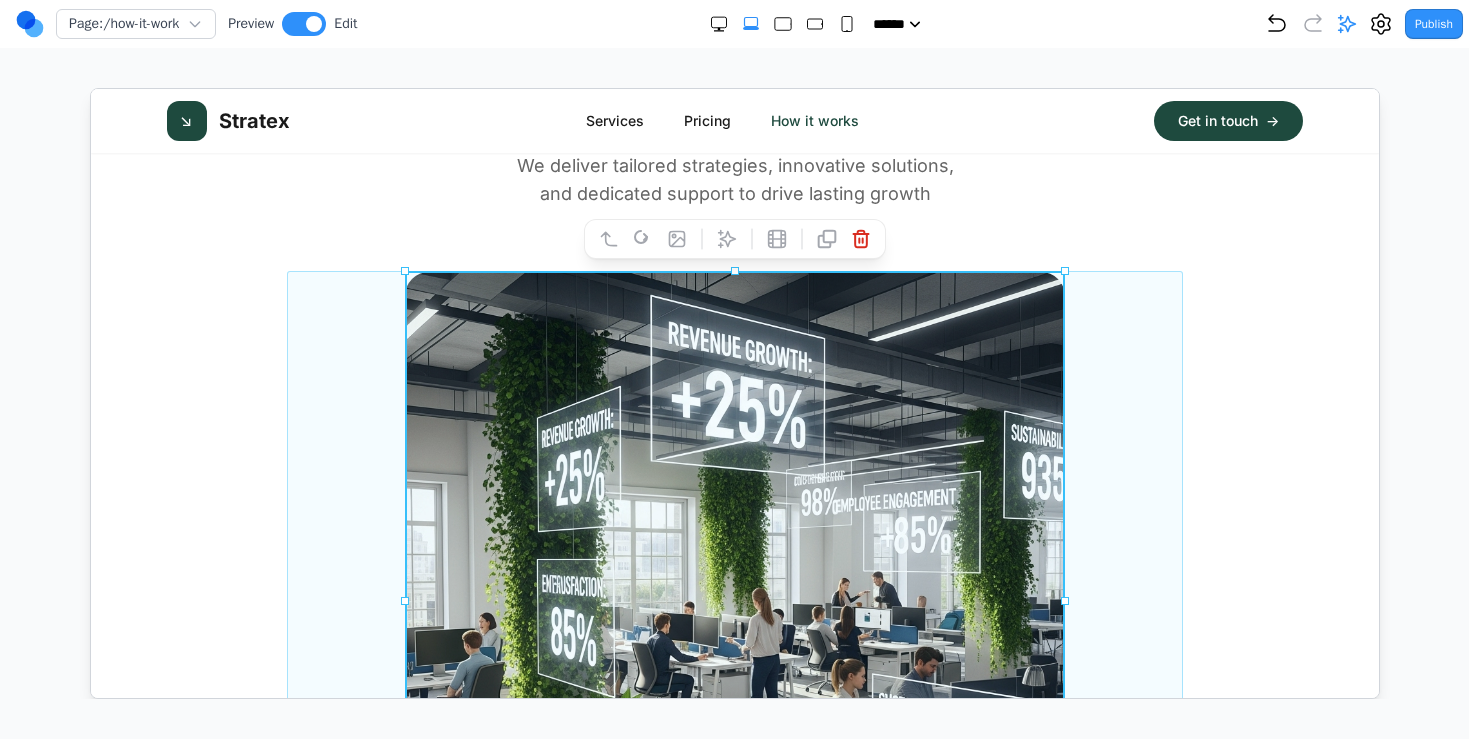 drag, startPoint x: 312, startPoint y: 513, endPoint x: 63, endPoint y: 552, distance: 252.0357 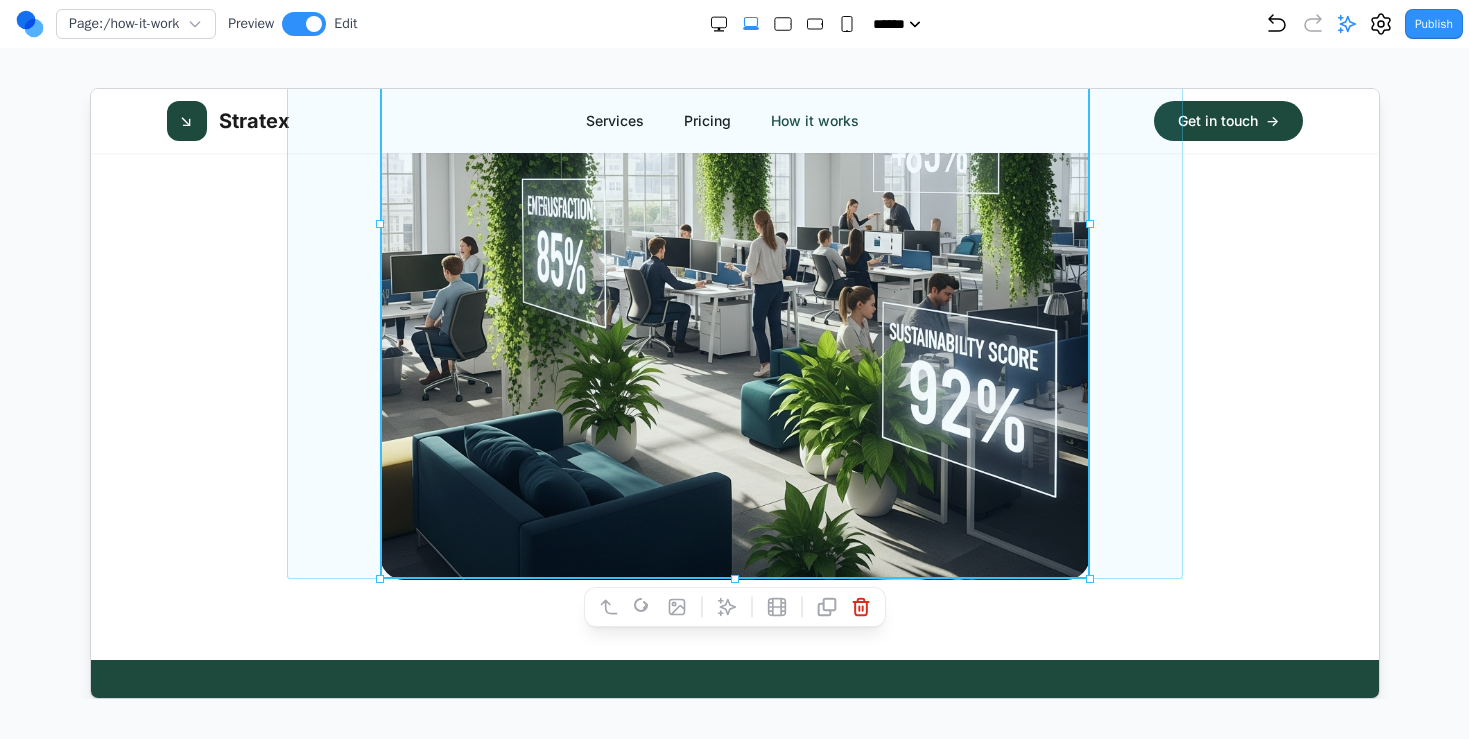 scroll, scrollTop: 2429, scrollLeft: 0, axis: vertical 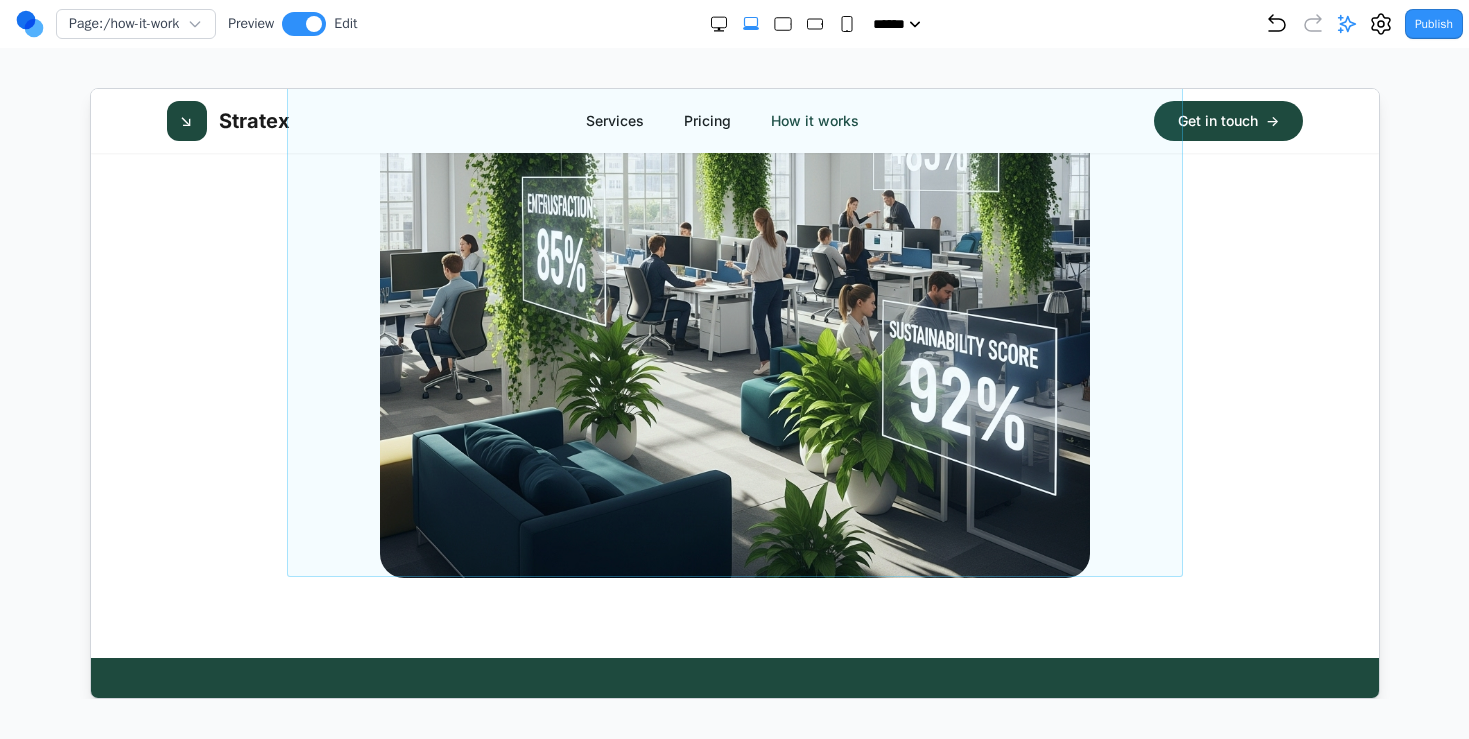click at bounding box center [733, 222] 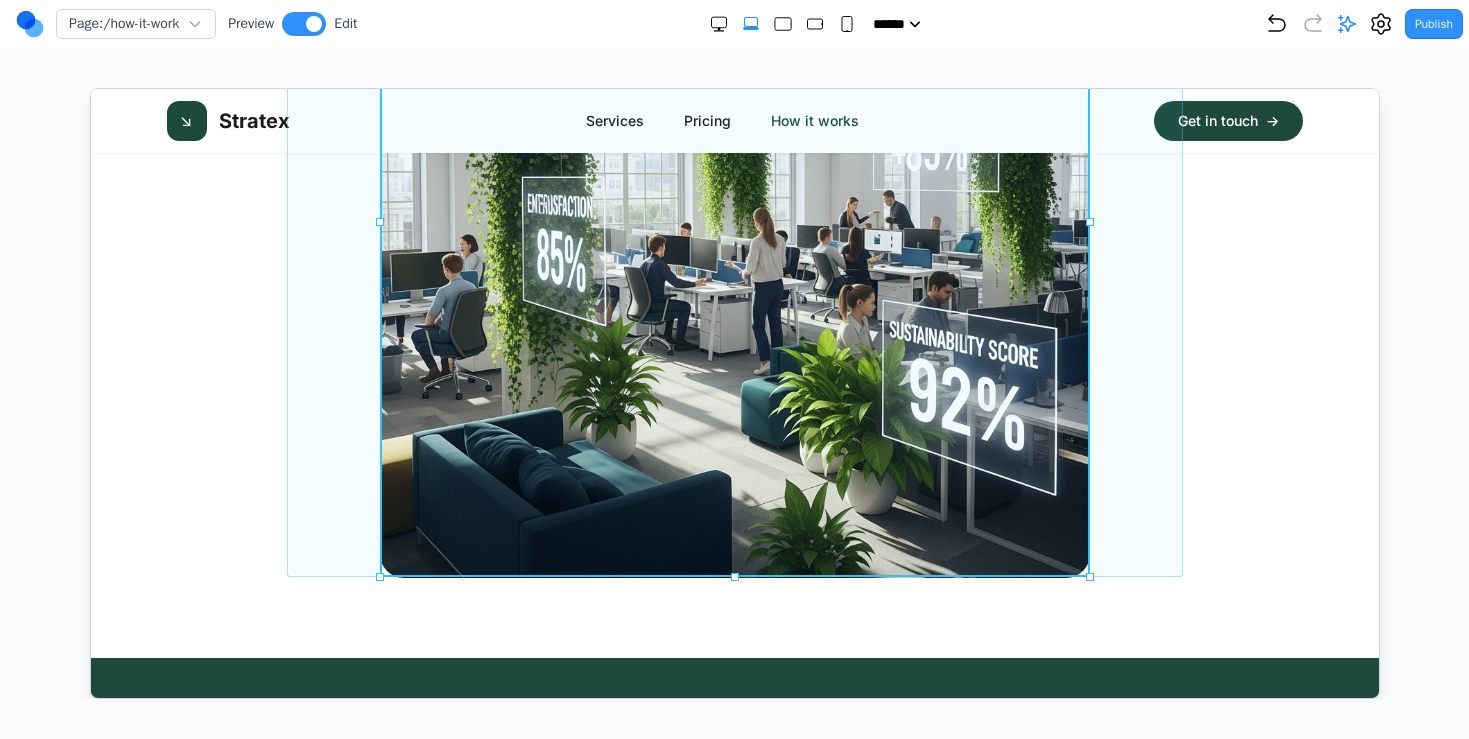 click at bounding box center (733, 222) 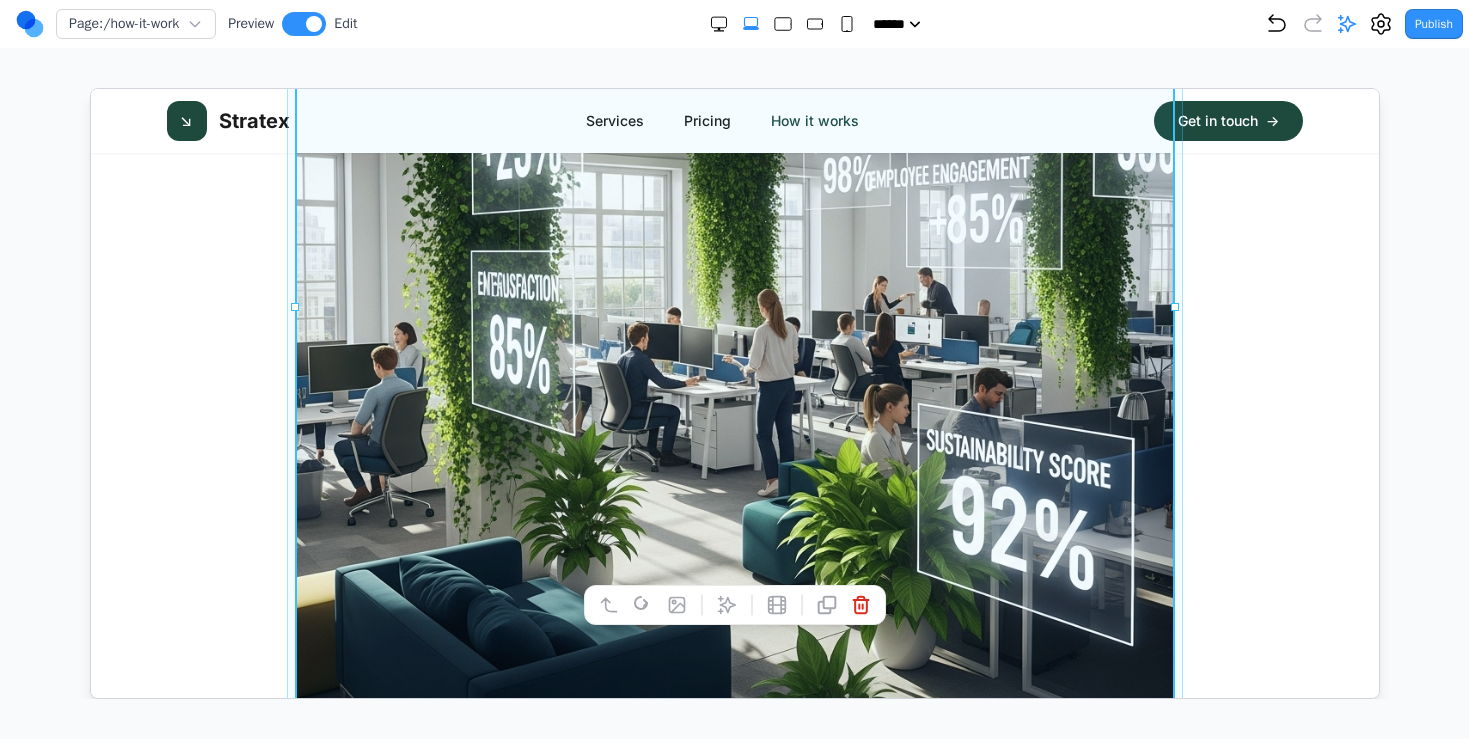 drag, startPoint x: 1089, startPoint y: 221, endPoint x: 1262, endPoint y: 228, distance: 173.14156 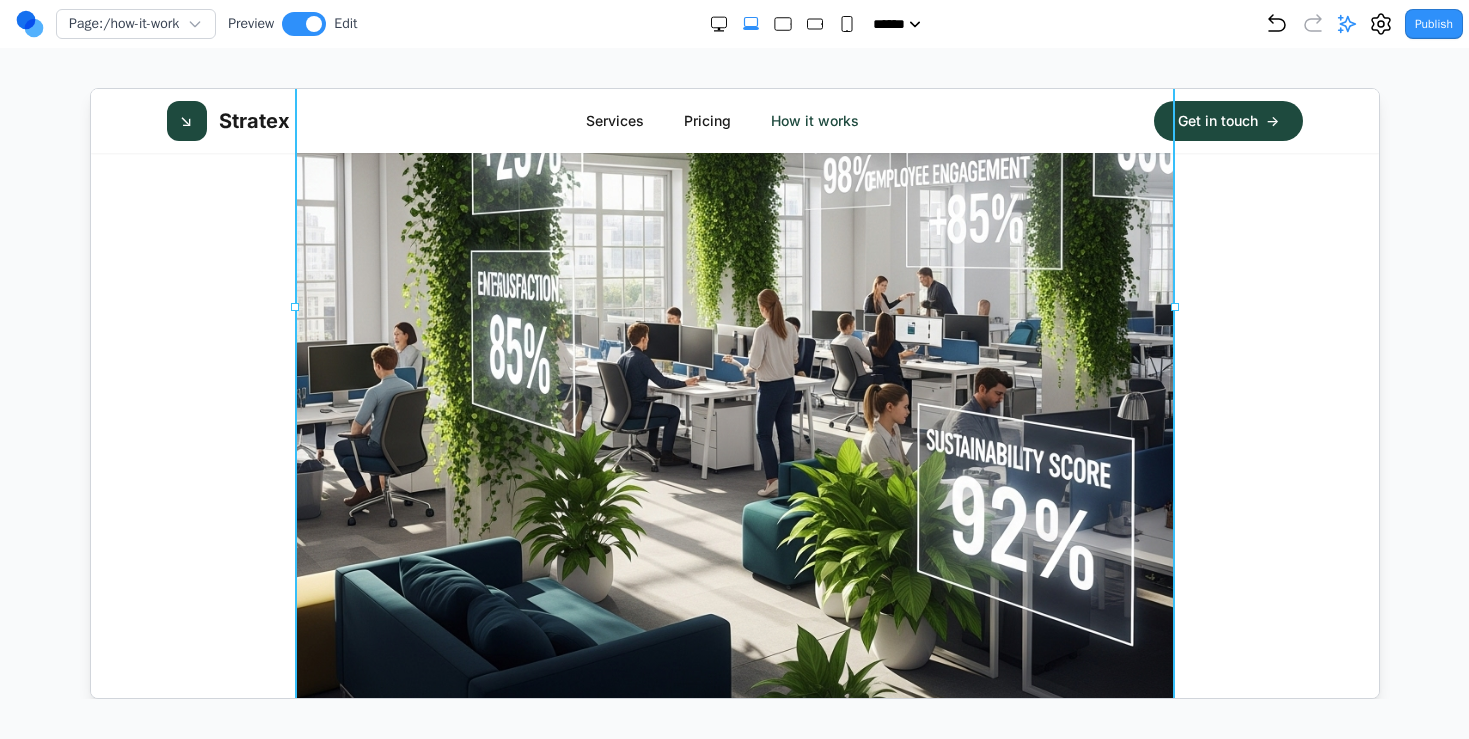 click on "Impact Real results that drive lasting impact for everyone We deliver tailored strategies, innovative solutions, and dedicated support to drive lasting growth" at bounding box center [733, 183] 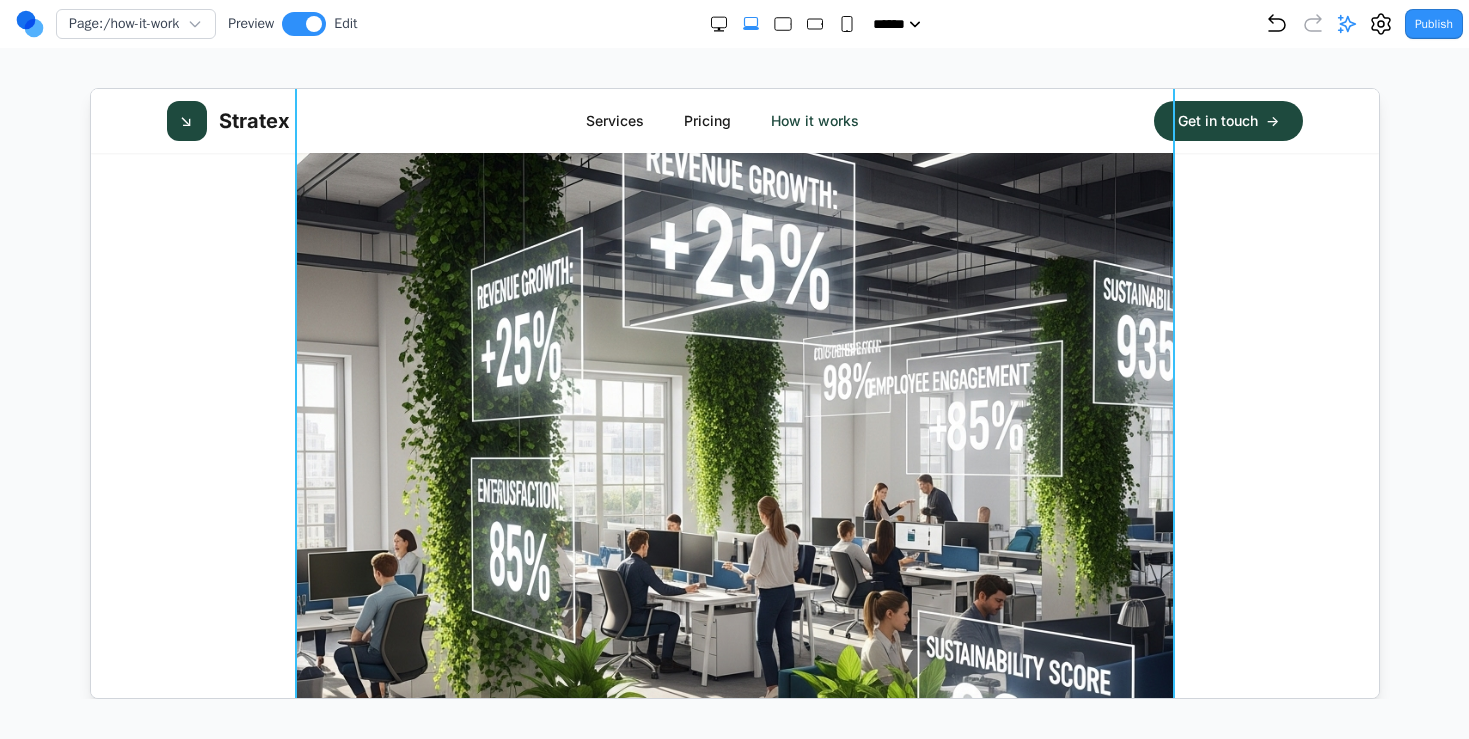 click at bounding box center (733, 514) 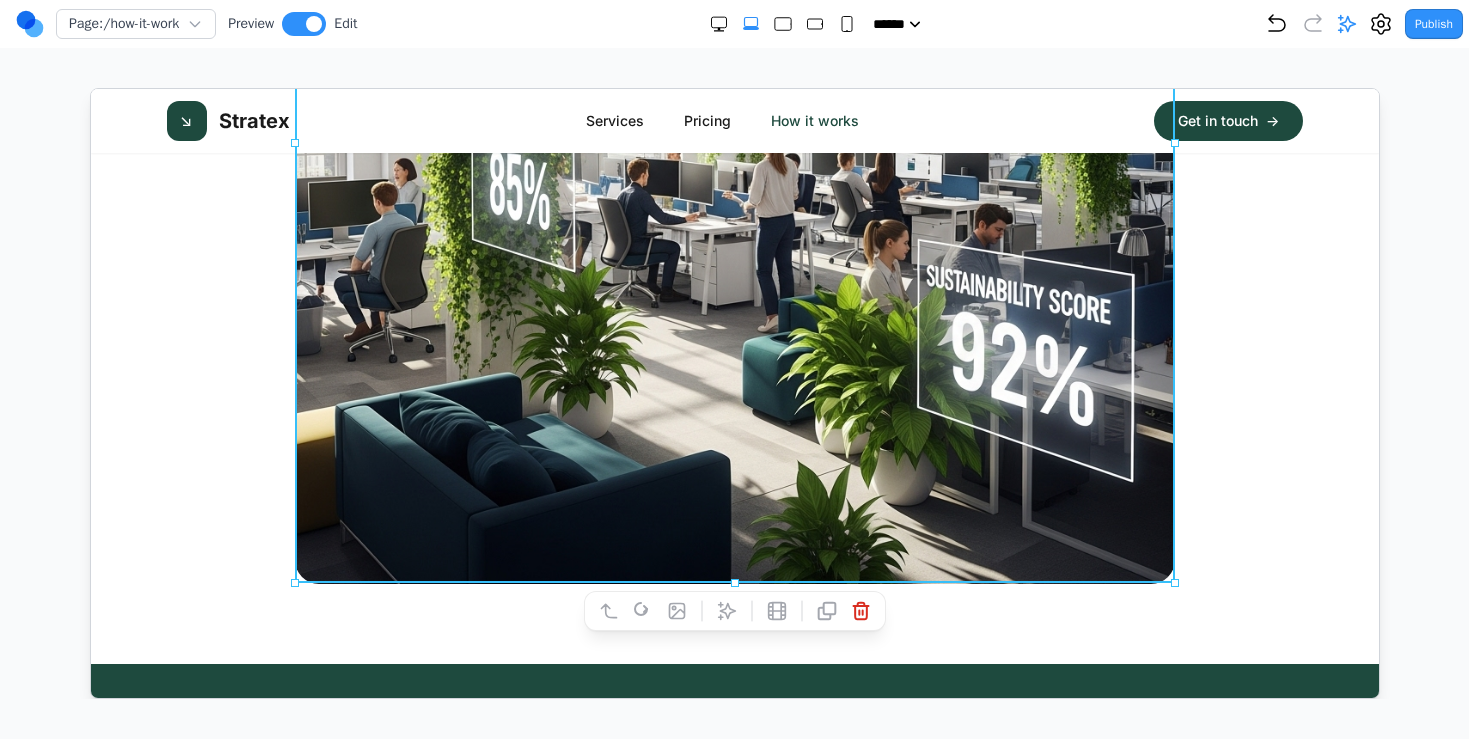 scroll, scrollTop: 2611, scrollLeft: 0, axis: vertical 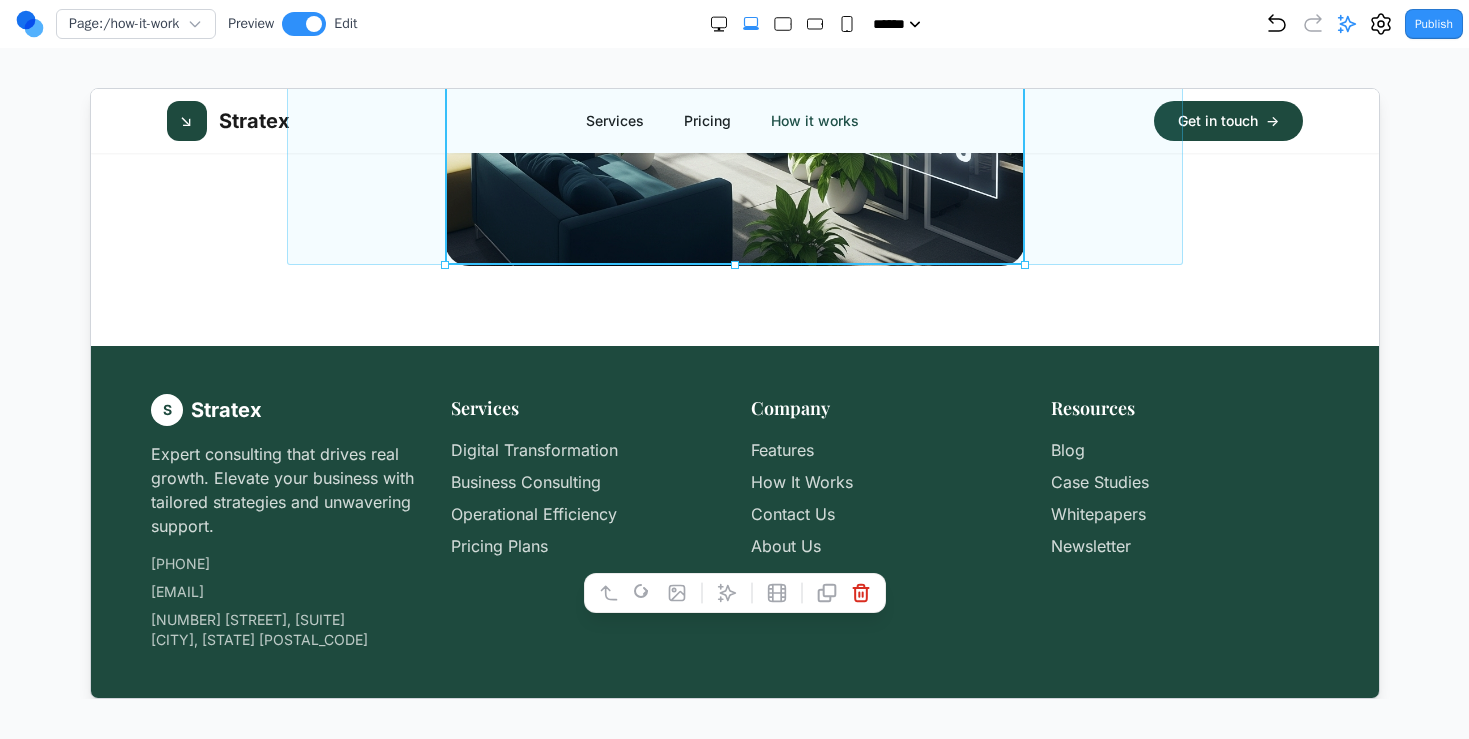 drag, startPoint x: 732, startPoint y: 563, endPoint x: 762, endPoint y: 262, distance: 302.49133 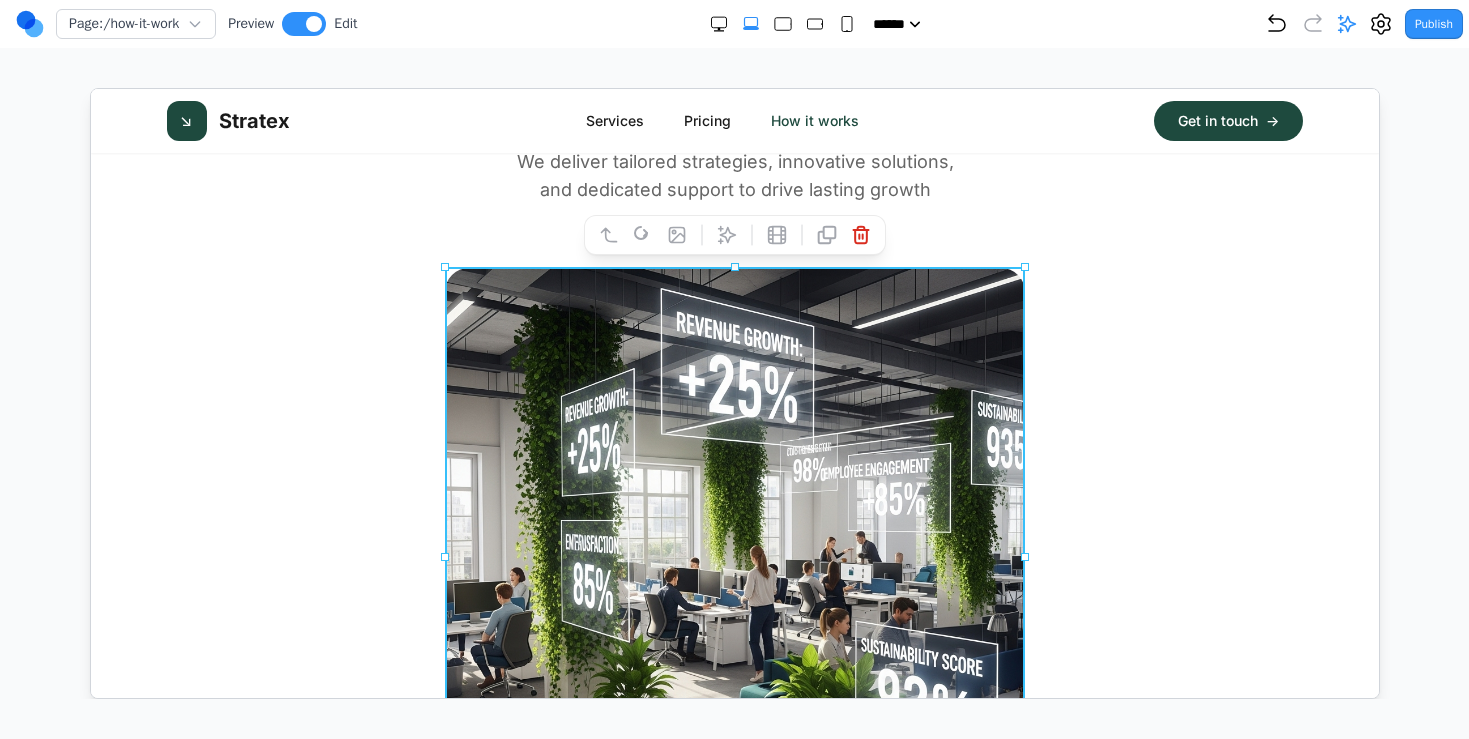 scroll, scrollTop: 1994, scrollLeft: 0, axis: vertical 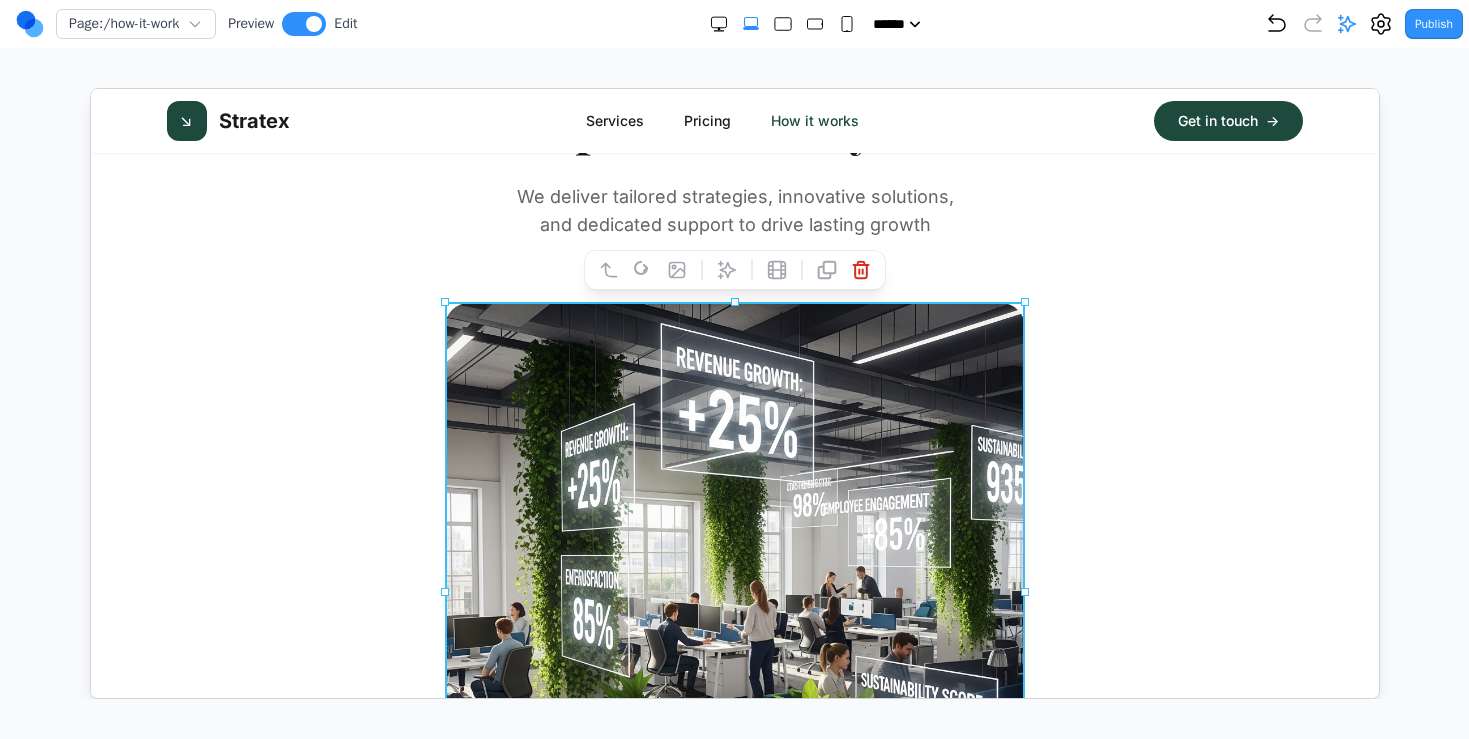 click at bounding box center (733, 592) 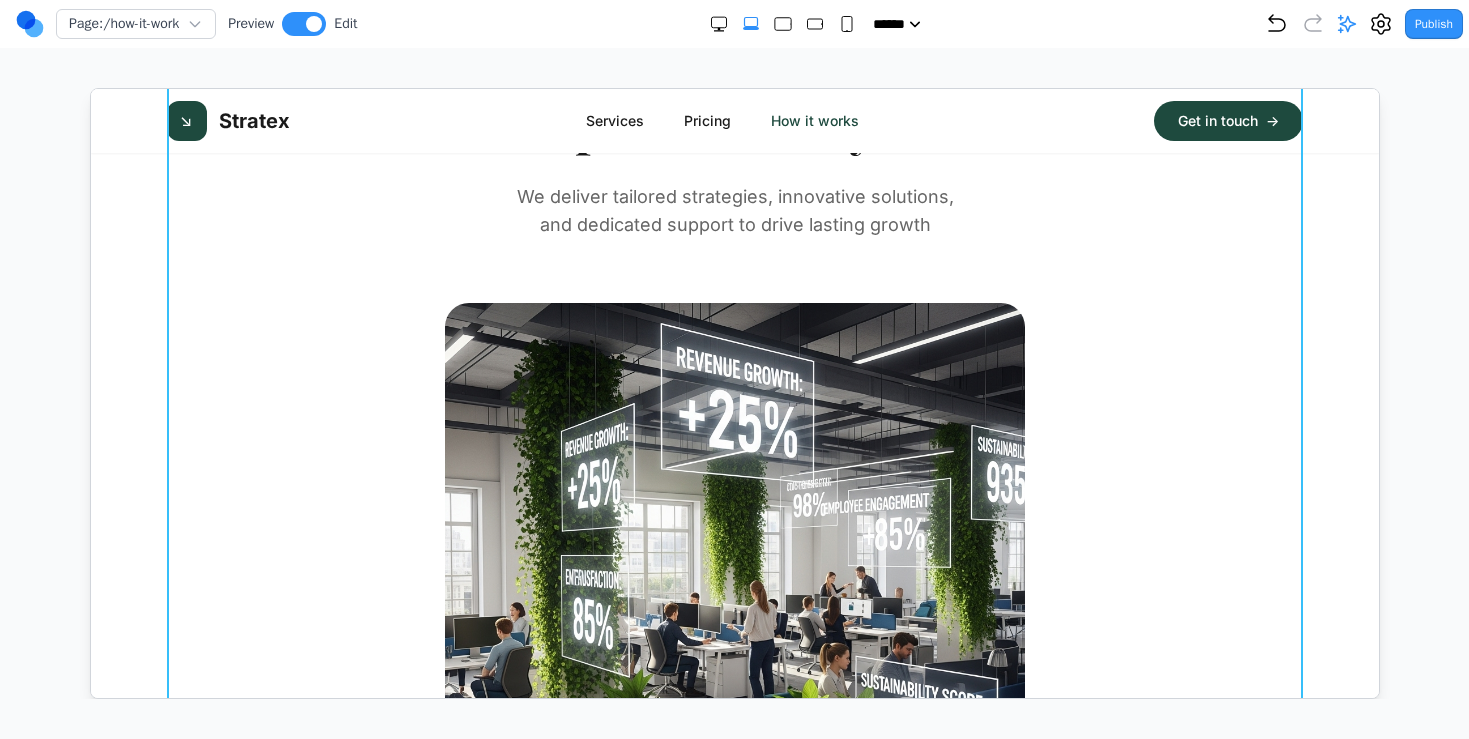 click on "Impact Real results that drive lasting impact for everyone We deliver tailored strategies, innovative solutions, and dedicated support to drive lasting growth" at bounding box center [733, 468] 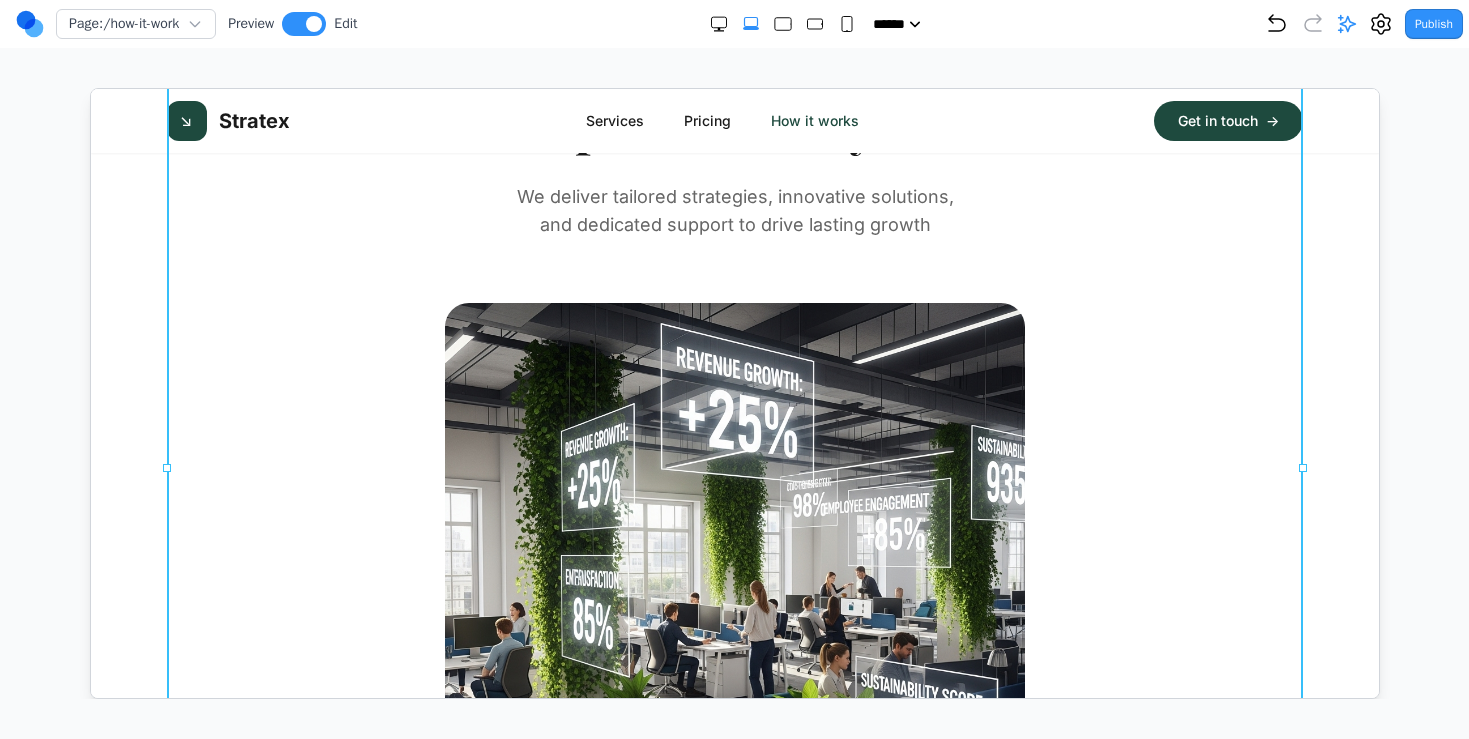 click on "Impact Real results that drive lasting impact for everyone We deliver tailored strategies, innovative solutions, and dedicated support to drive lasting growth" at bounding box center [733, 468] 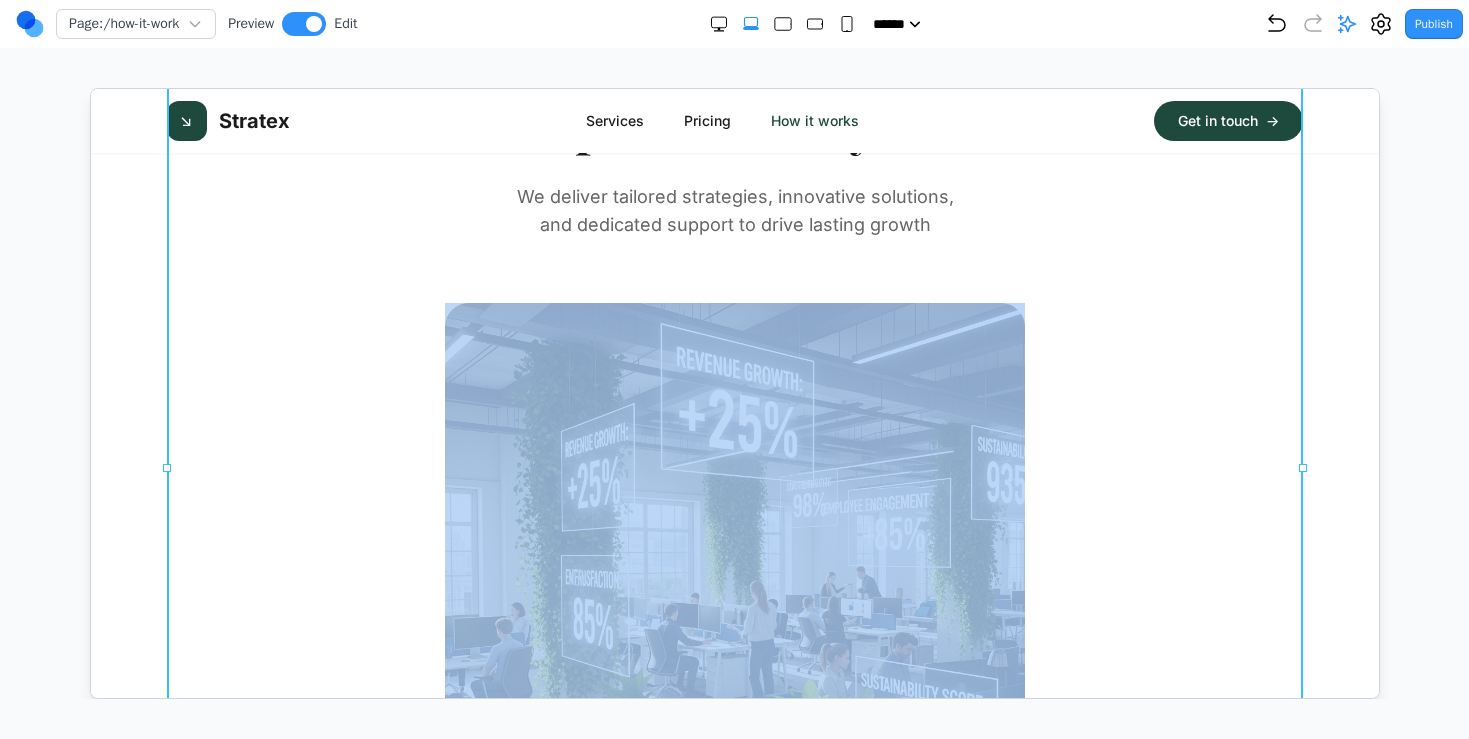 click on "Impact Real results that drive lasting impact for everyone We deliver tailored strategies, innovative solutions, and dedicated support to drive lasting growth" at bounding box center [733, 468] 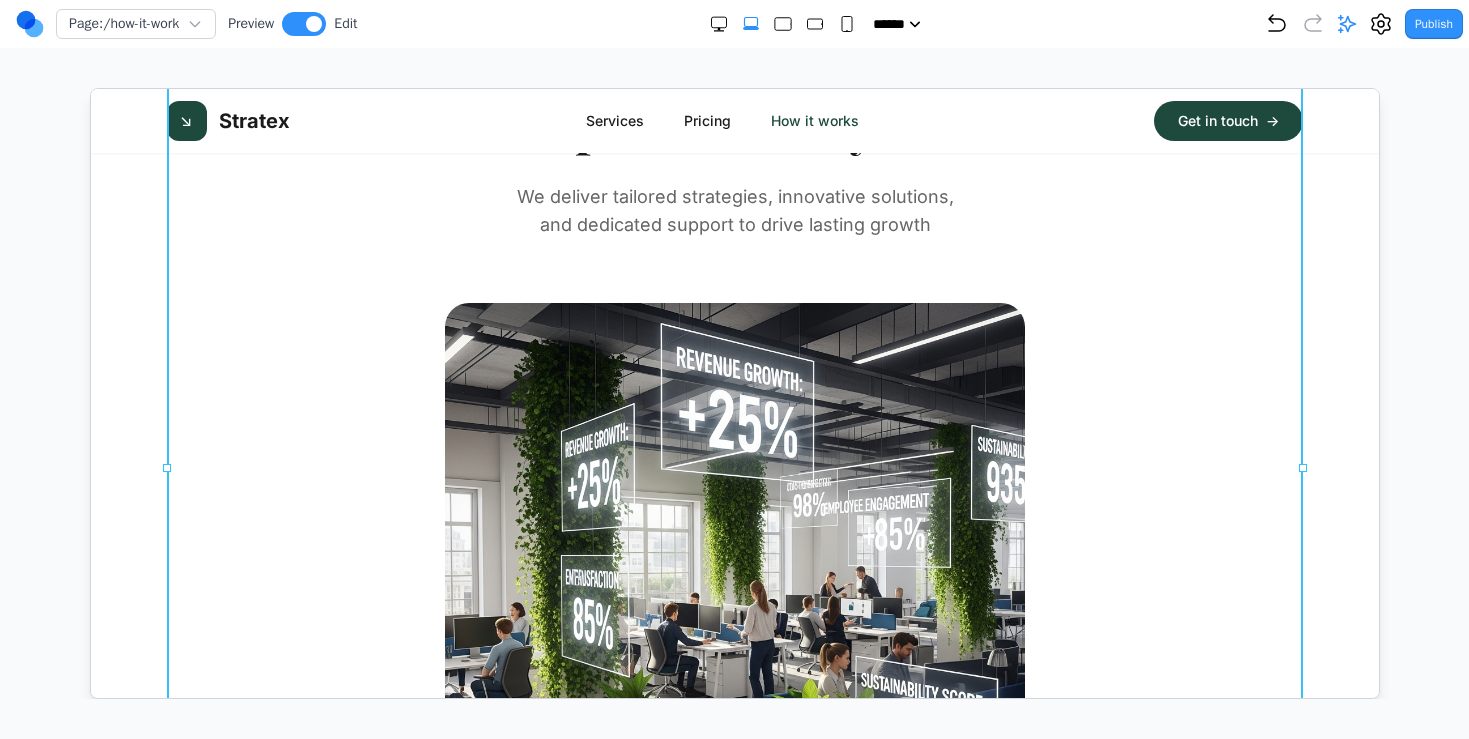 click on "Impact Real results that drive lasting impact for everyone We deliver tailored strategies, innovative solutions, and dedicated support to drive lasting growth" at bounding box center [733, 468] 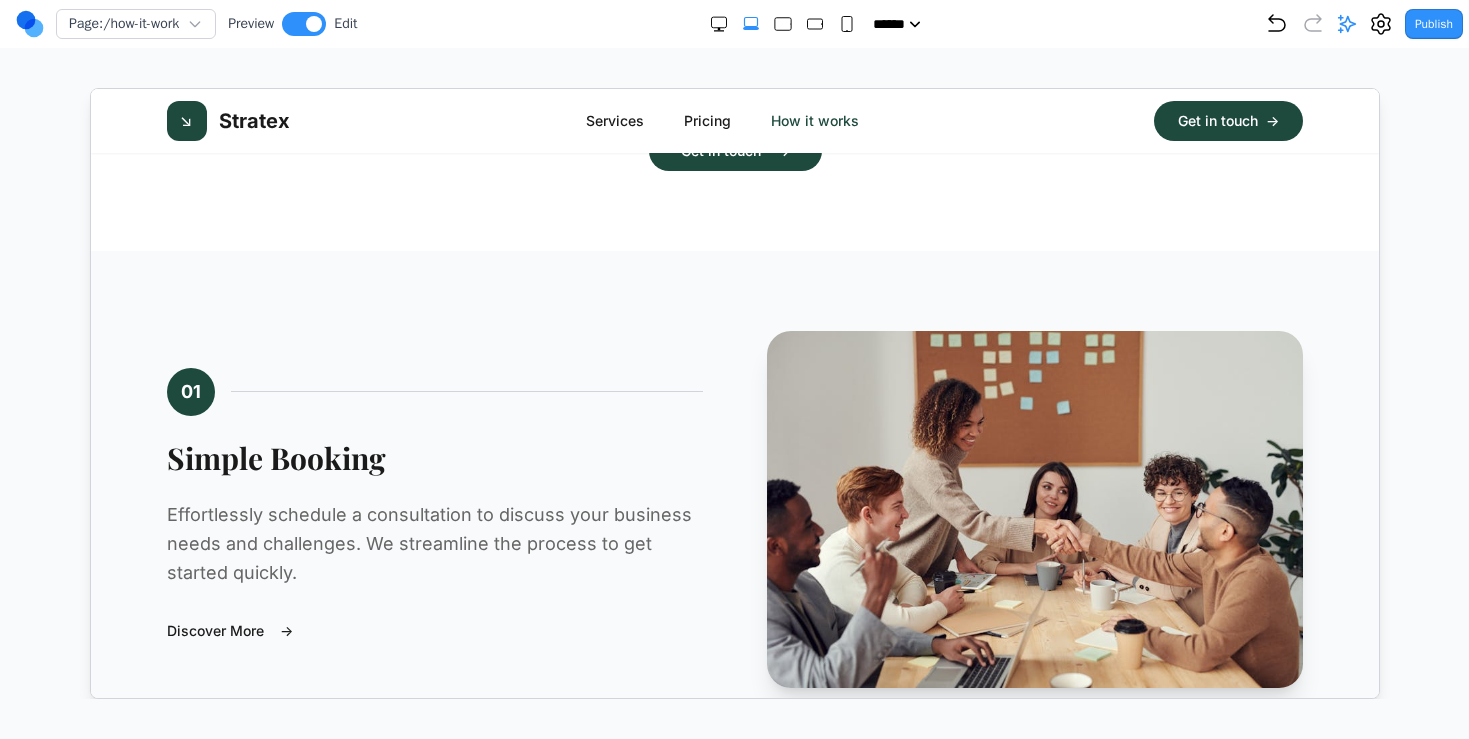 scroll, scrollTop: 0, scrollLeft: 0, axis: both 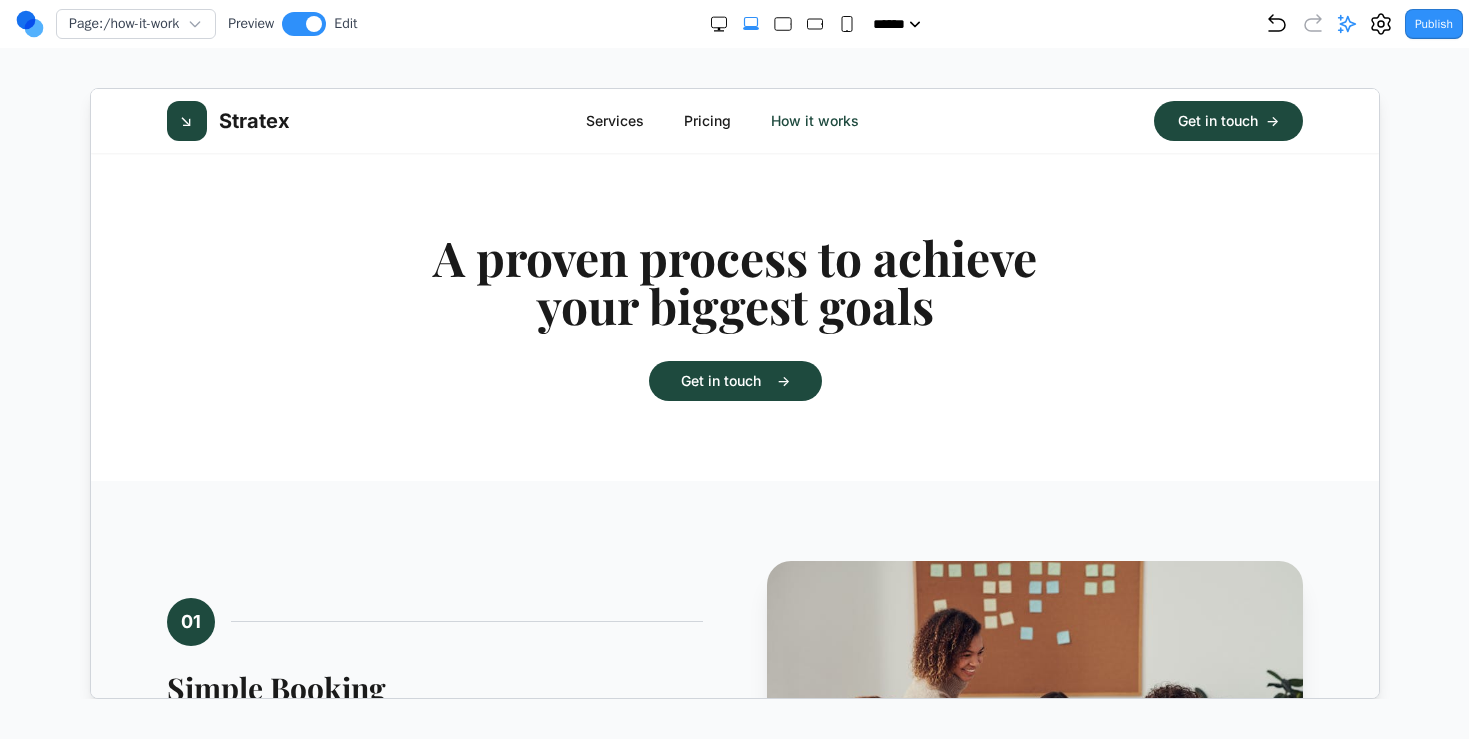 click on "How it works" at bounding box center (813, 120) 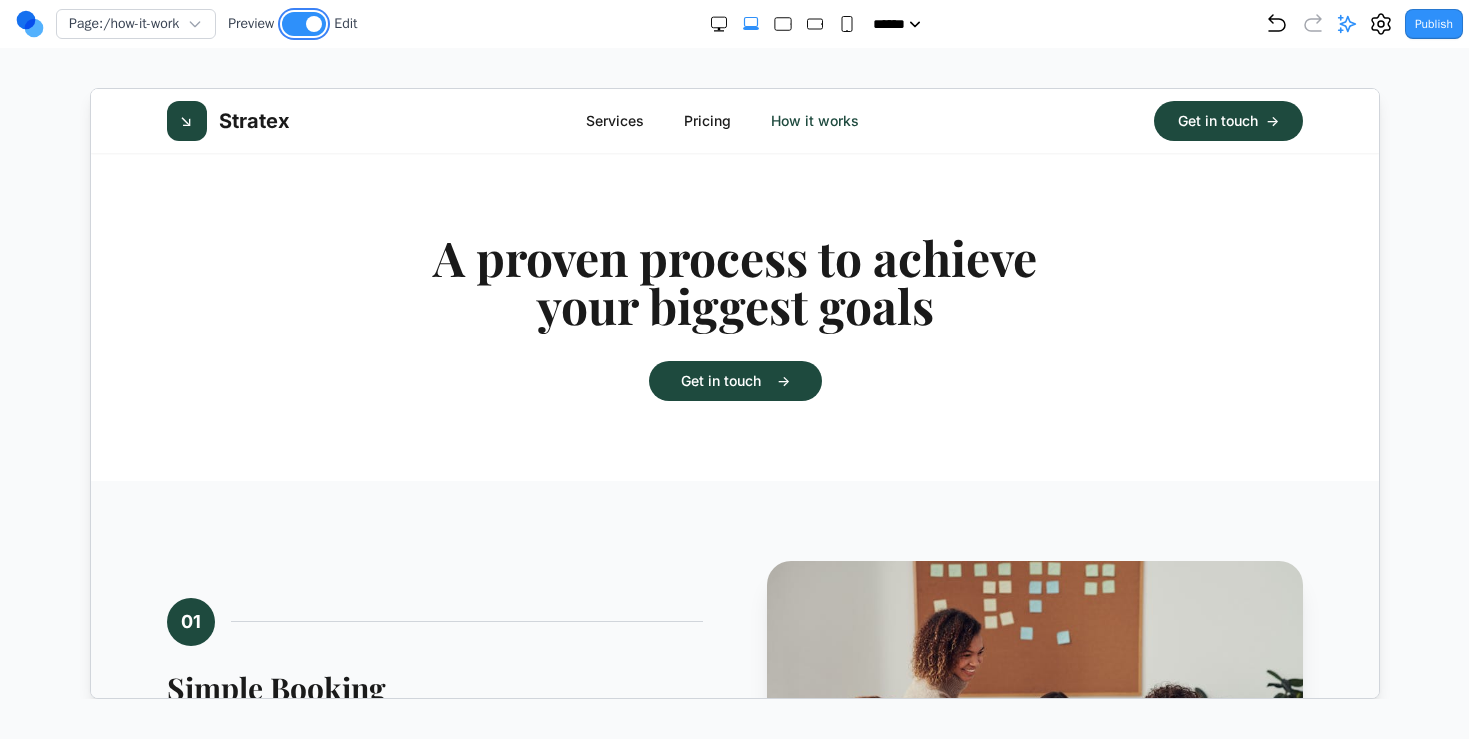 click at bounding box center [304, 24] 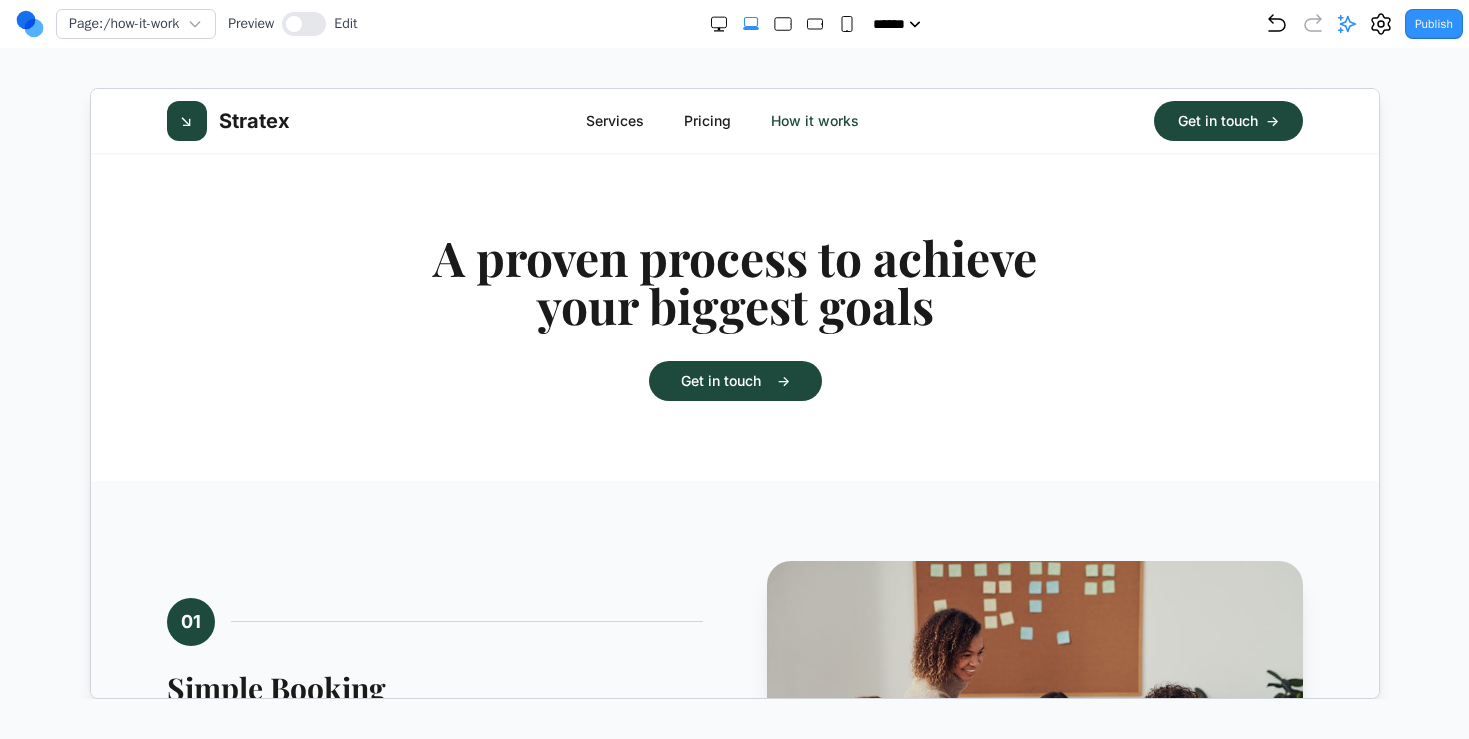 click on "How it works" at bounding box center [813, 120] 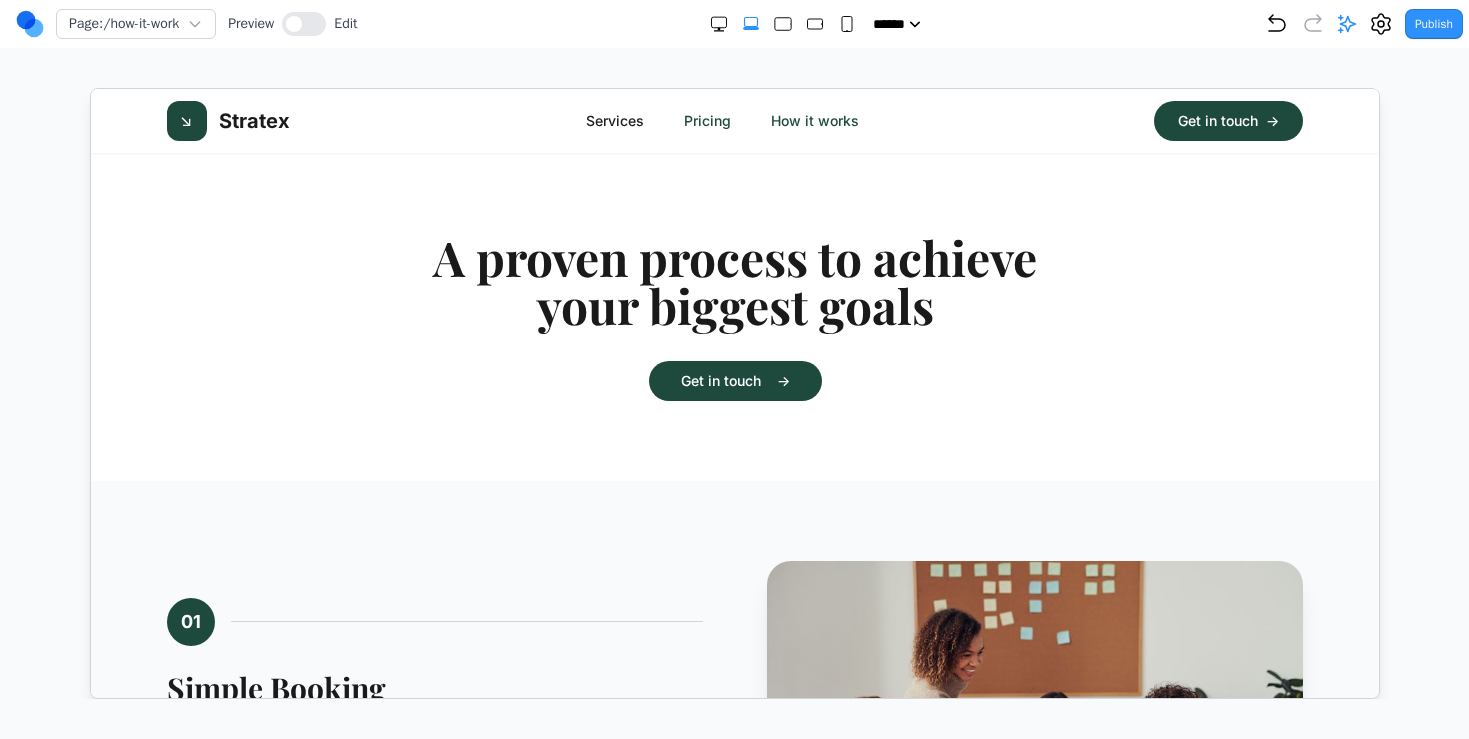 click on "Pricing" at bounding box center (705, 120) 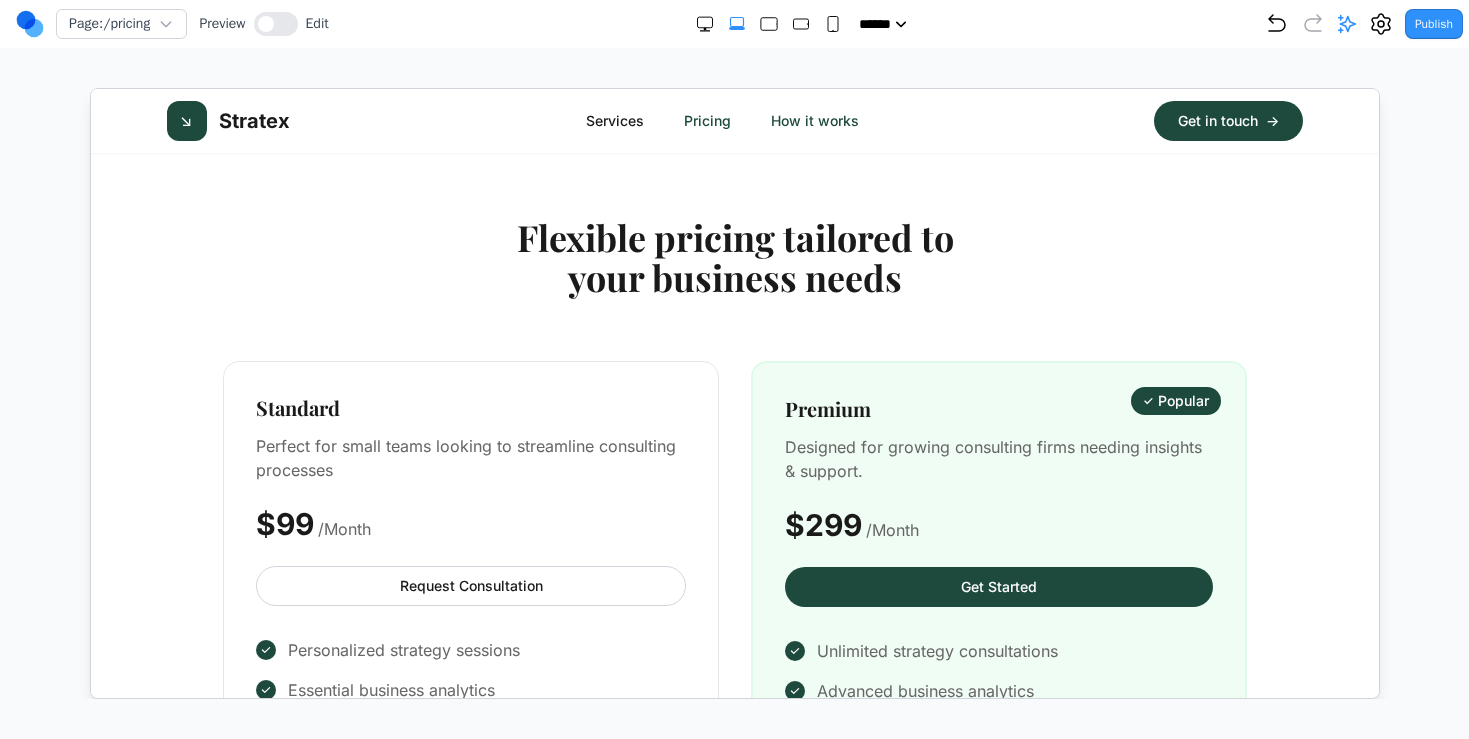 click on "How it works" at bounding box center [813, 120] 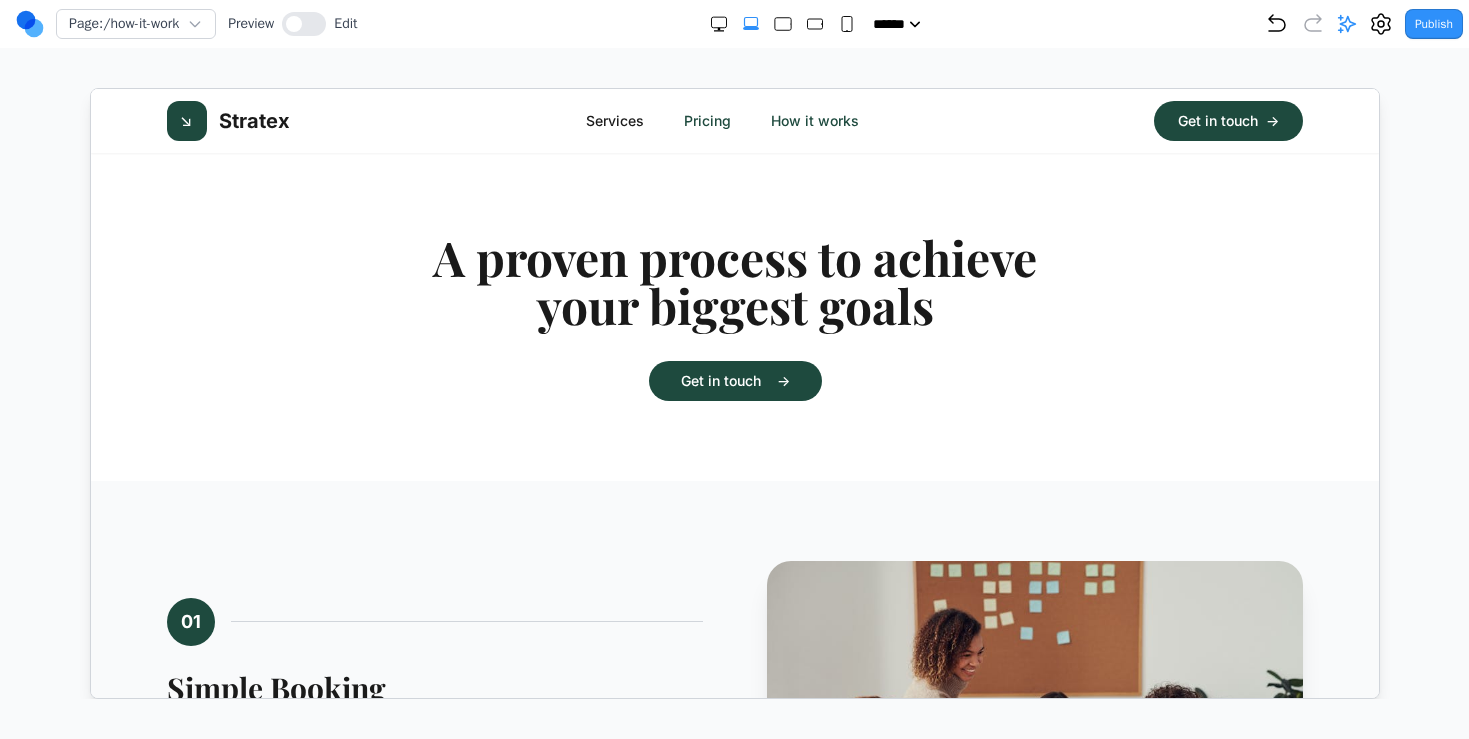 click on "Pricing" at bounding box center [705, 120] 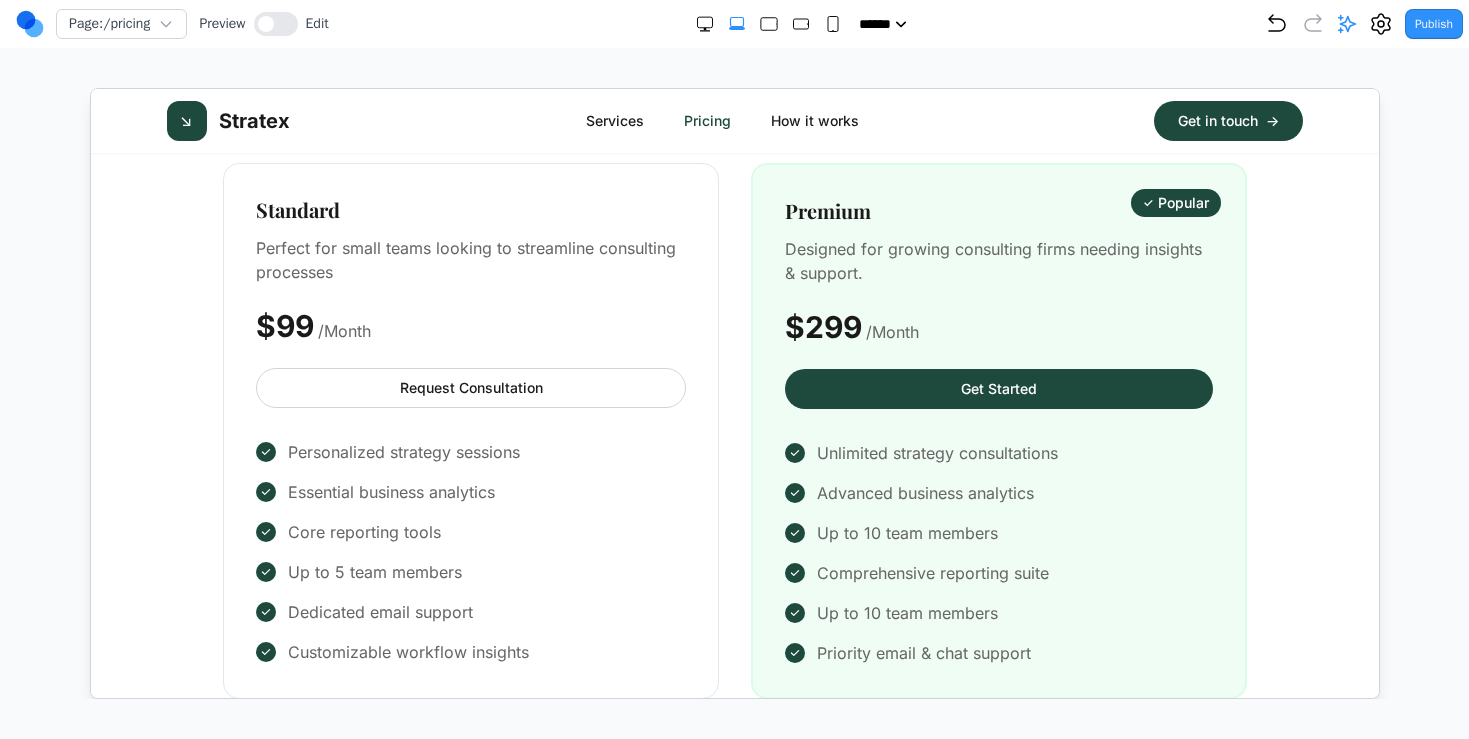 scroll, scrollTop: 0, scrollLeft: 0, axis: both 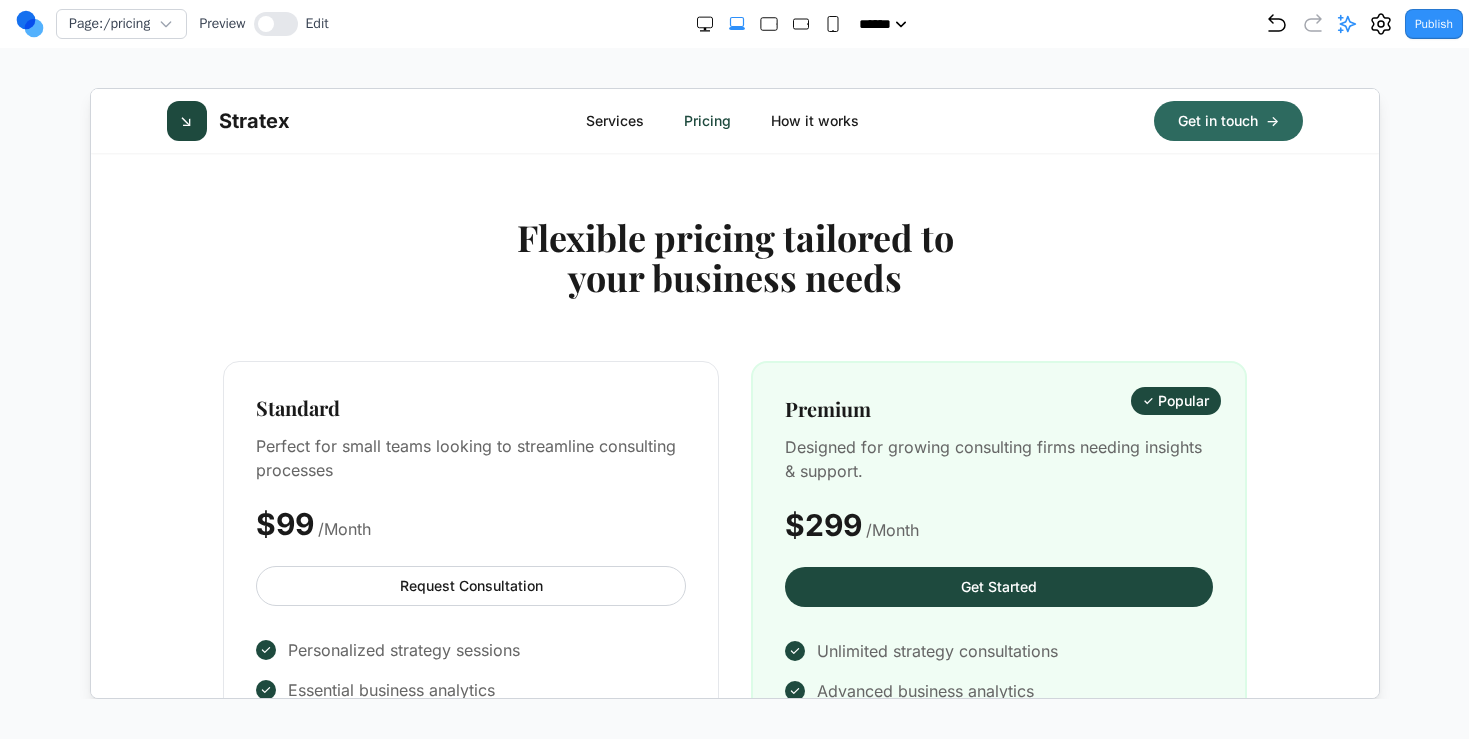 click on "Get in touch →" at bounding box center (1226, 120) 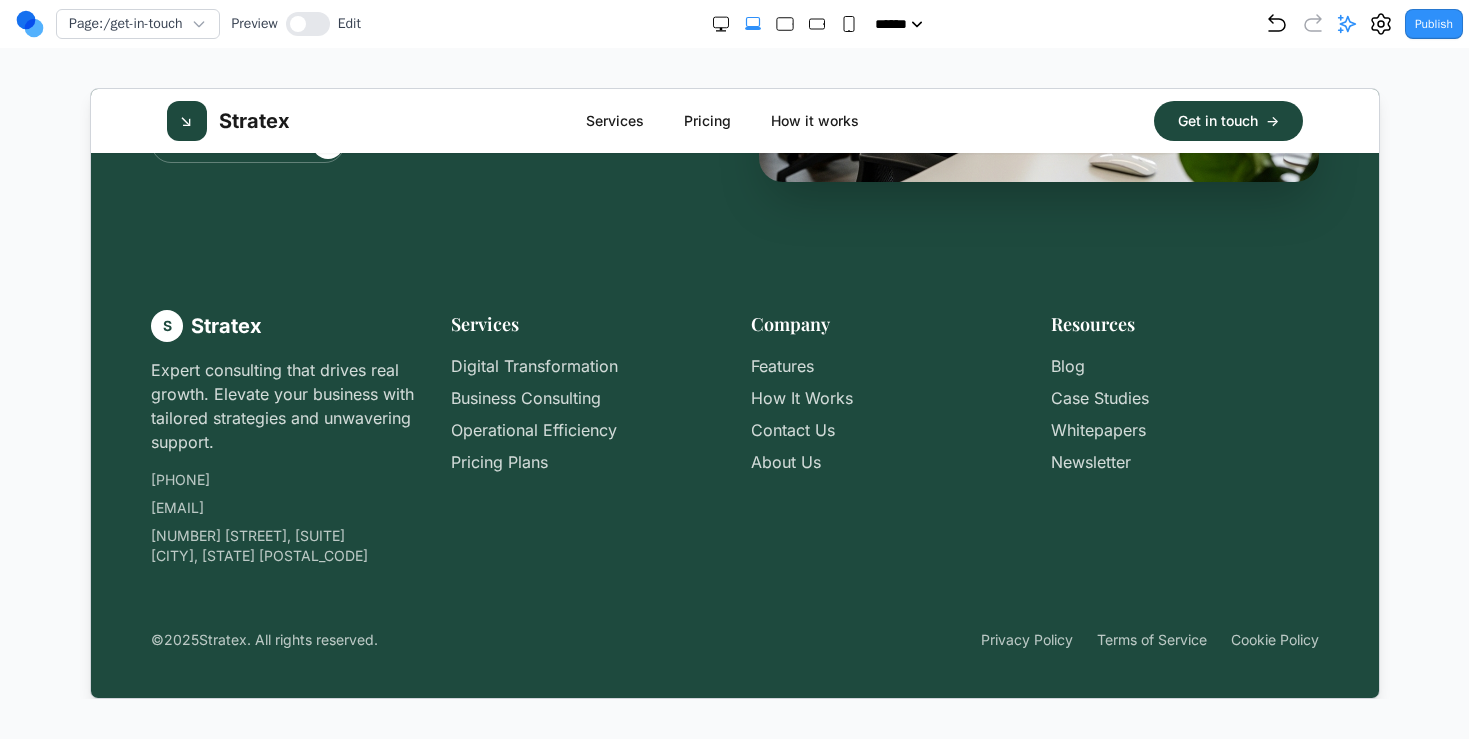 scroll, scrollTop: 0, scrollLeft: 0, axis: both 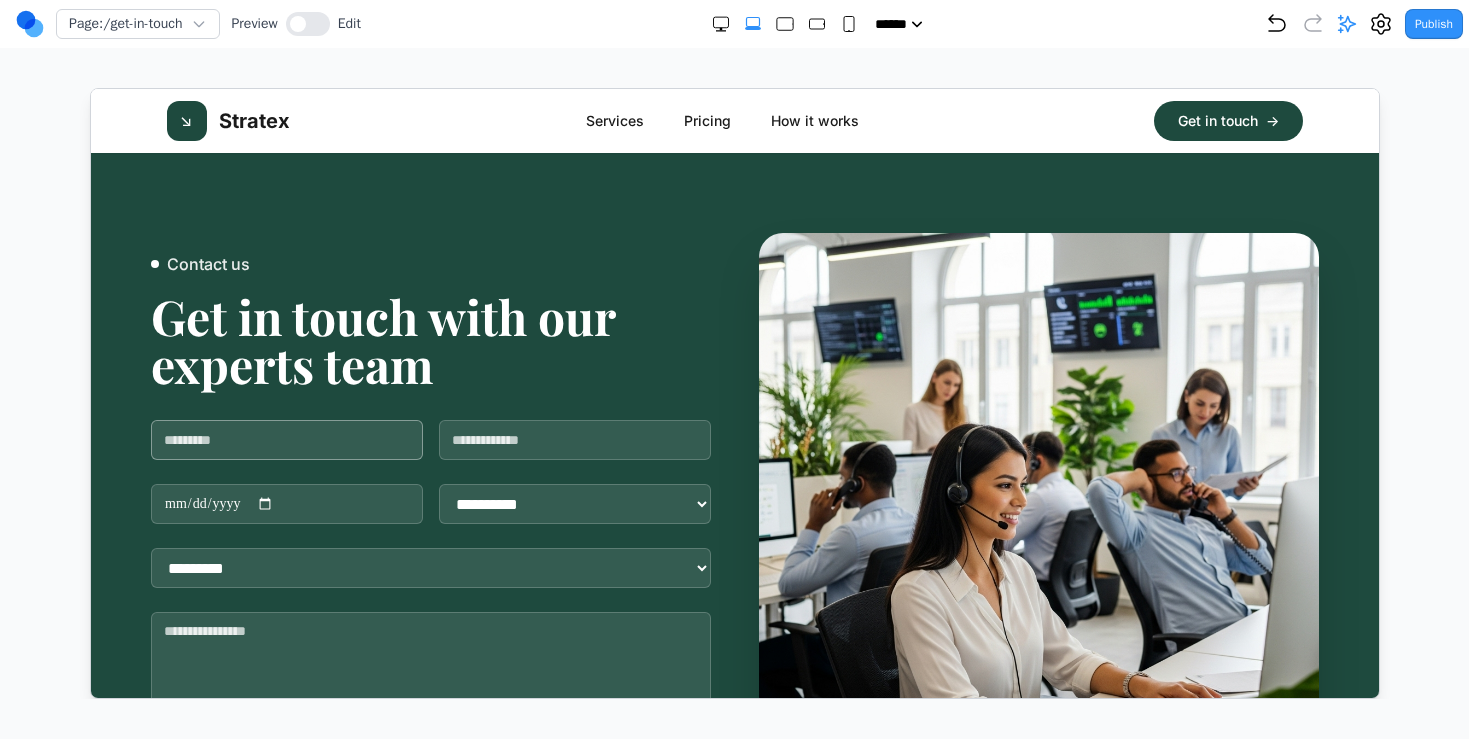 click at bounding box center (285, 439) 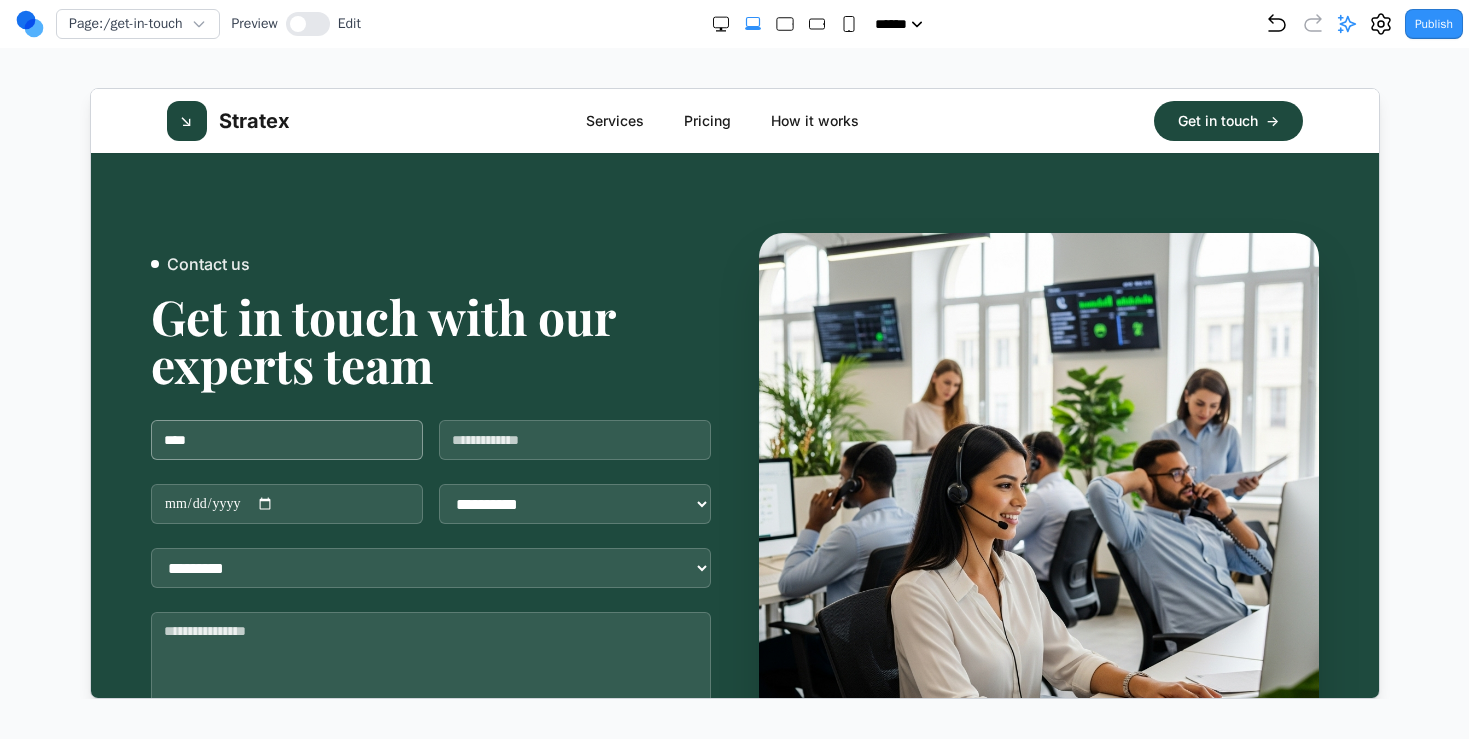 type on "*****" 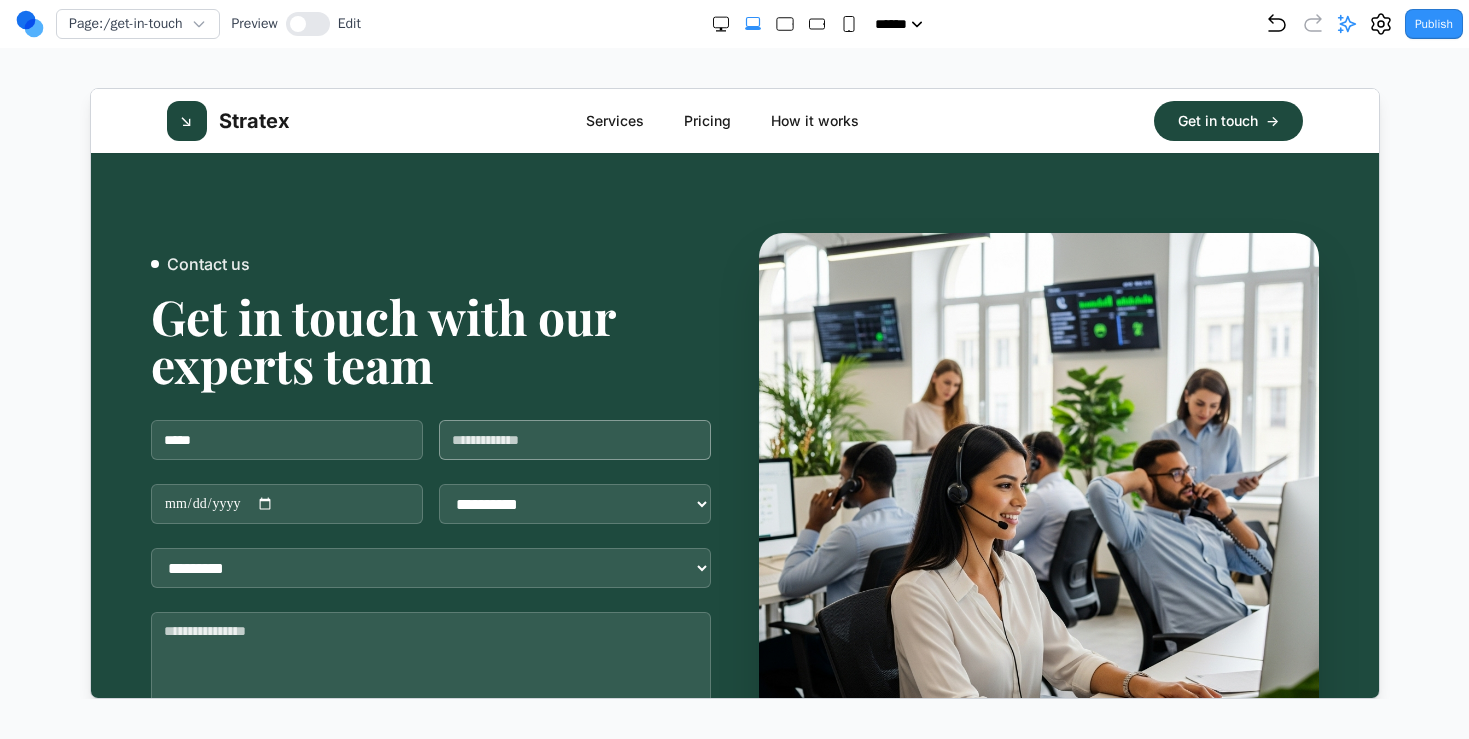 click at bounding box center [573, 439] 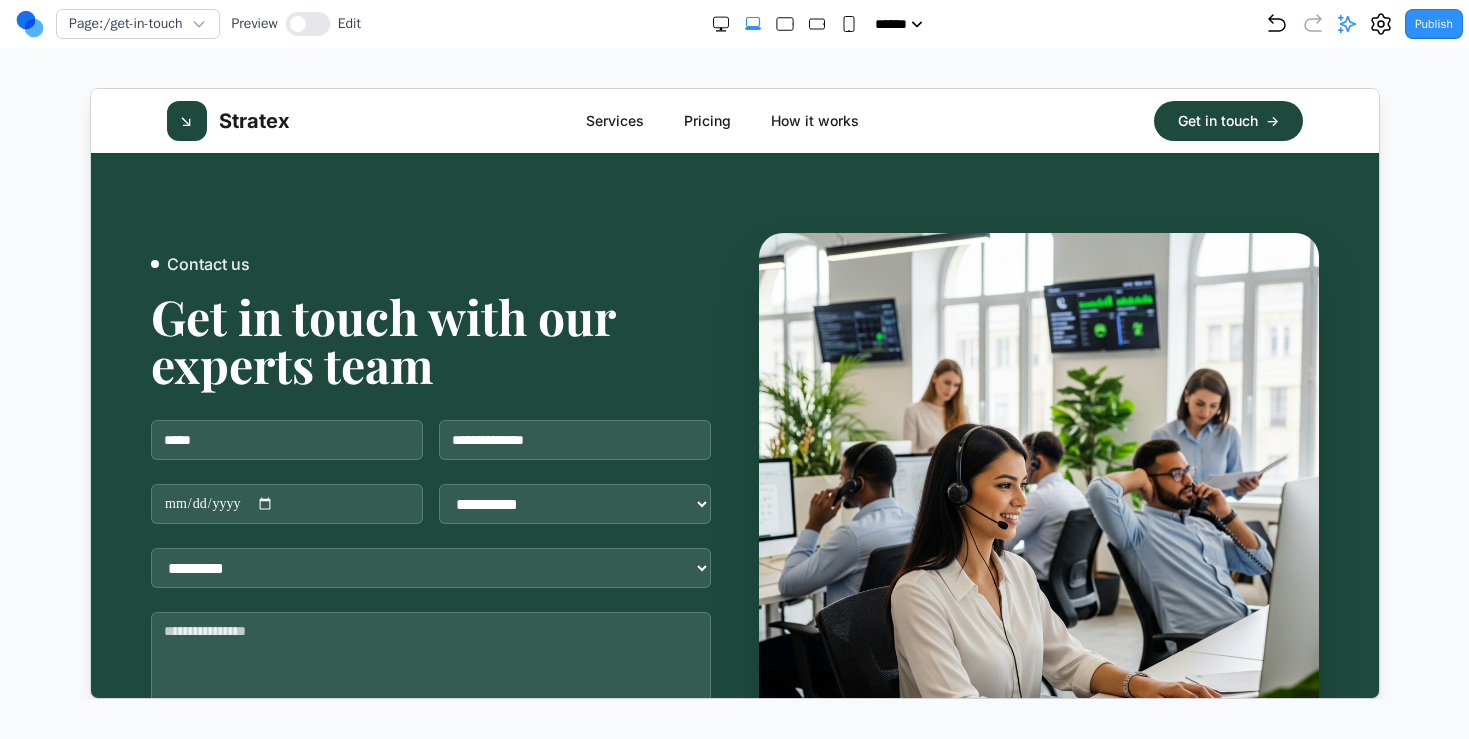 click on "**********" at bounding box center (429, 596) 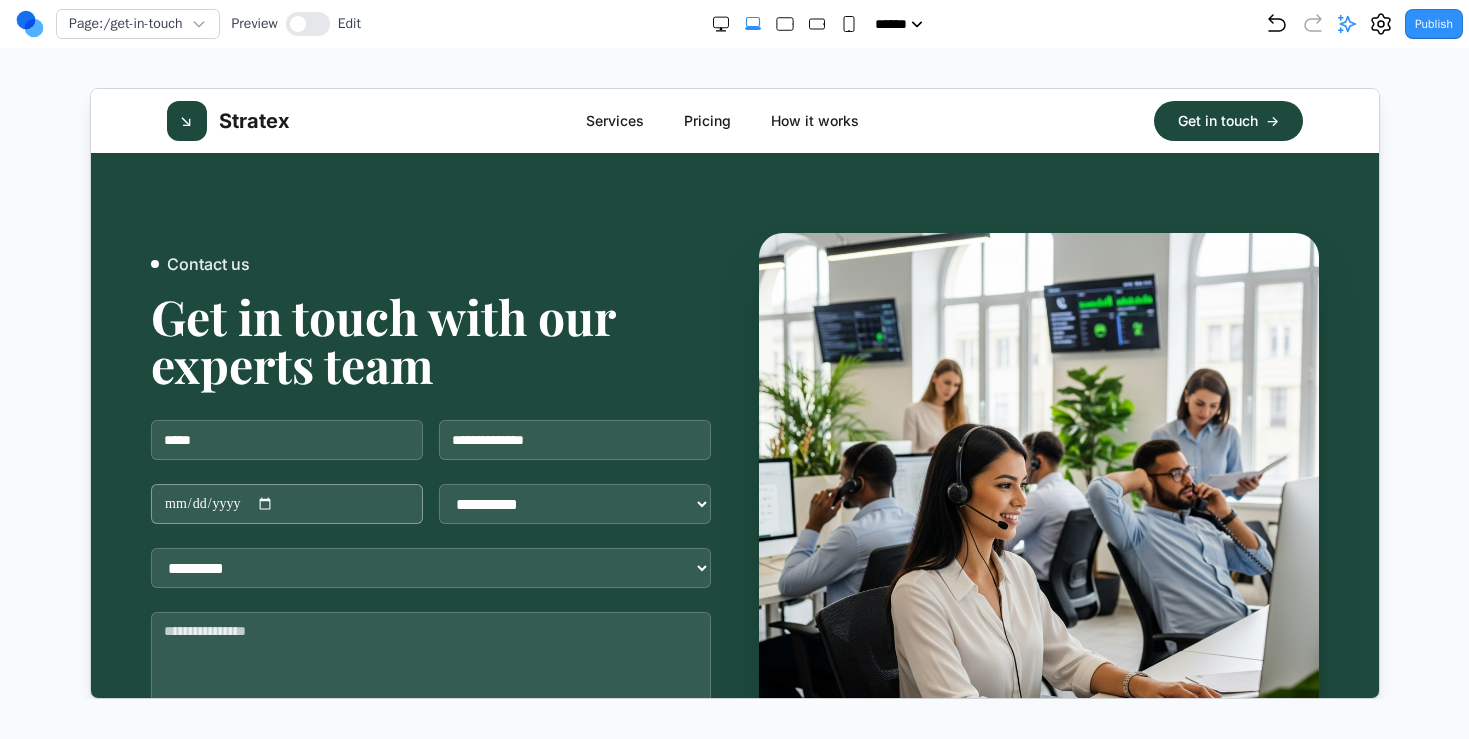 click at bounding box center (285, 503) 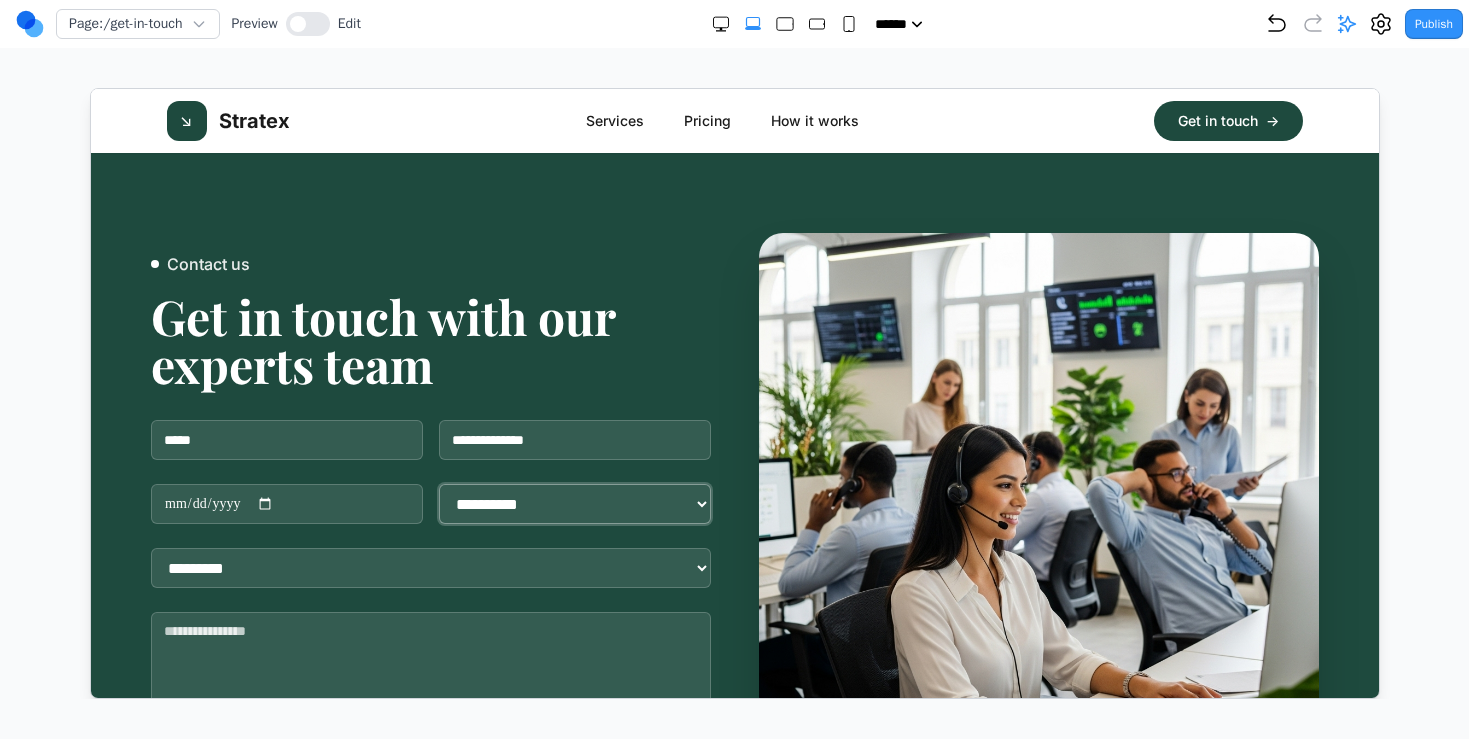 click on "**********" at bounding box center (573, 503) 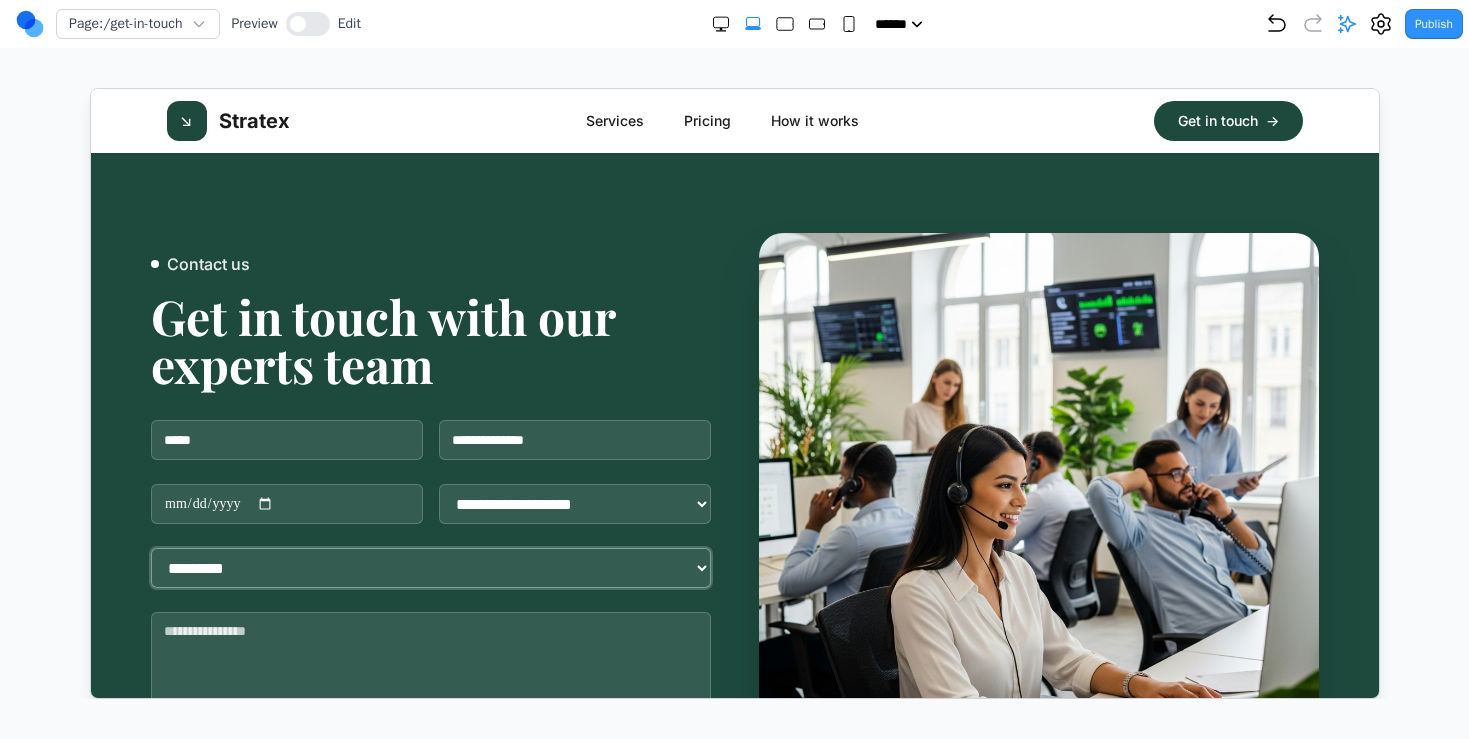 click on "**********" at bounding box center [429, 567] 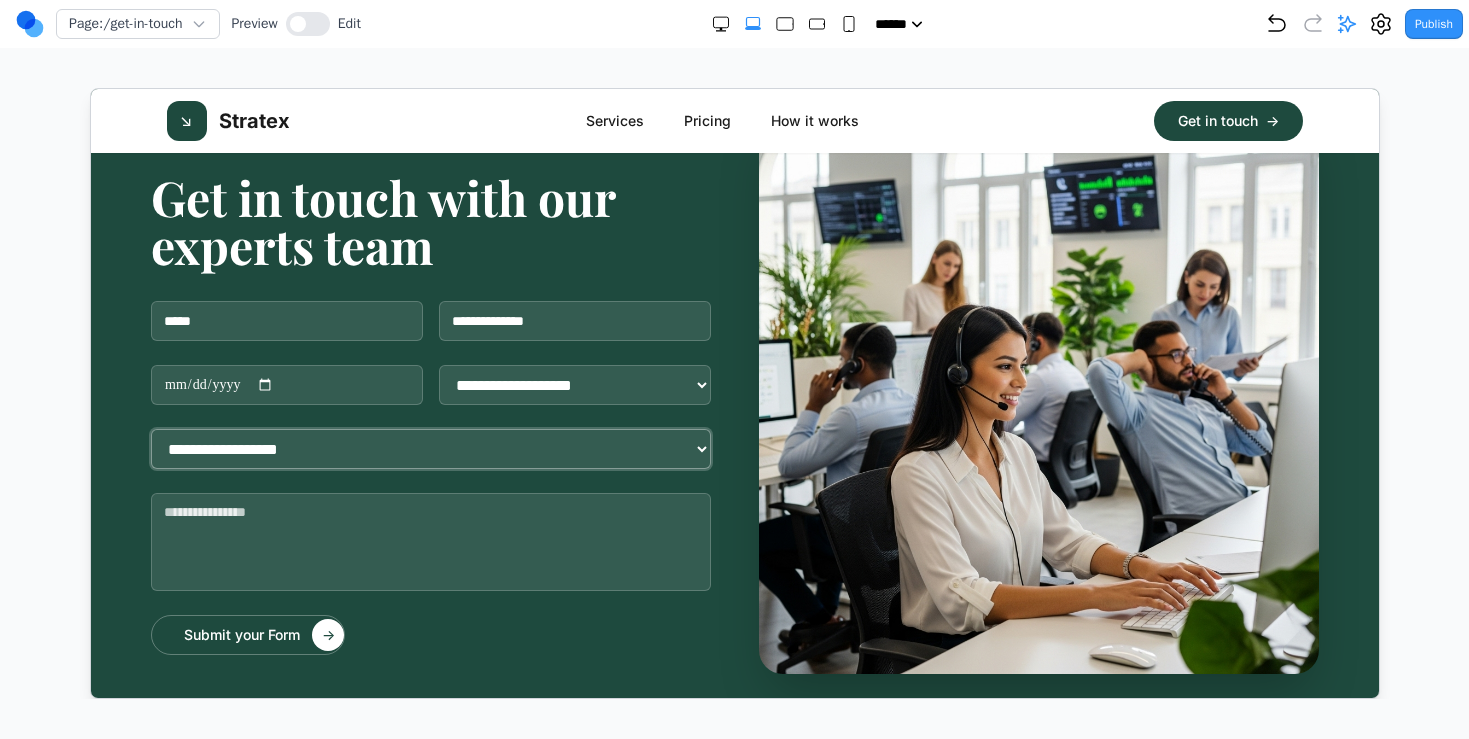 scroll, scrollTop: 152, scrollLeft: 0, axis: vertical 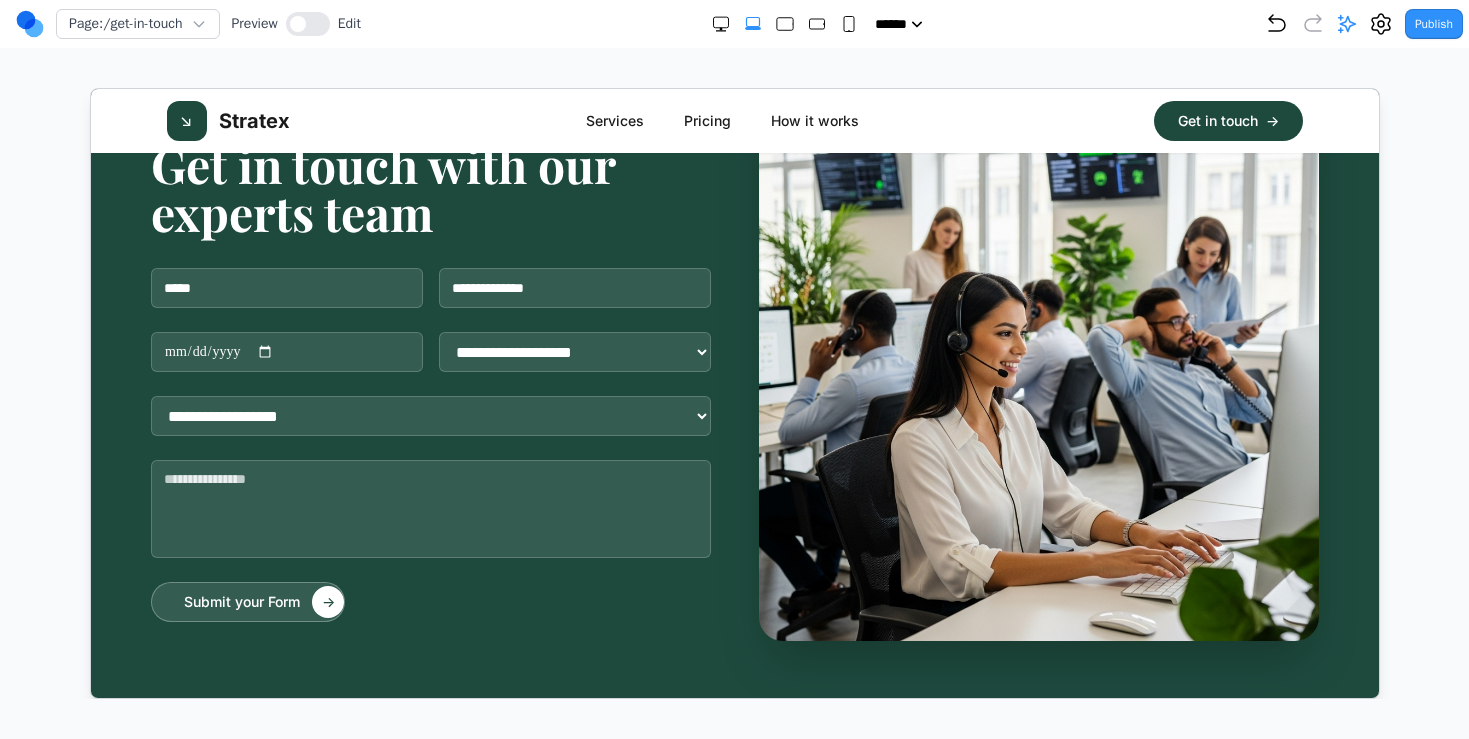 click on "Submit your Form →" at bounding box center [246, 601] 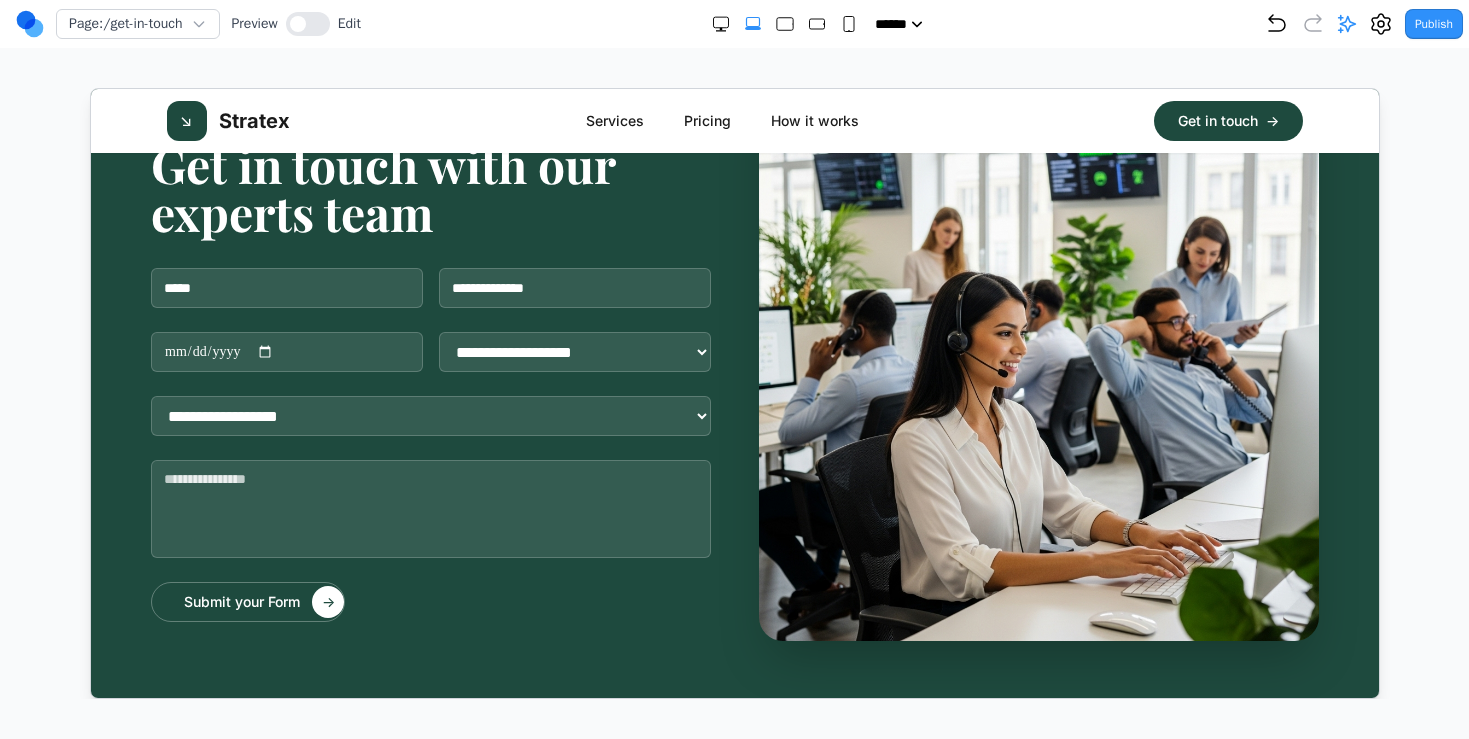 click on "**********" at bounding box center [733, 360] 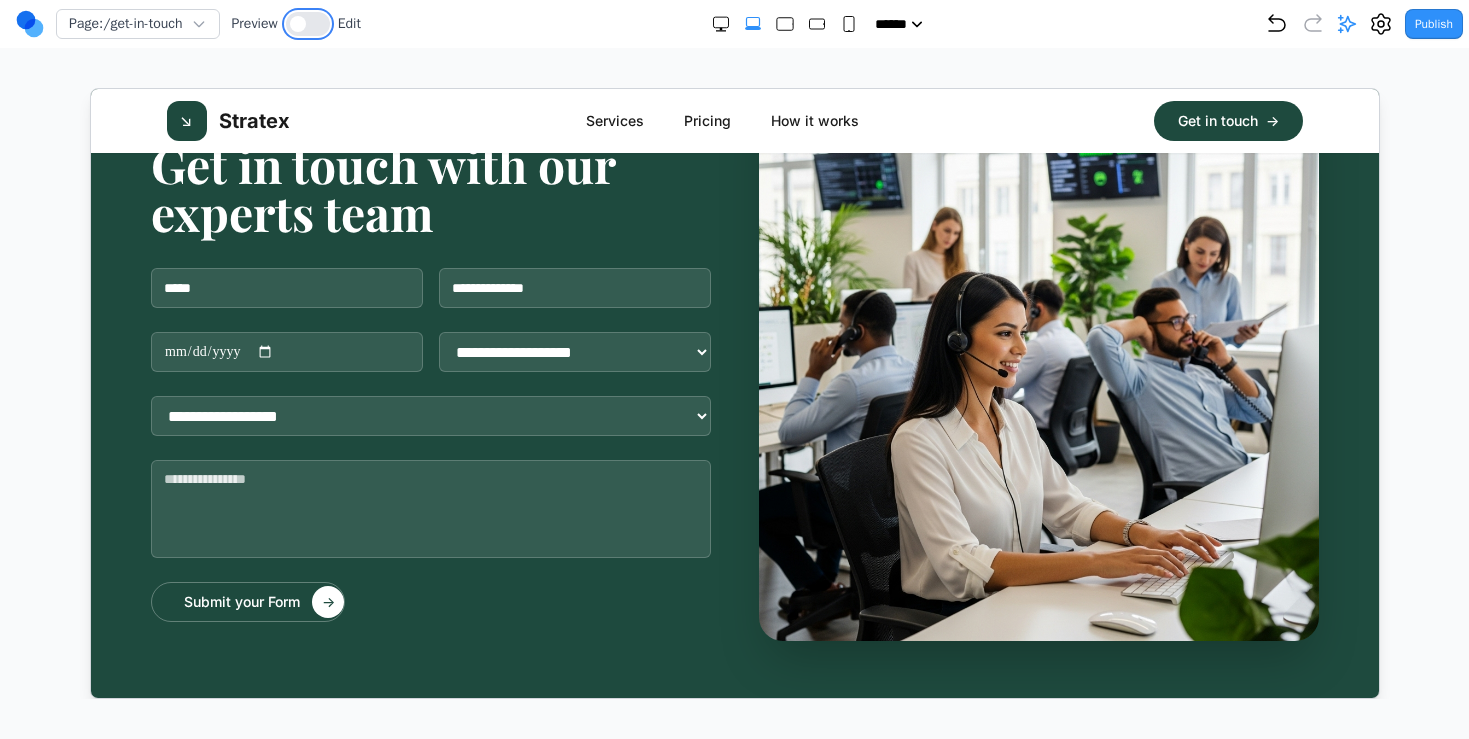 click at bounding box center [308, 24] 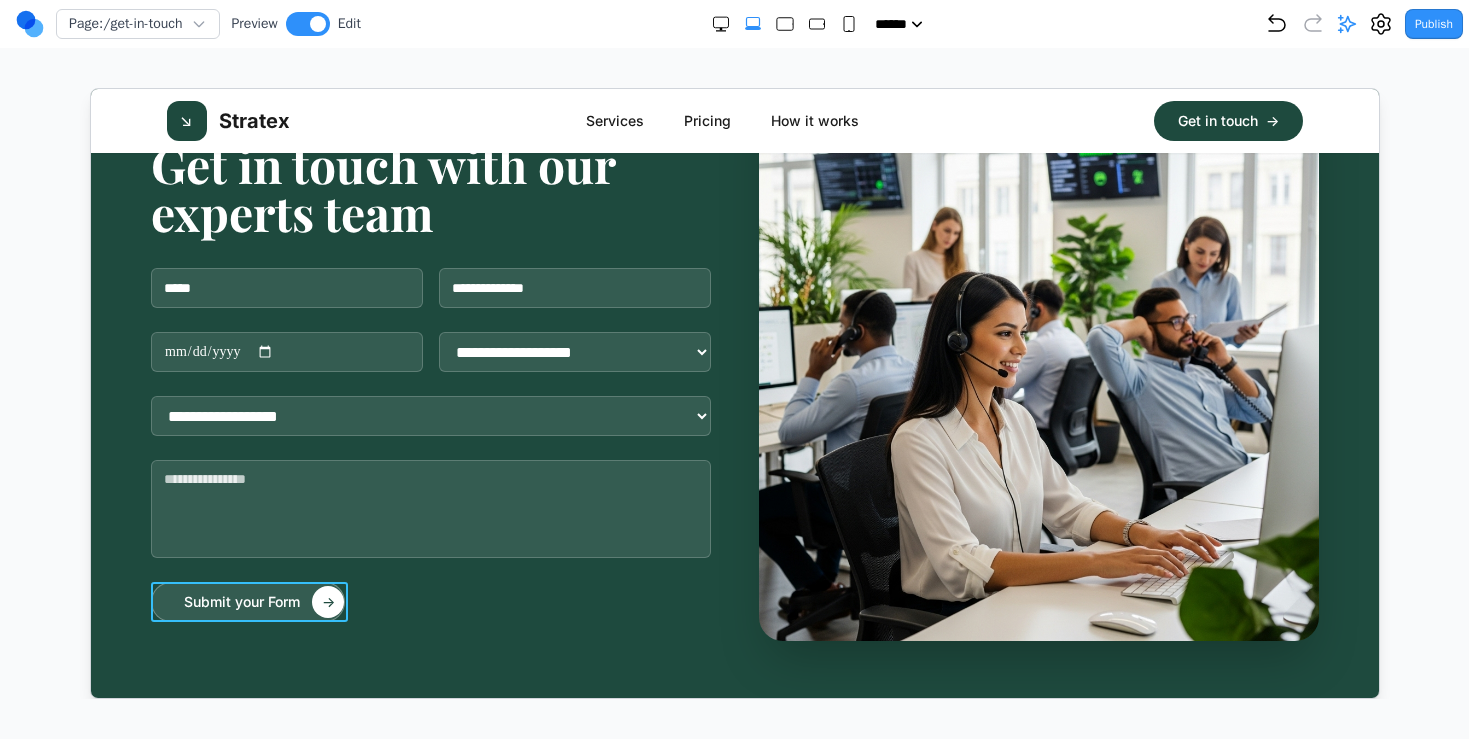 click on "Submit your Form →" at bounding box center (246, 601) 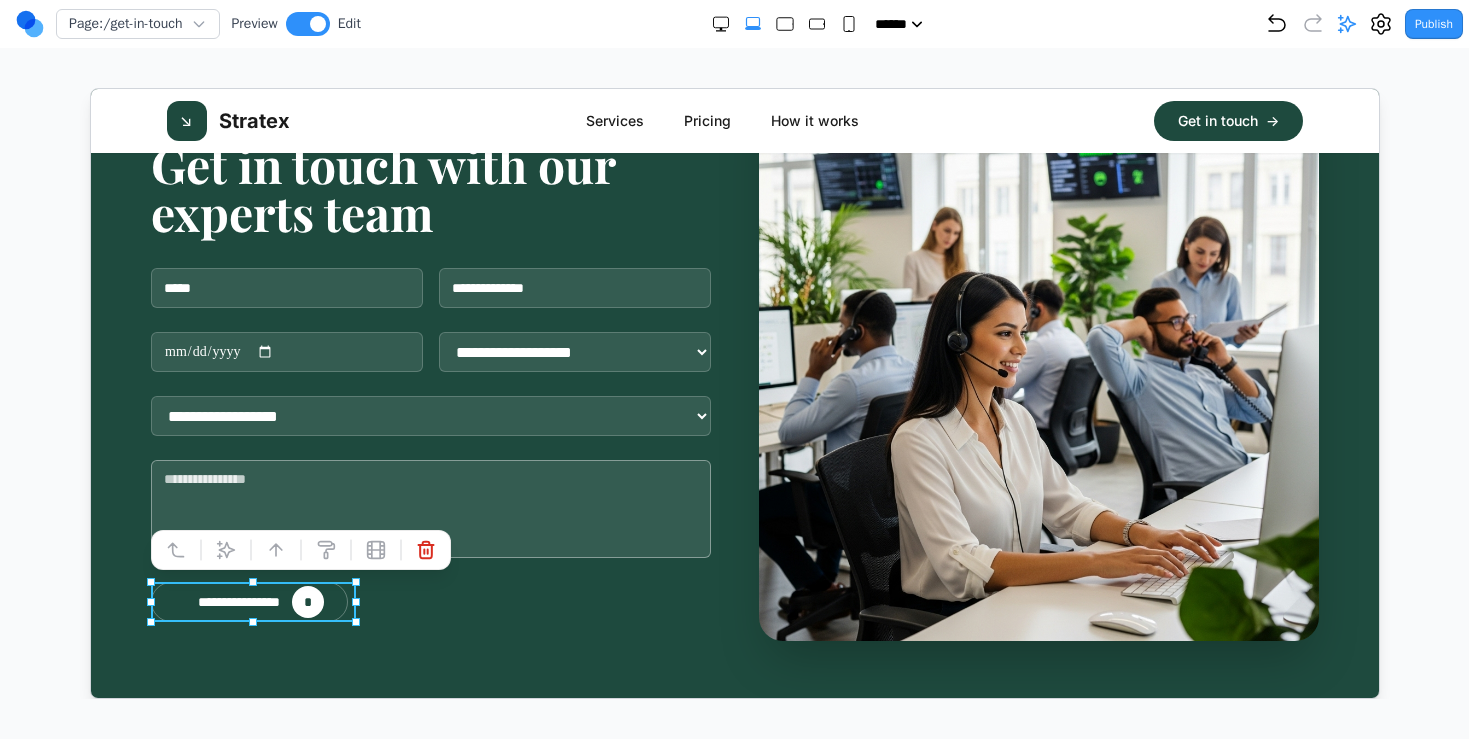 click at bounding box center [354, 601] 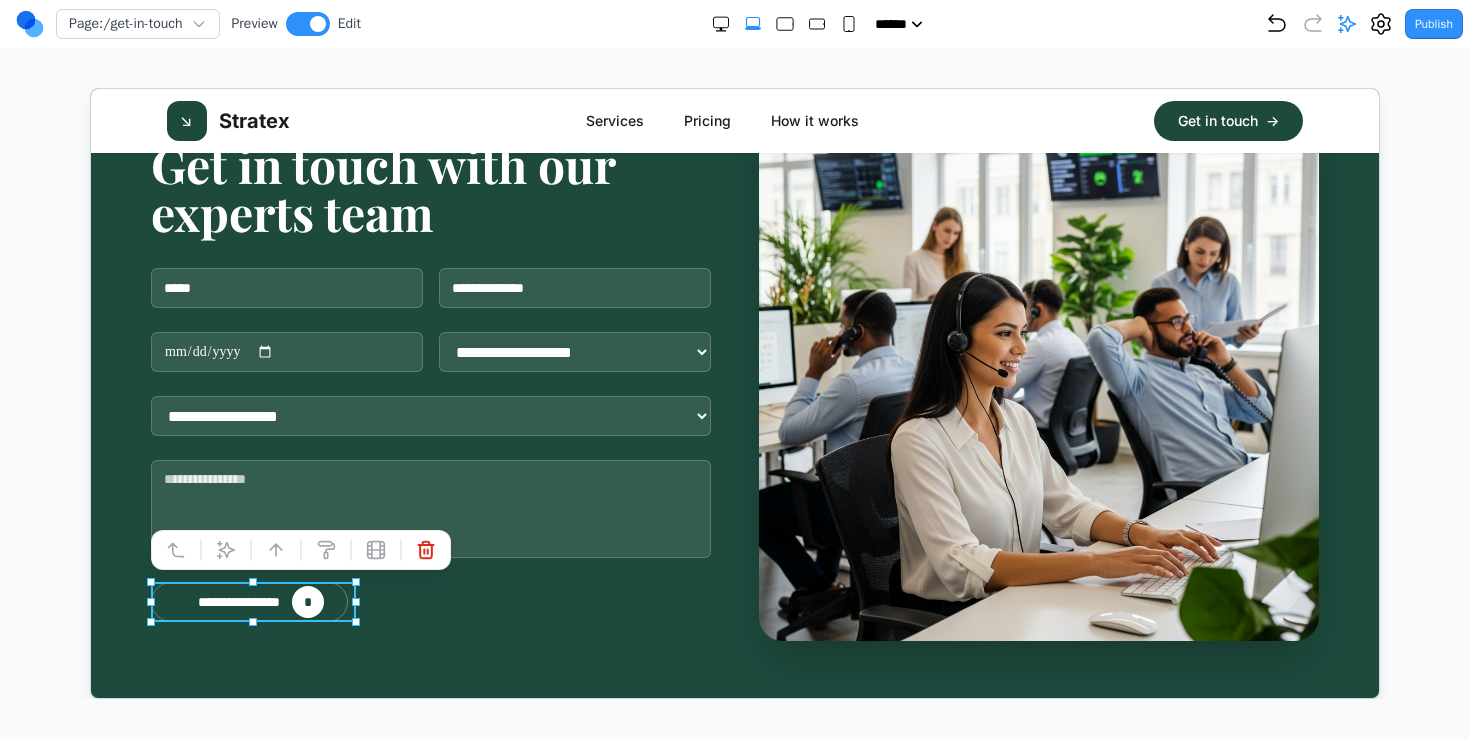 click on "**********" at bounding box center (733, 360) 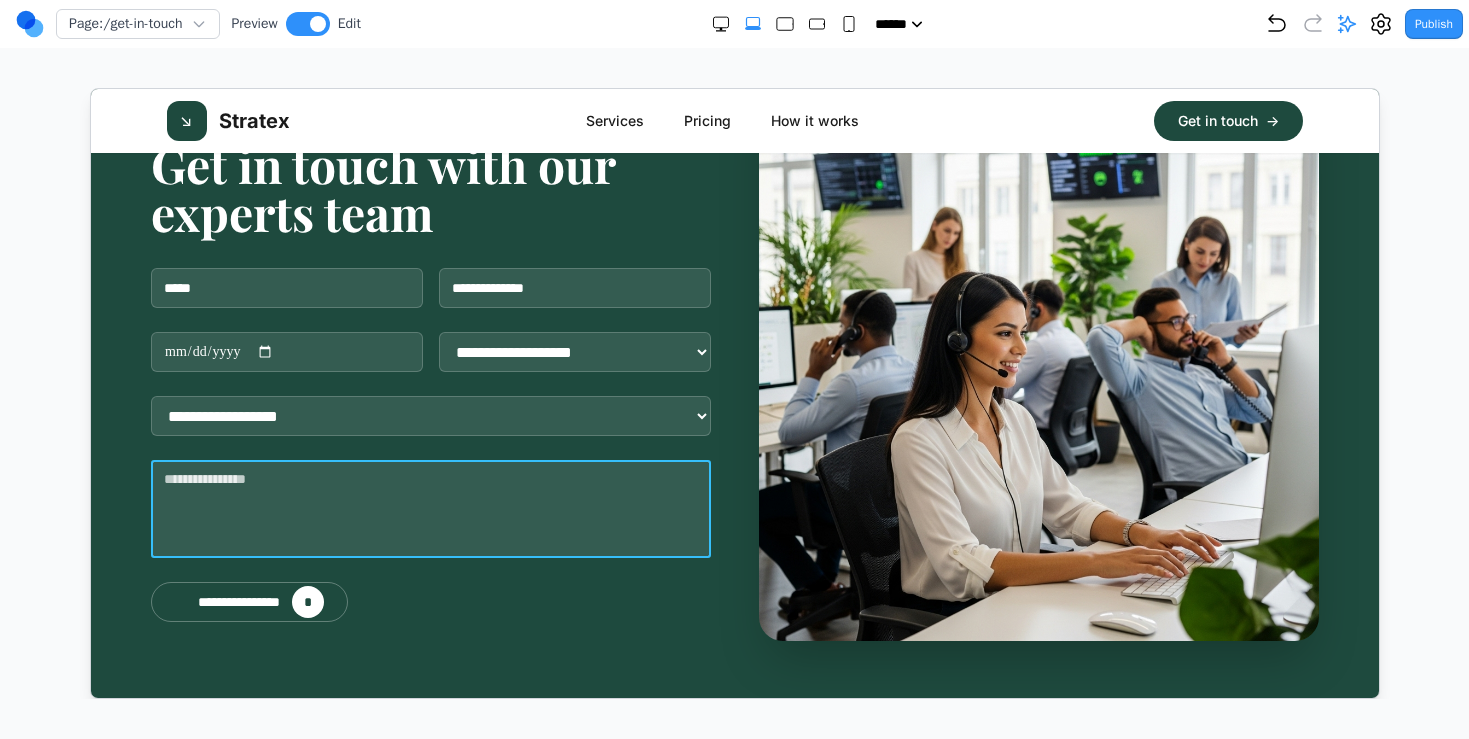 click at bounding box center (429, 508) 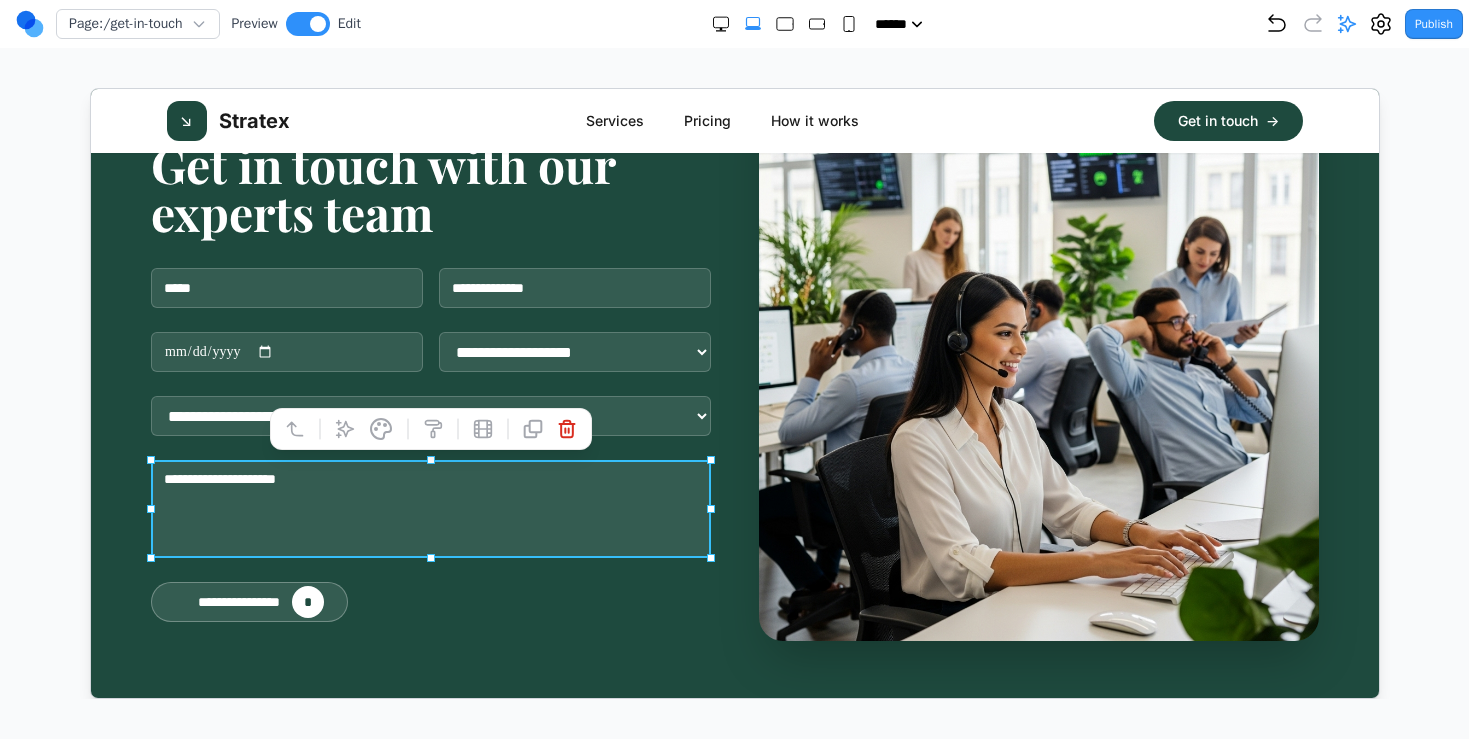 type on "**********" 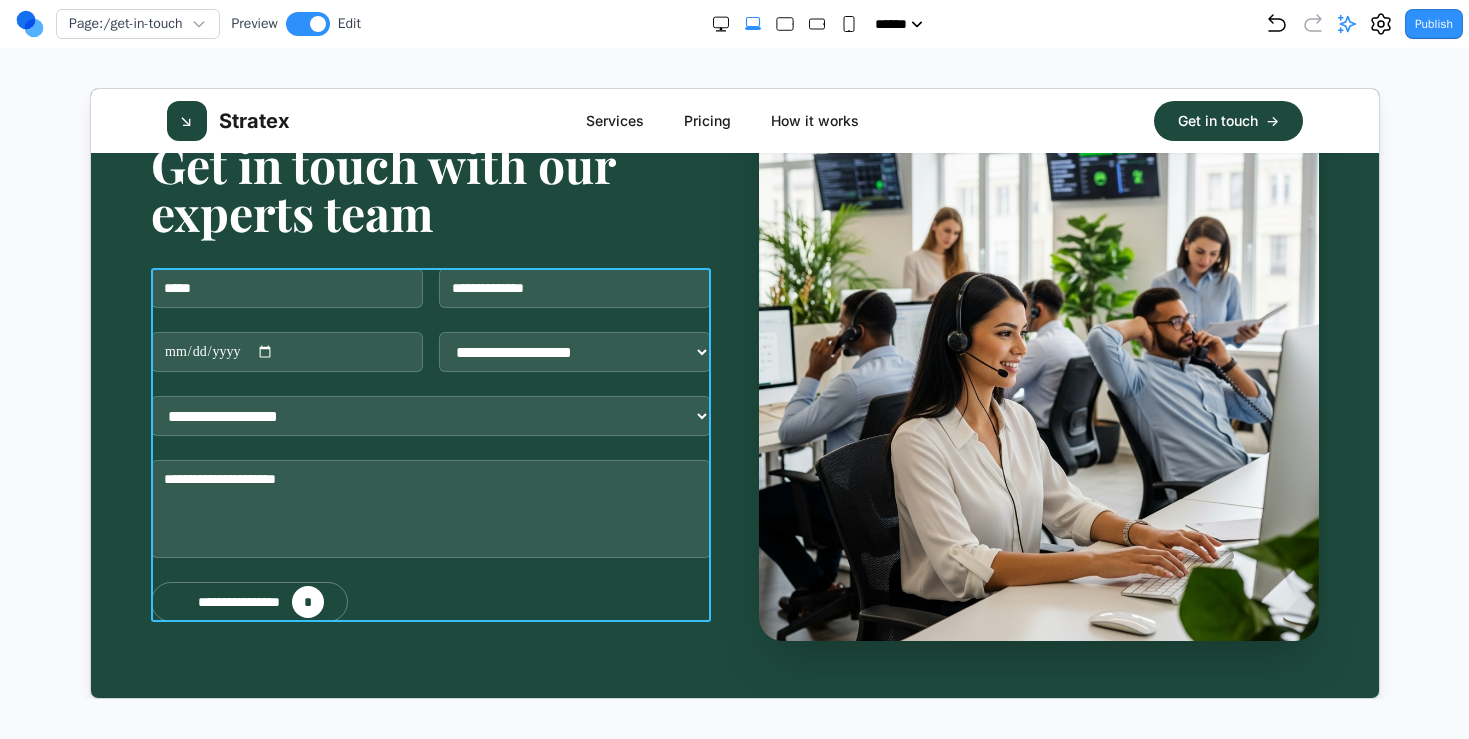 click on "**********" at bounding box center (429, 444) 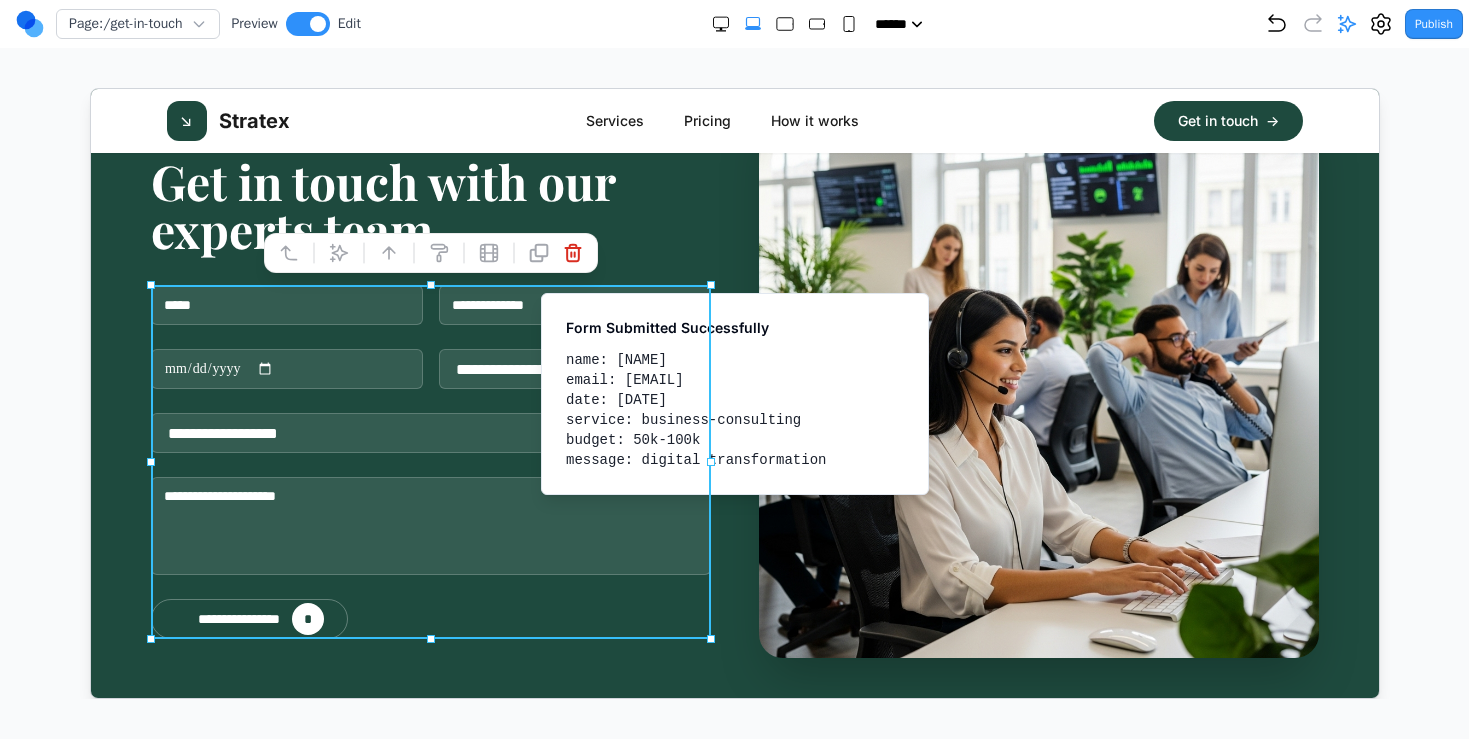 scroll, scrollTop: 0, scrollLeft: 0, axis: both 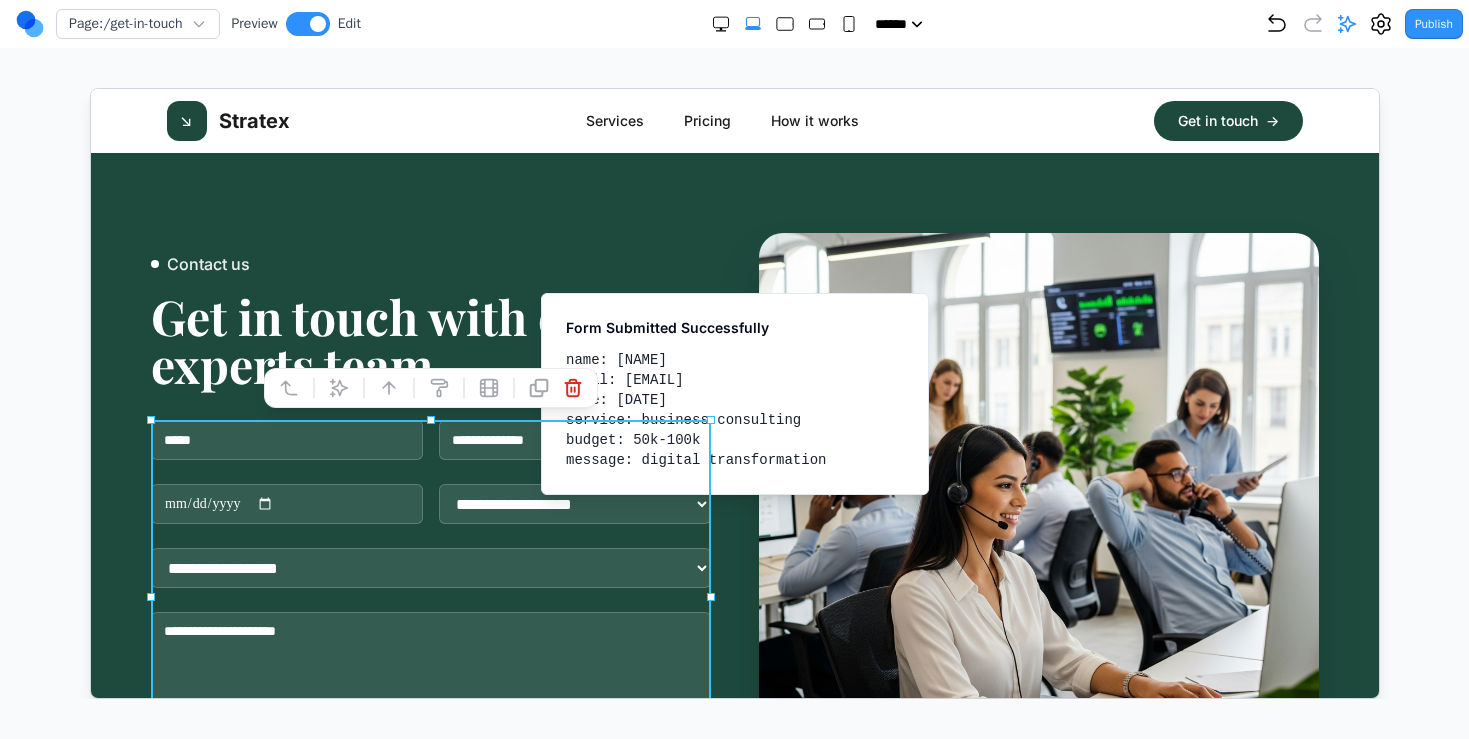 click on "Page:  /get-in-touch Preview Edit ***** ***** ****** ****** ****** Publish Project Settings Form Dashboard + New Project Clone Project Delete Project Make Changes With AI" at bounding box center [734, 349] 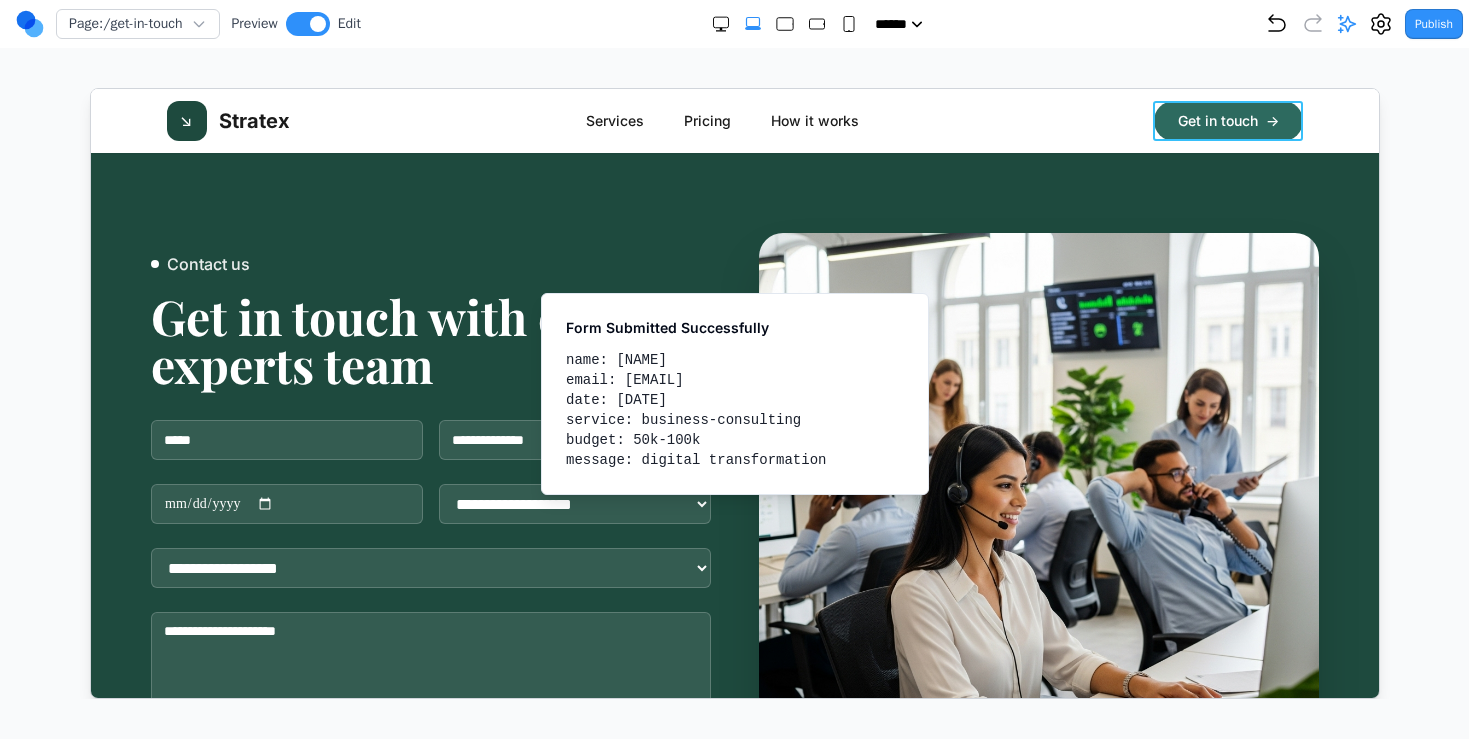 click on "Get in touch →" at bounding box center [1226, 120] 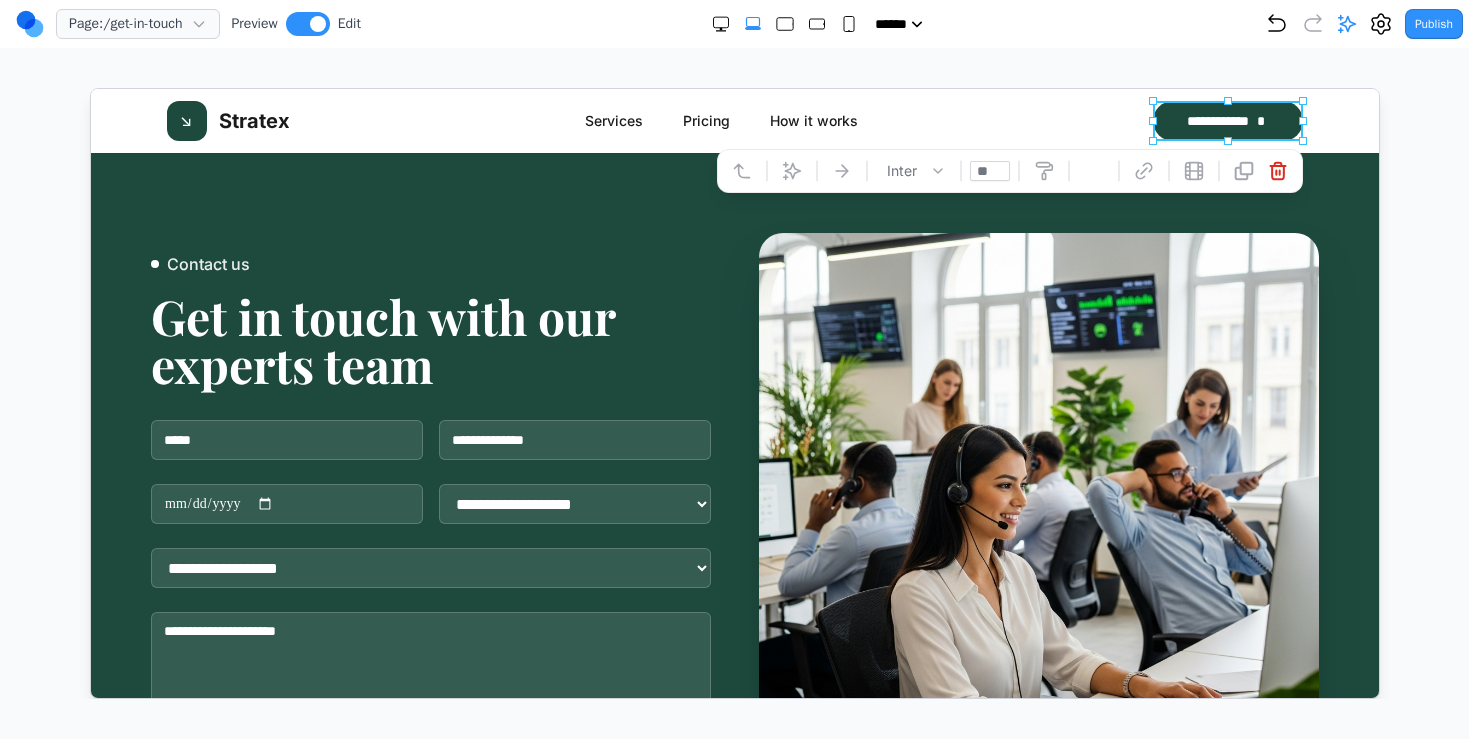 click on "Page:  /get-in-touch" at bounding box center [138, 24] 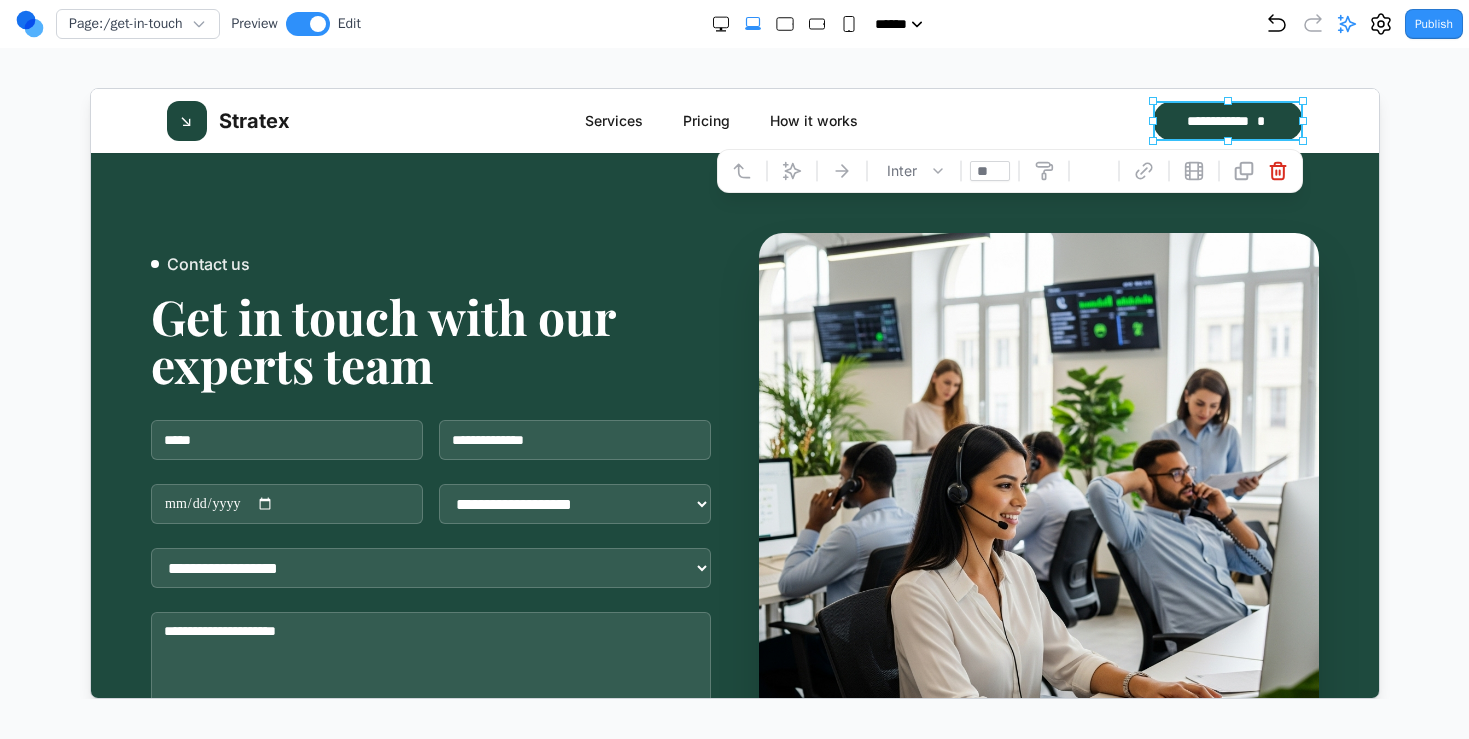 click 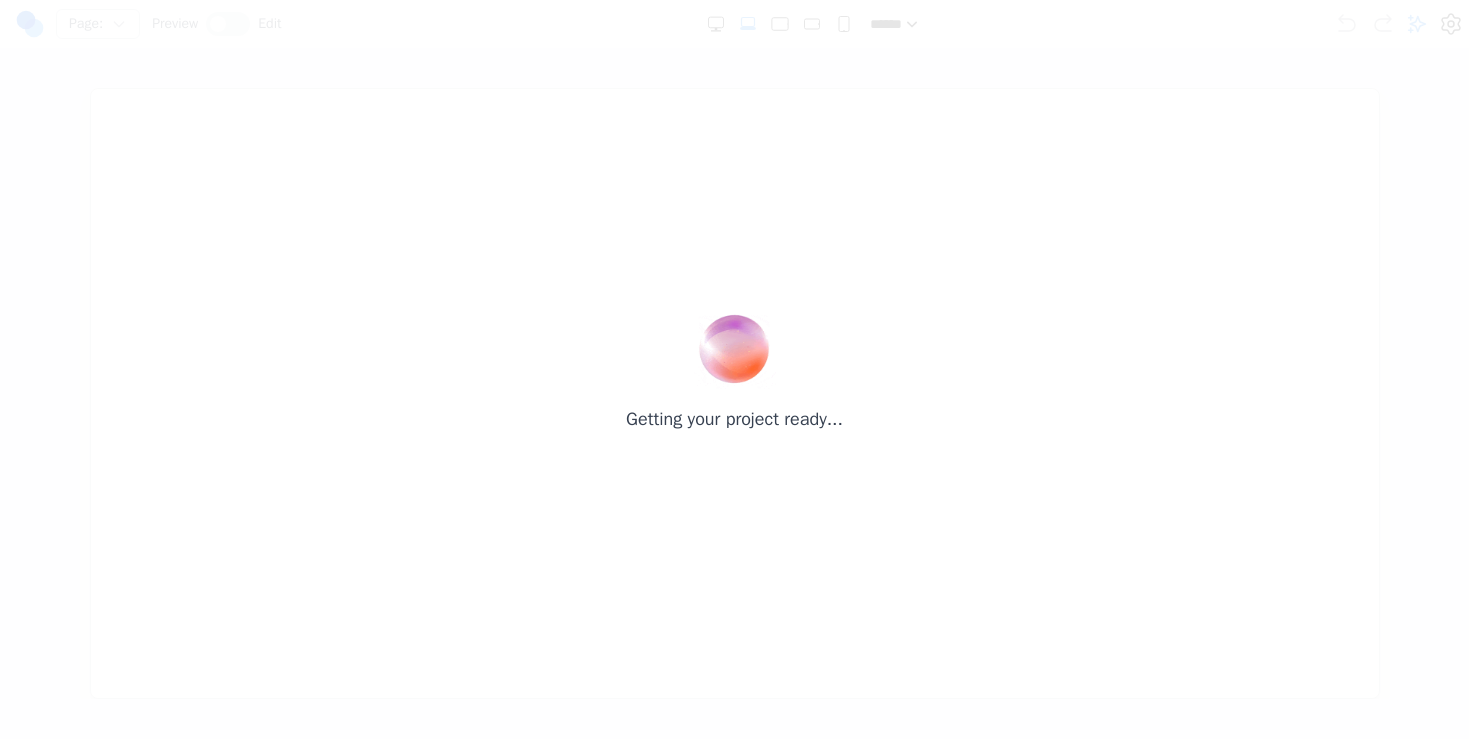 scroll, scrollTop: 0, scrollLeft: 0, axis: both 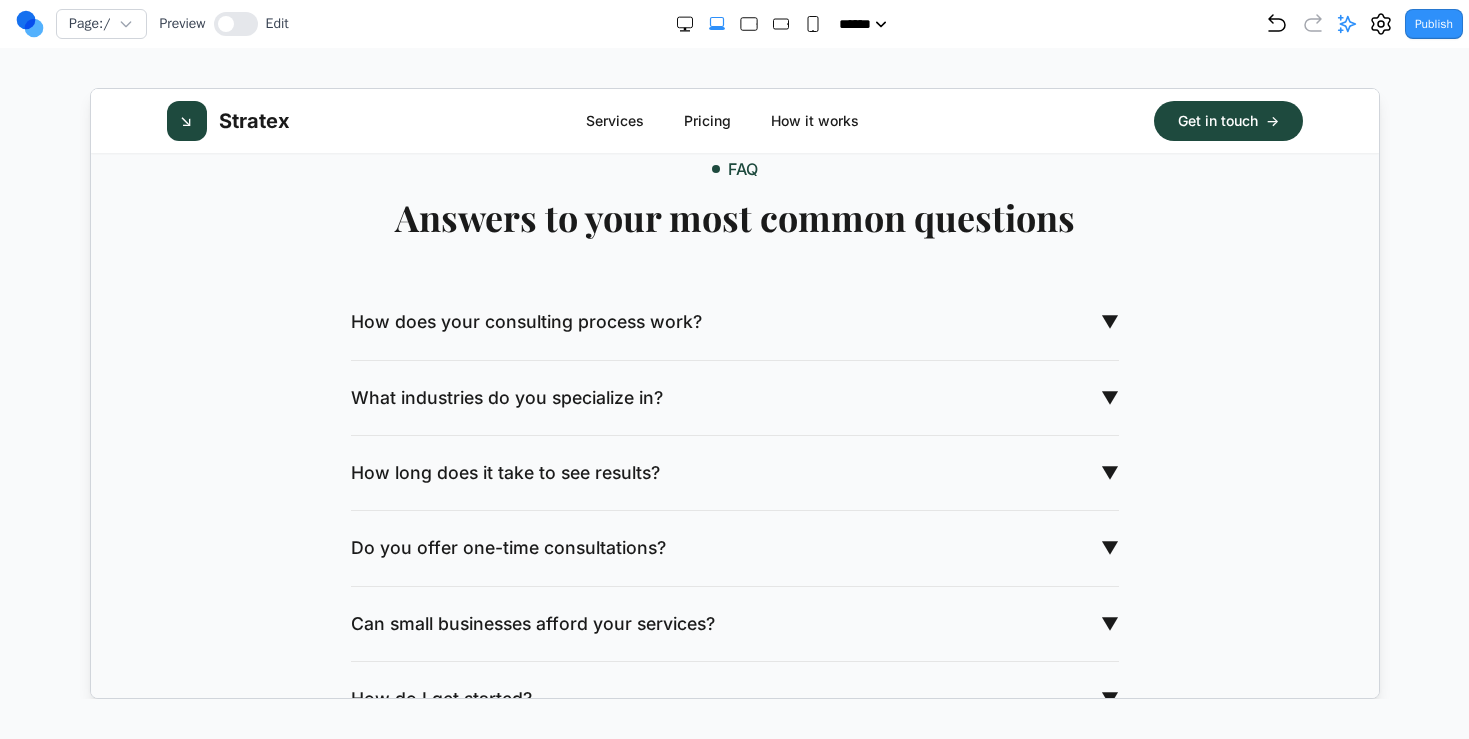 click on "How does your consulting process work?" at bounding box center (524, 321) 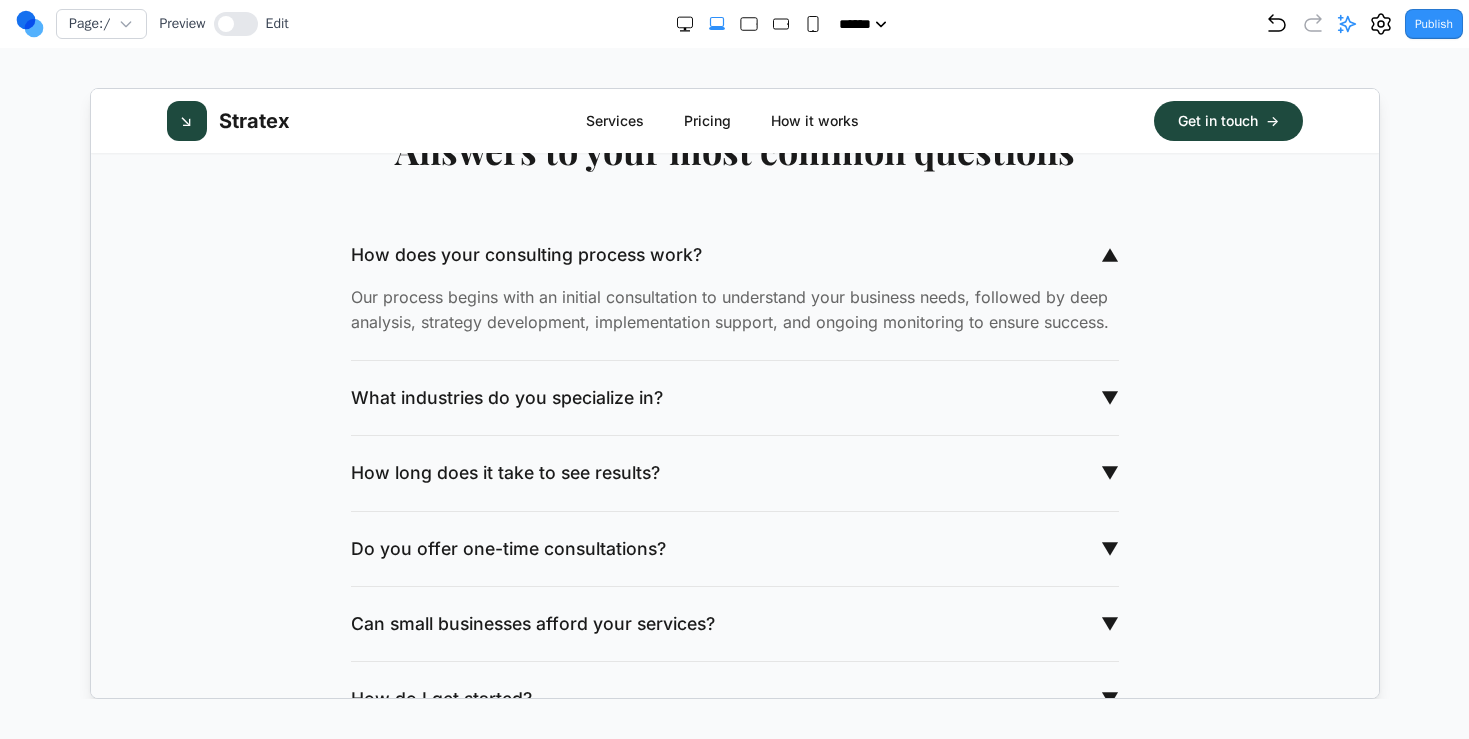 click on "What industries do you specialize in?" at bounding box center [505, 397] 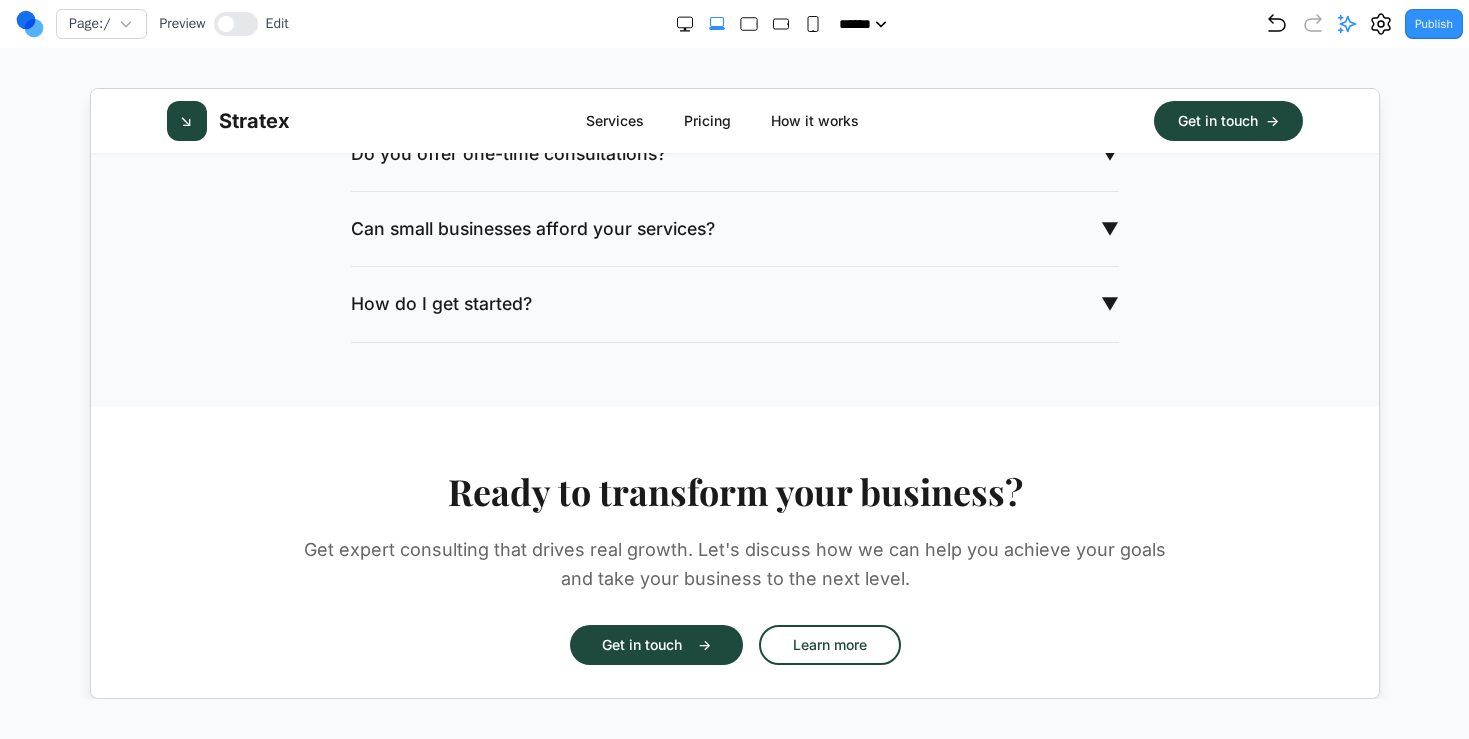 scroll, scrollTop: 4108, scrollLeft: 0, axis: vertical 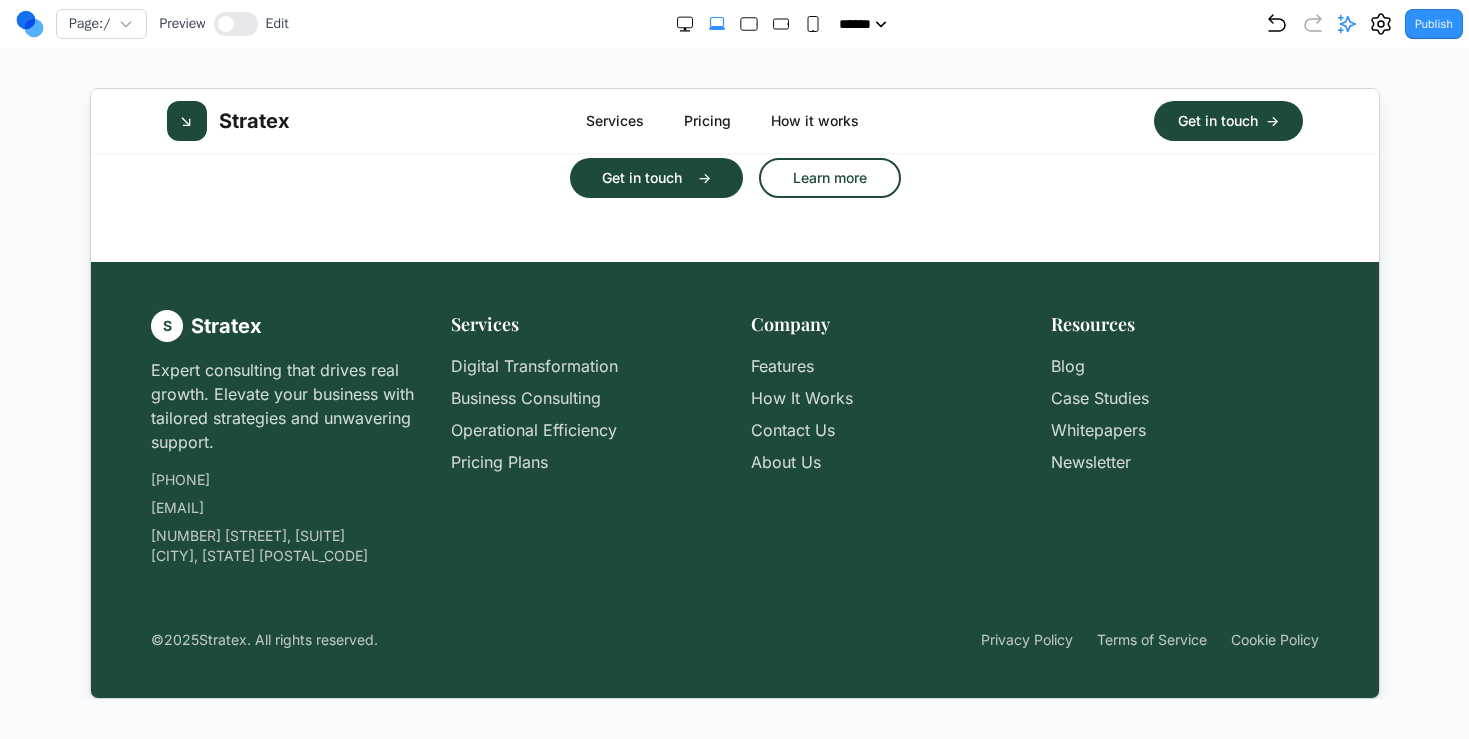 type 